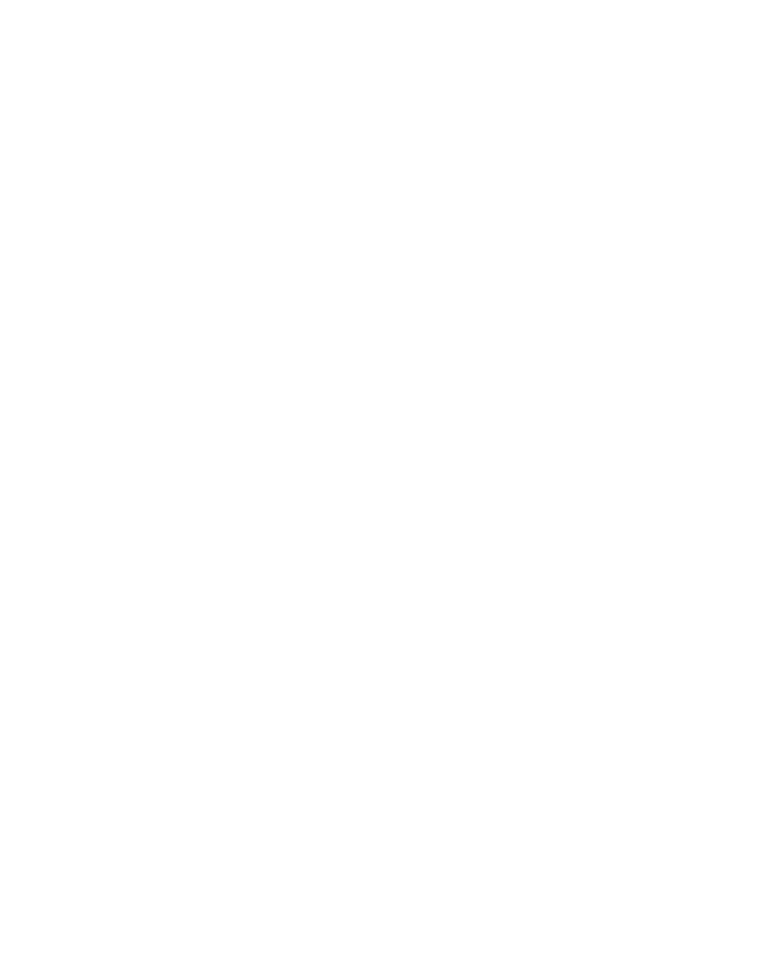 scroll, scrollTop: 0, scrollLeft: 0, axis: both 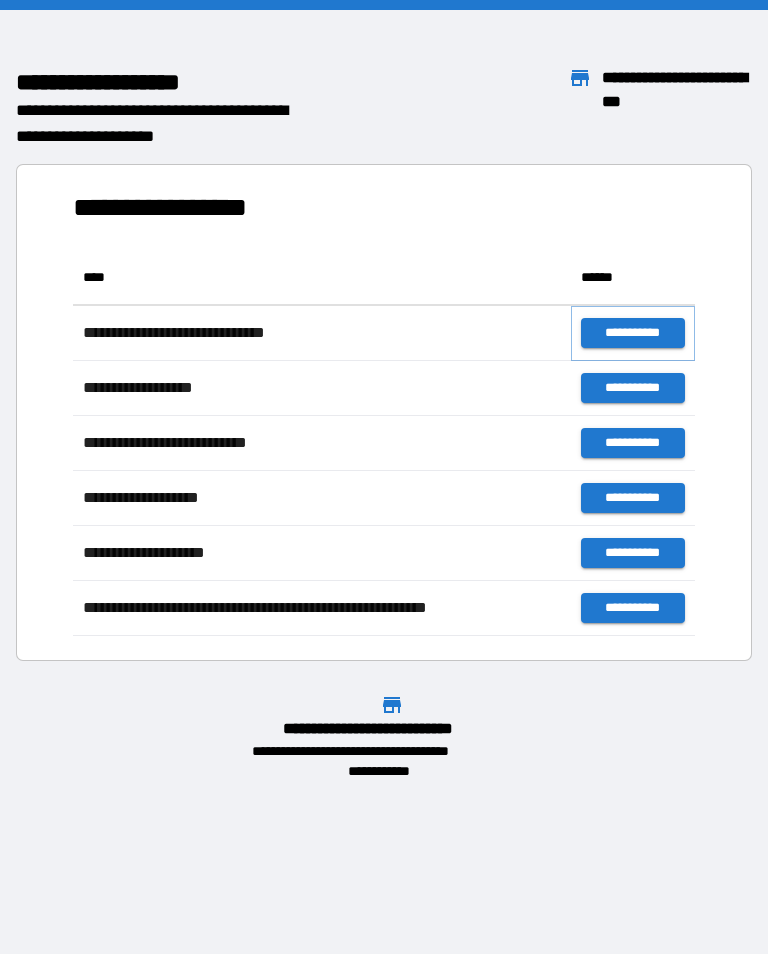 click on "**********" at bounding box center (633, 333) 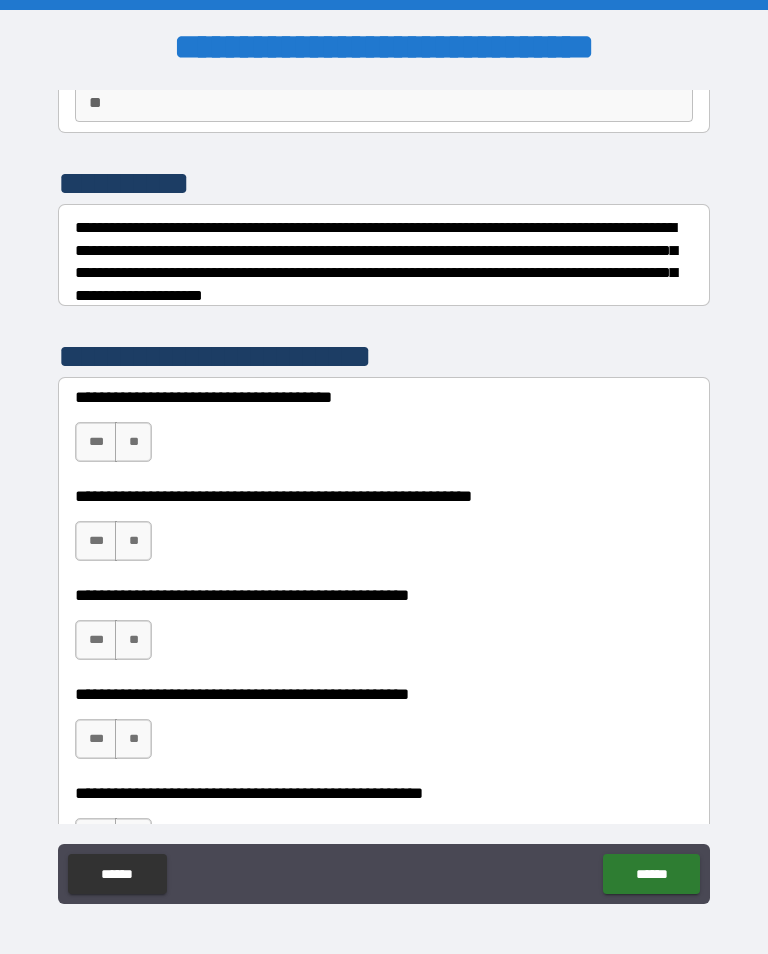 scroll, scrollTop: 201, scrollLeft: 0, axis: vertical 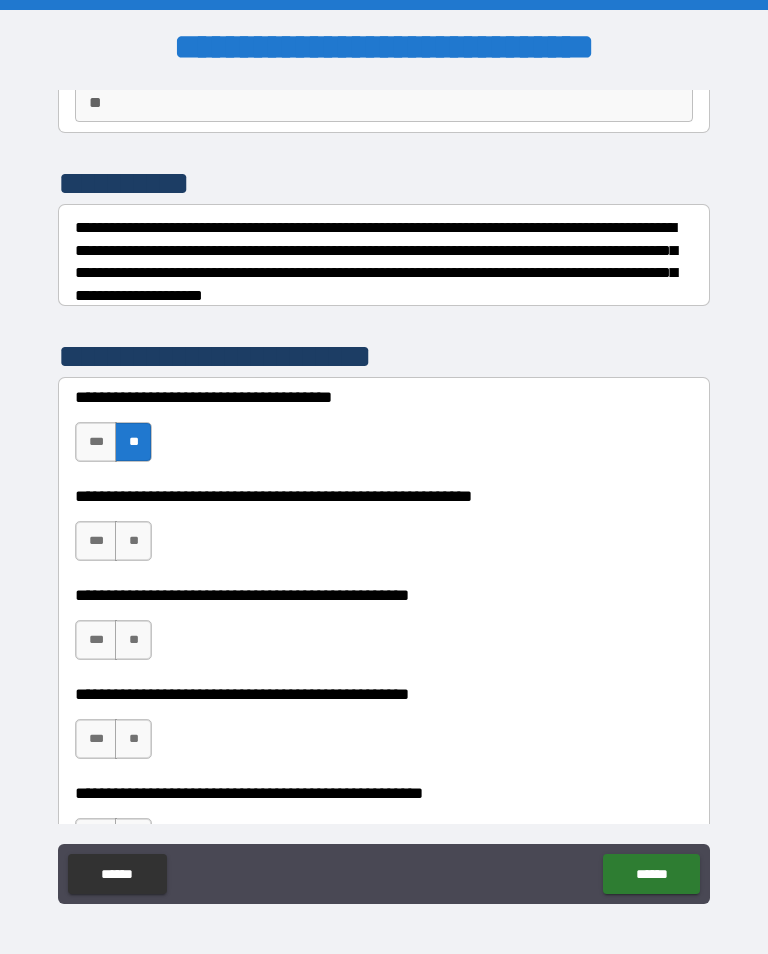 click on "**" at bounding box center (133, 541) 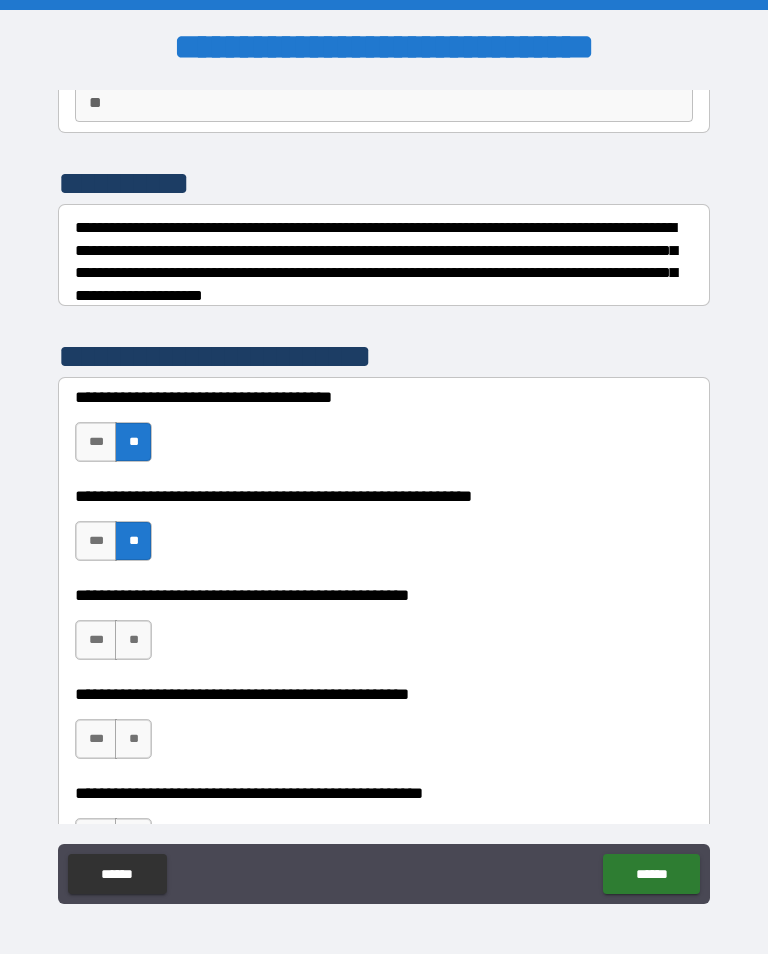 click on "**" at bounding box center (133, 640) 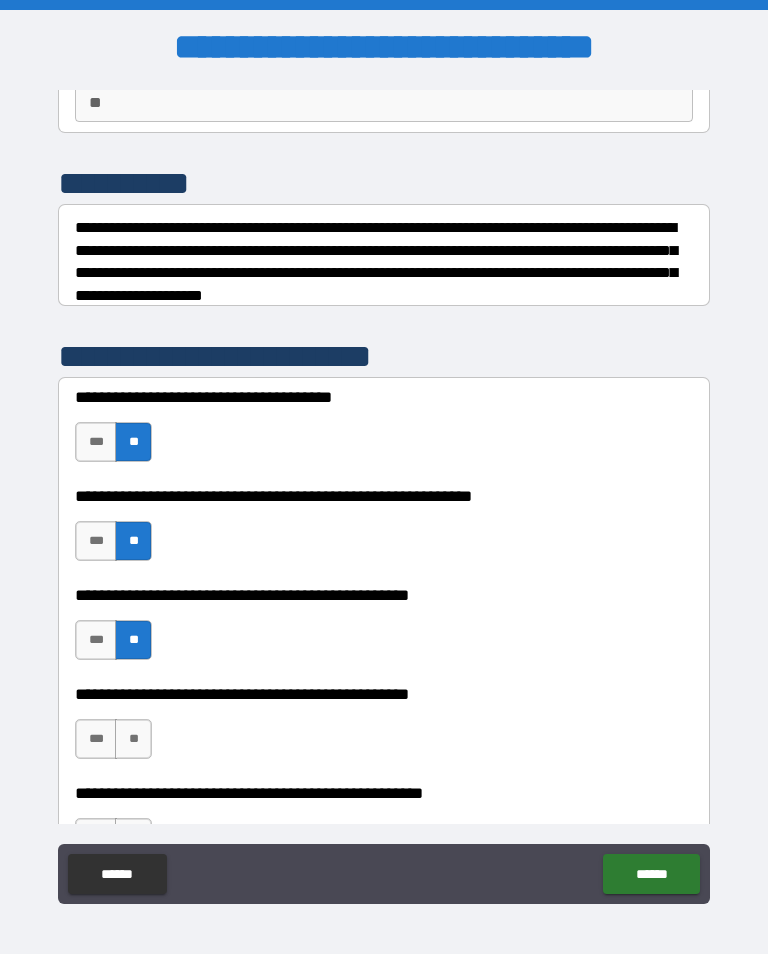 click on "**" at bounding box center (133, 739) 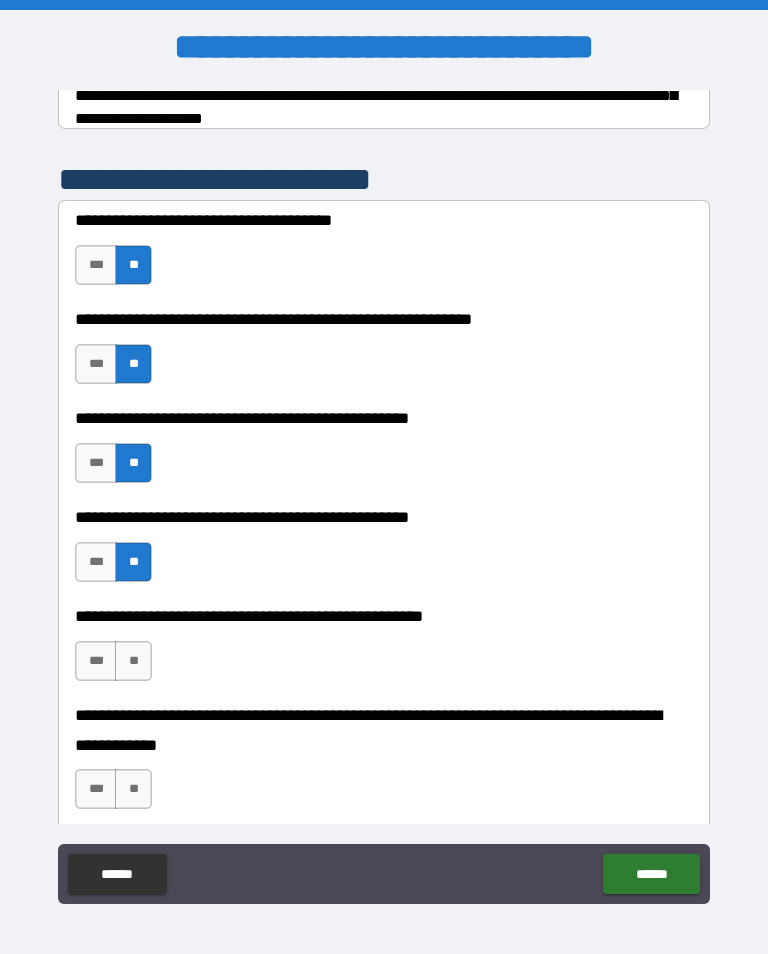 scroll, scrollTop: 440, scrollLeft: 0, axis: vertical 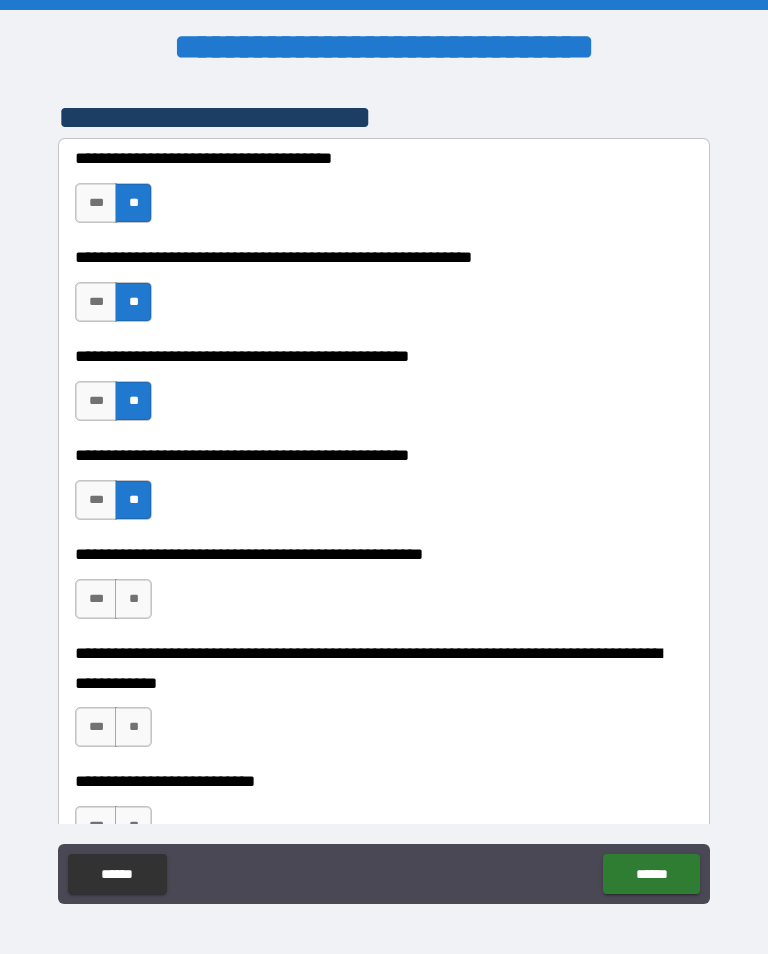 click on "**" at bounding box center [133, 599] 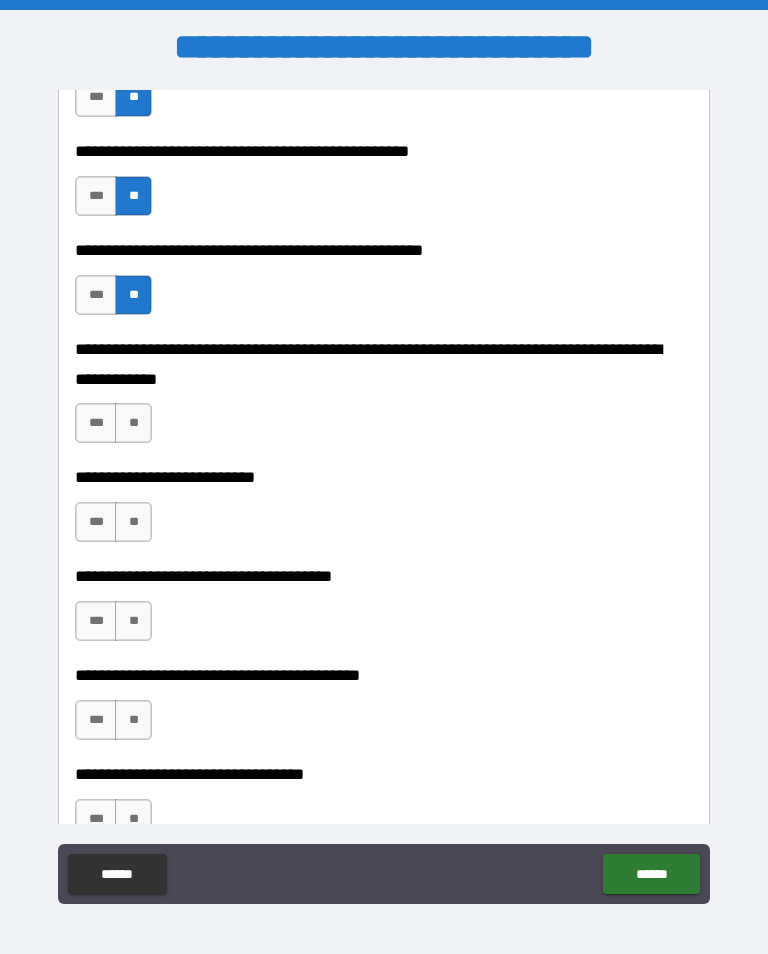 scroll, scrollTop: 745, scrollLeft: 0, axis: vertical 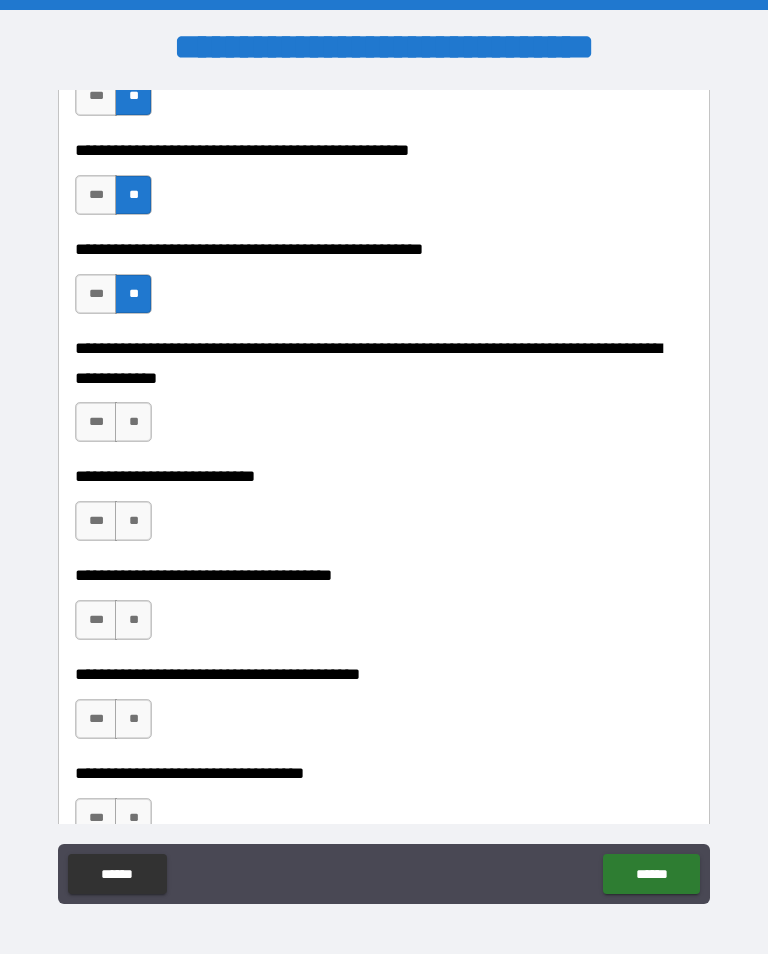 click on "**" at bounding box center [133, 422] 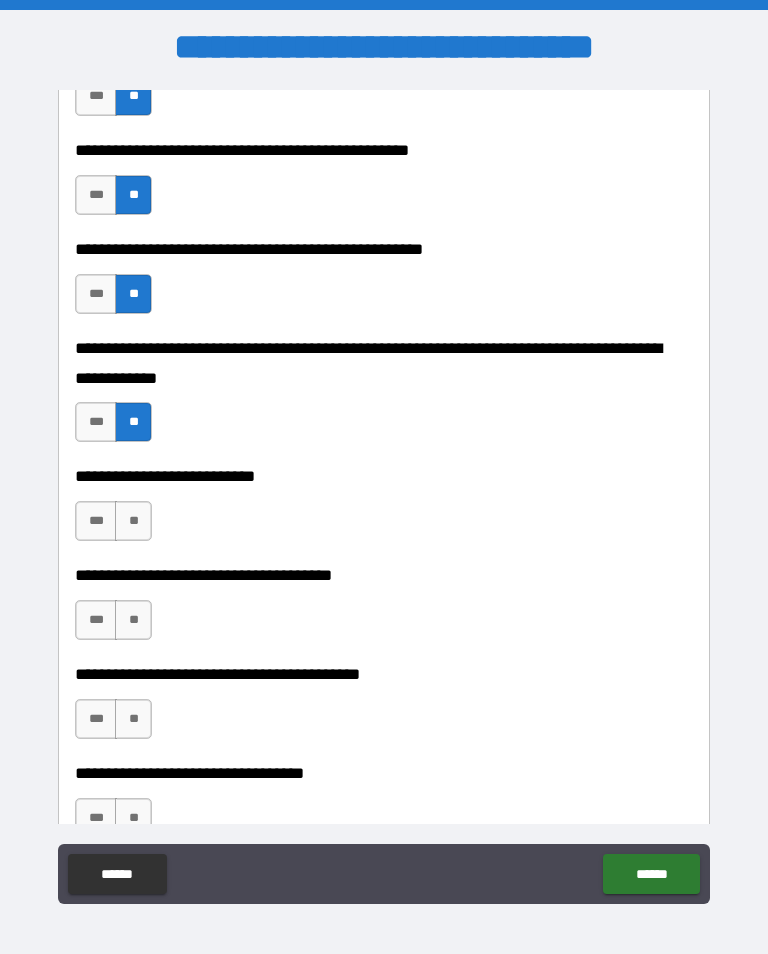 click on "**" at bounding box center (133, 521) 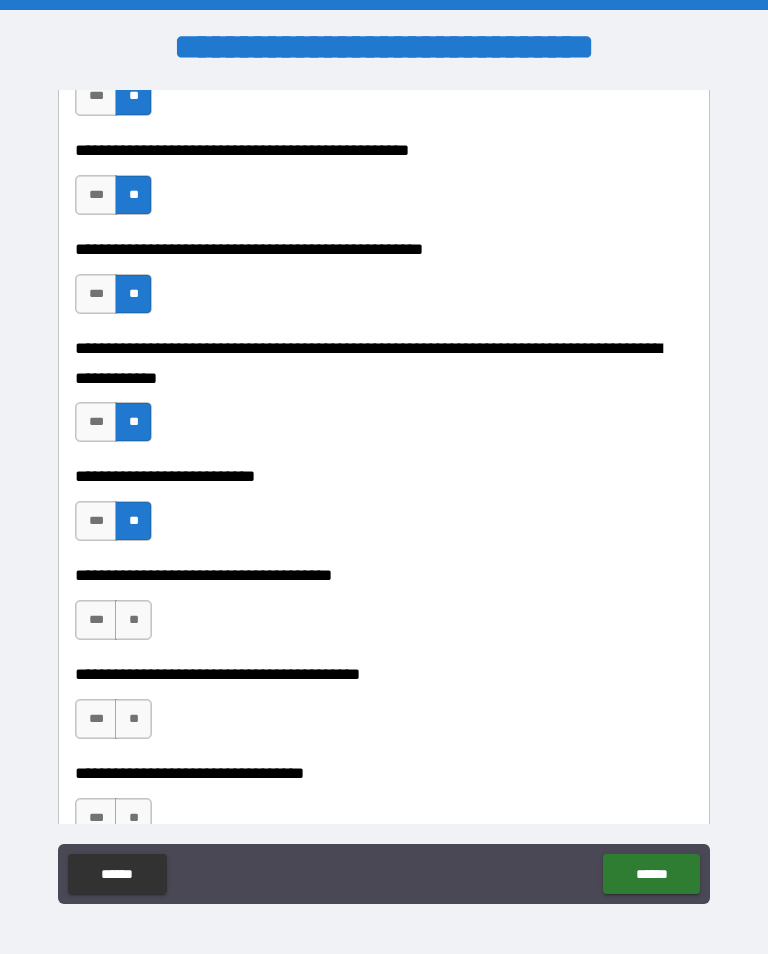 click on "**" at bounding box center [133, 620] 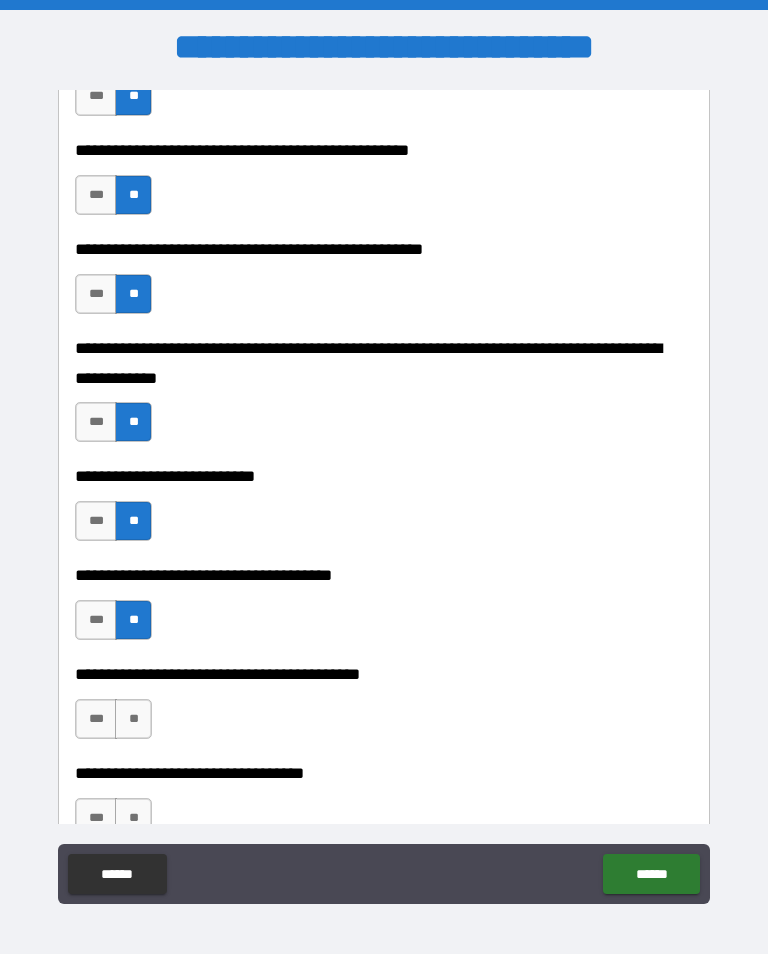 click on "**" at bounding box center [133, 719] 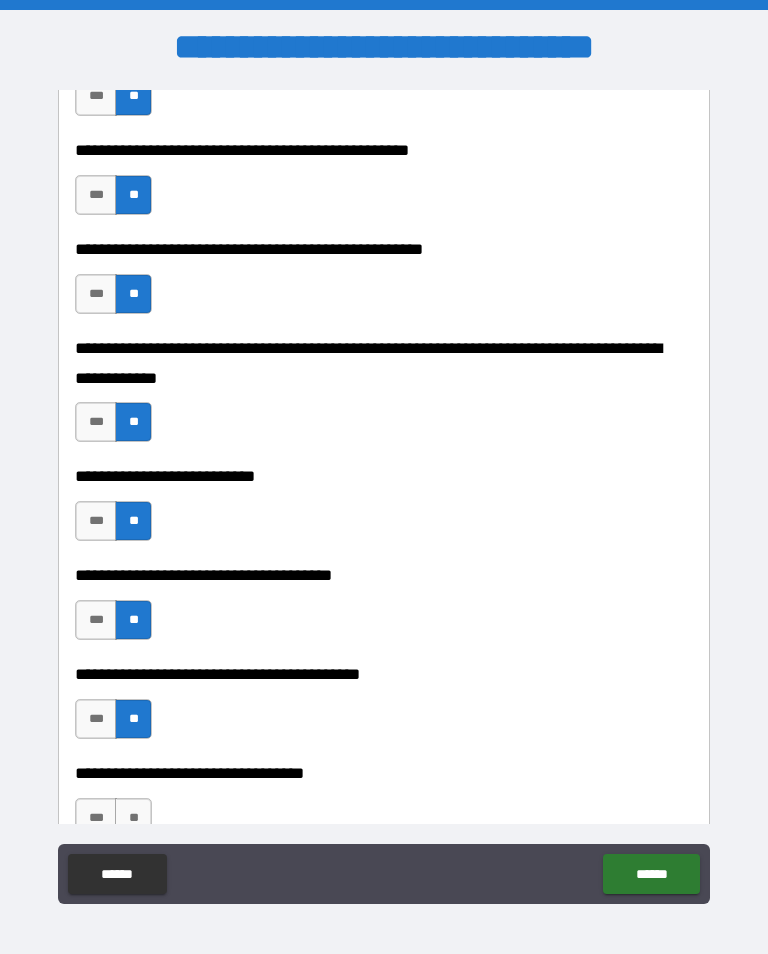 scroll, scrollTop: 879, scrollLeft: 0, axis: vertical 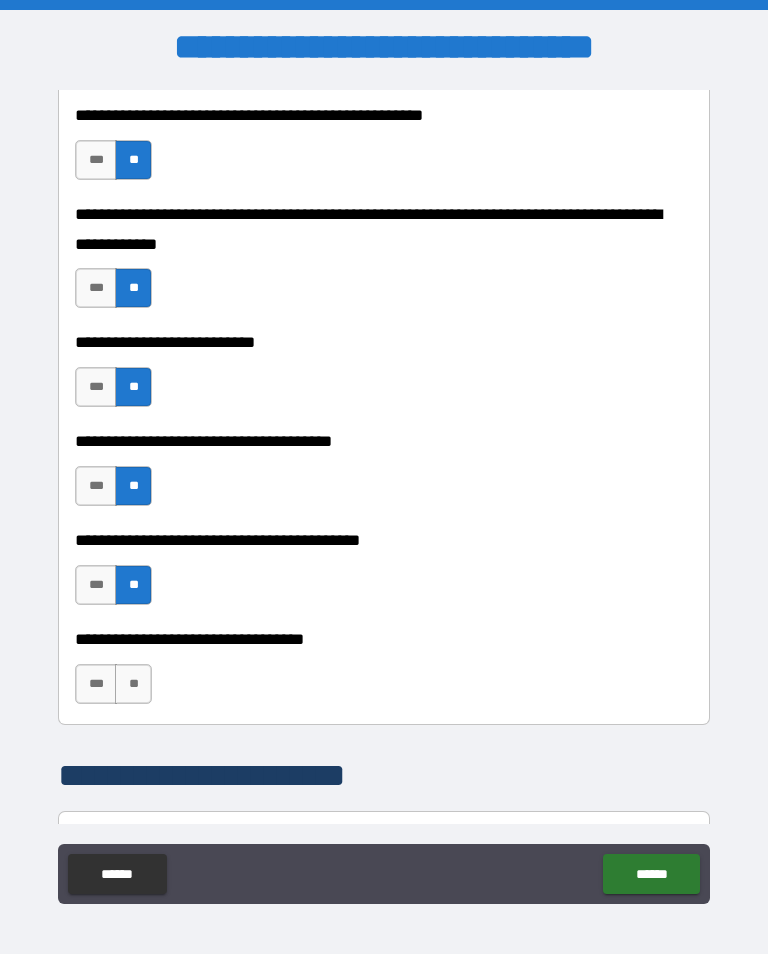 click on "**" at bounding box center (133, 684) 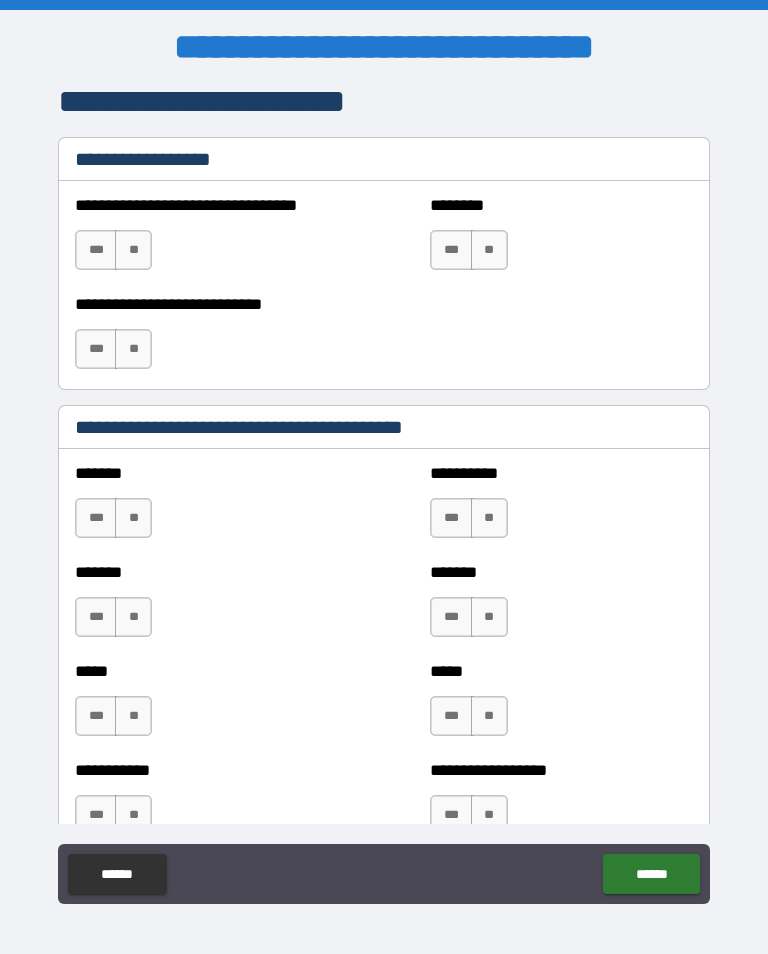 scroll, scrollTop: 1553, scrollLeft: 0, axis: vertical 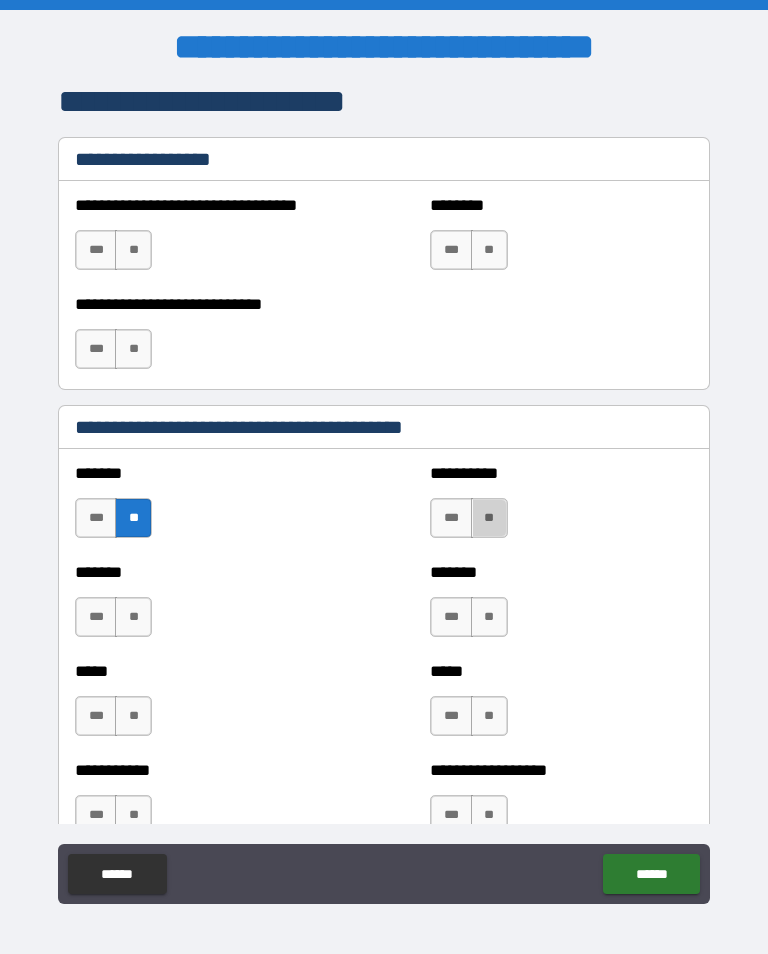 click on "**" at bounding box center (489, 518) 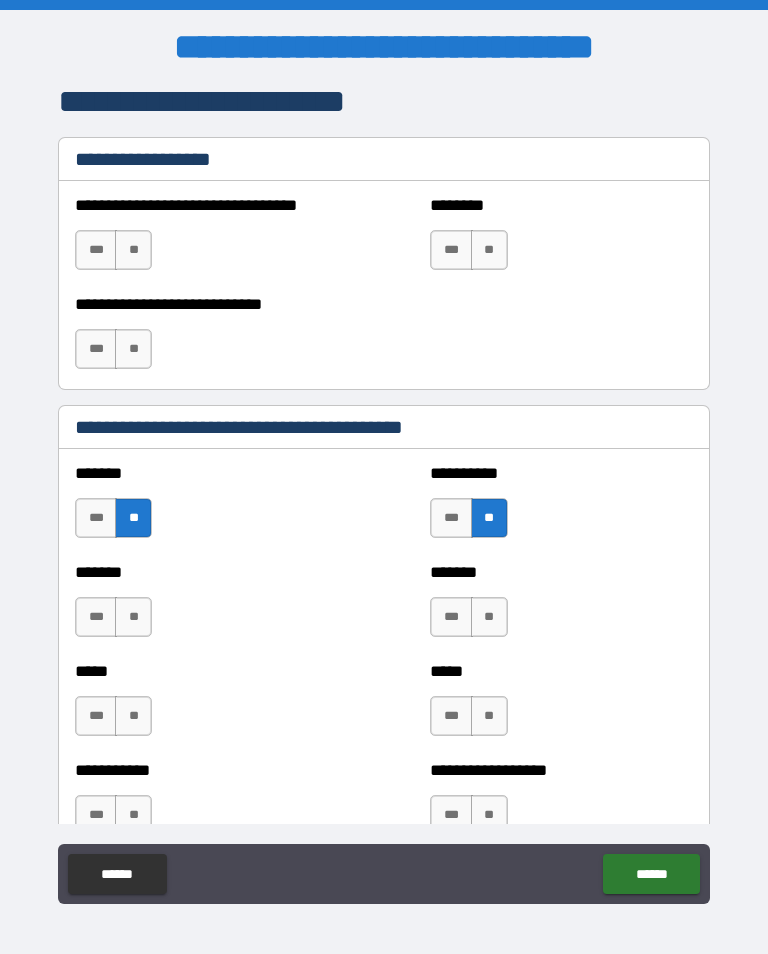 click on "**" at bounding box center [133, 617] 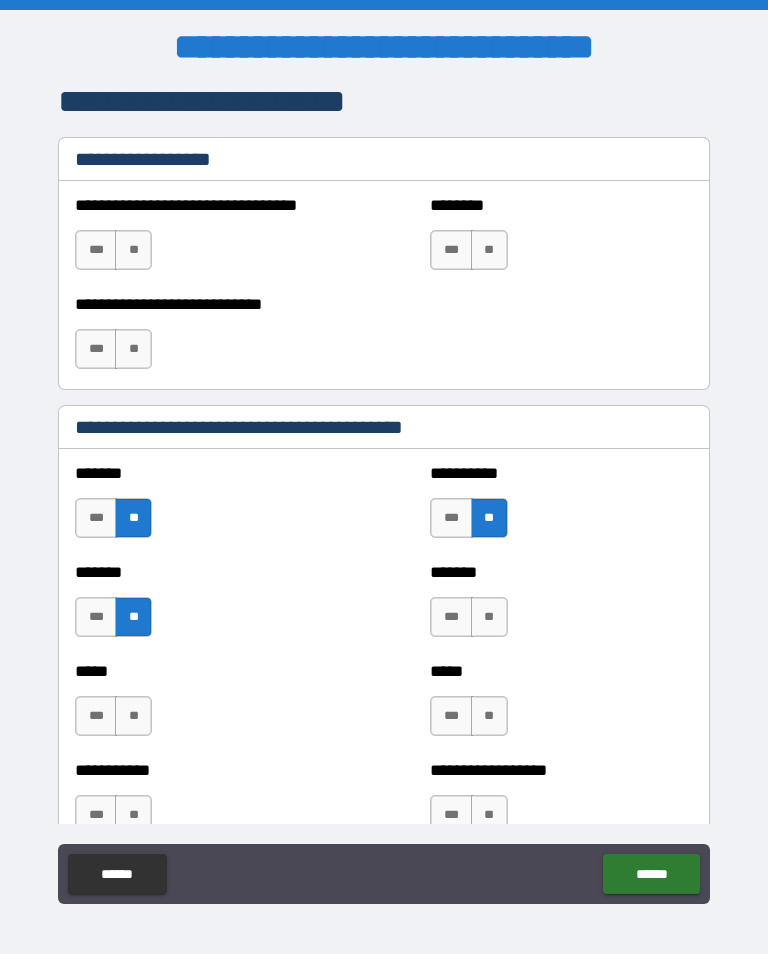 click on "**" at bounding box center [489, 617] 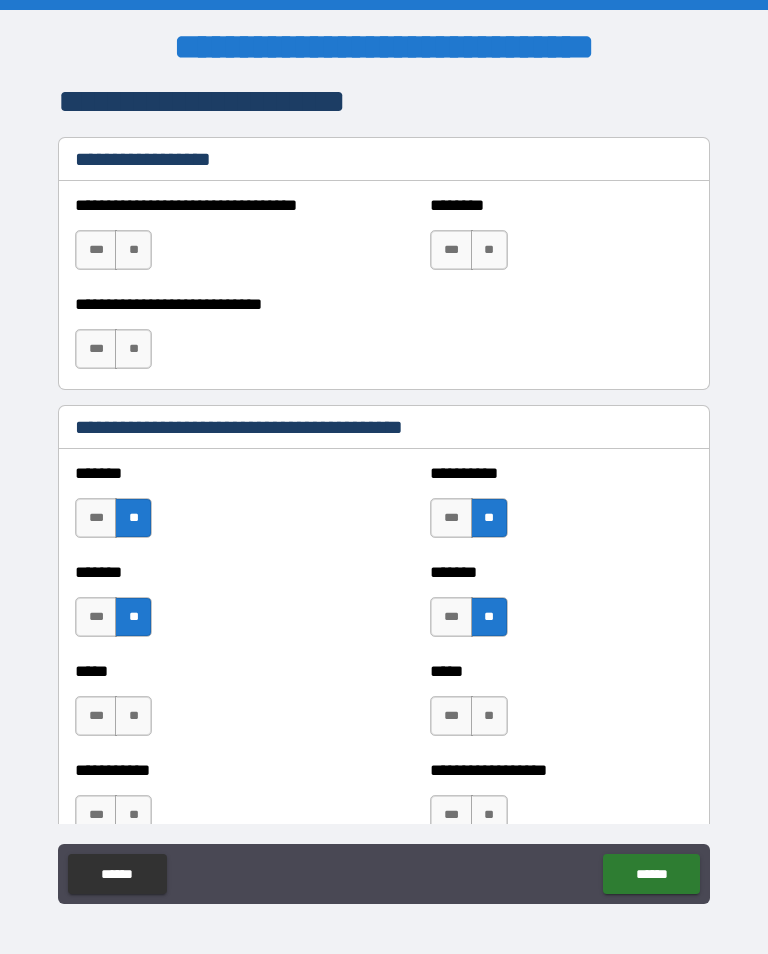 click on "**" at bounding box center [133, 716] 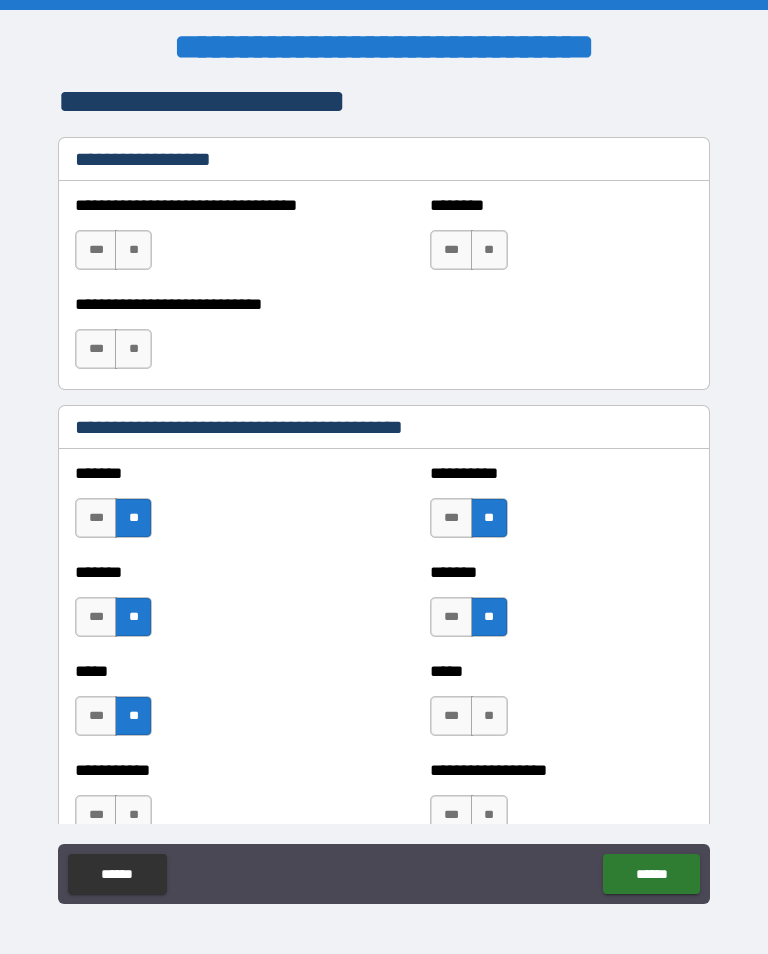 click on "**" at bounding box center (489, 716) 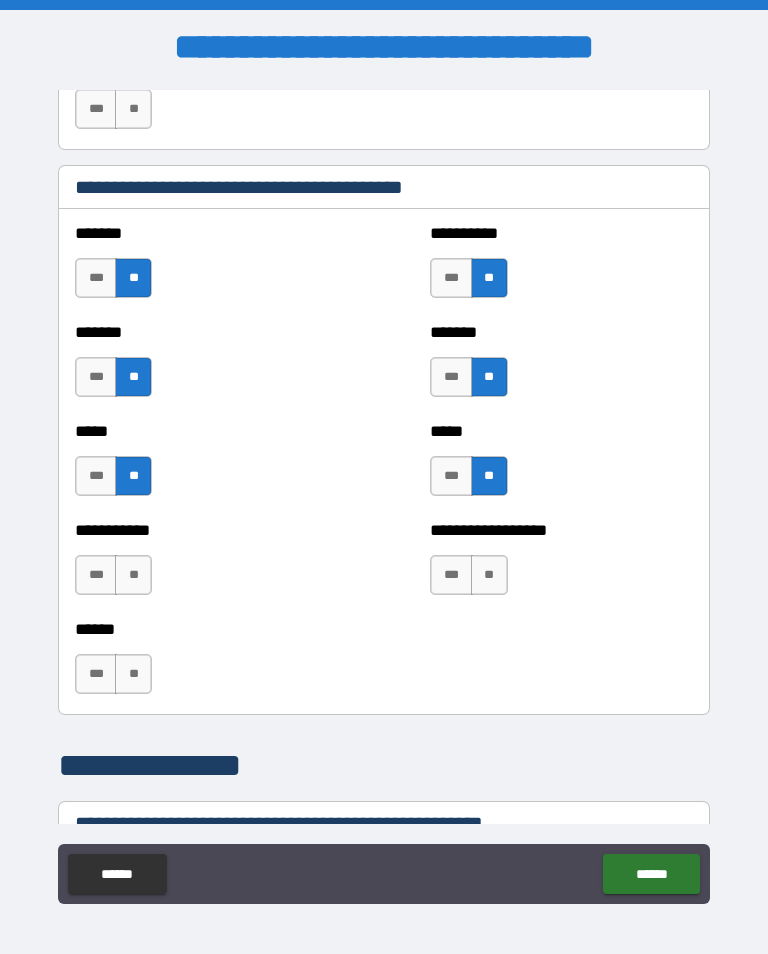 scroll, scrollTop: 1794, scrollLeft: 0, axis: vertical 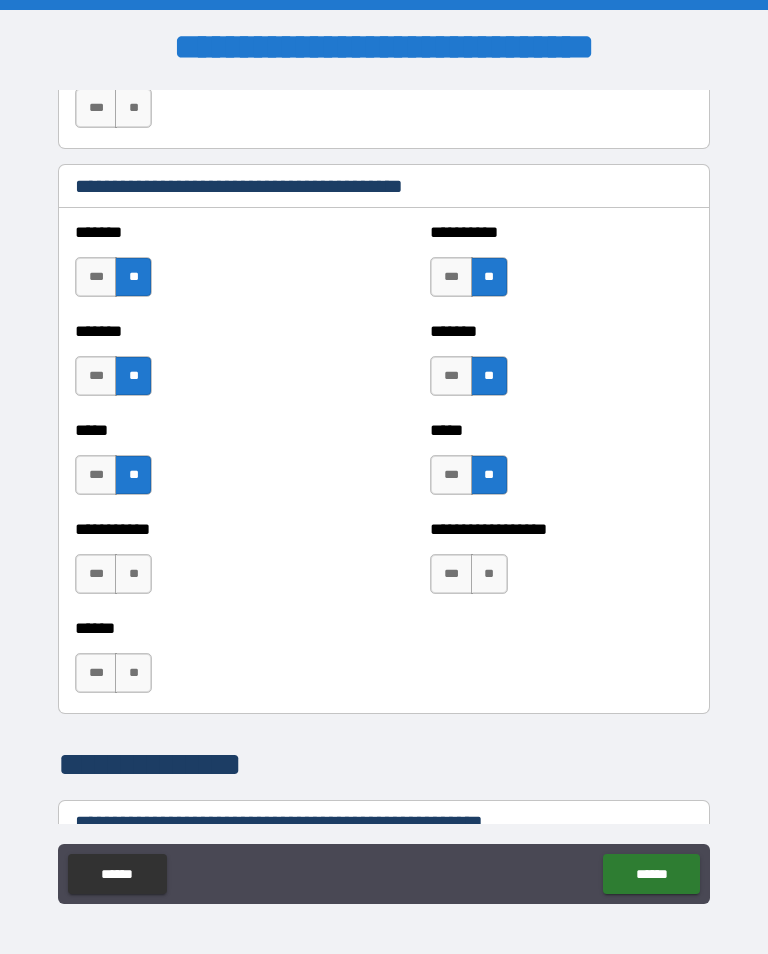 click on "**" at bounding box center (133, 574) 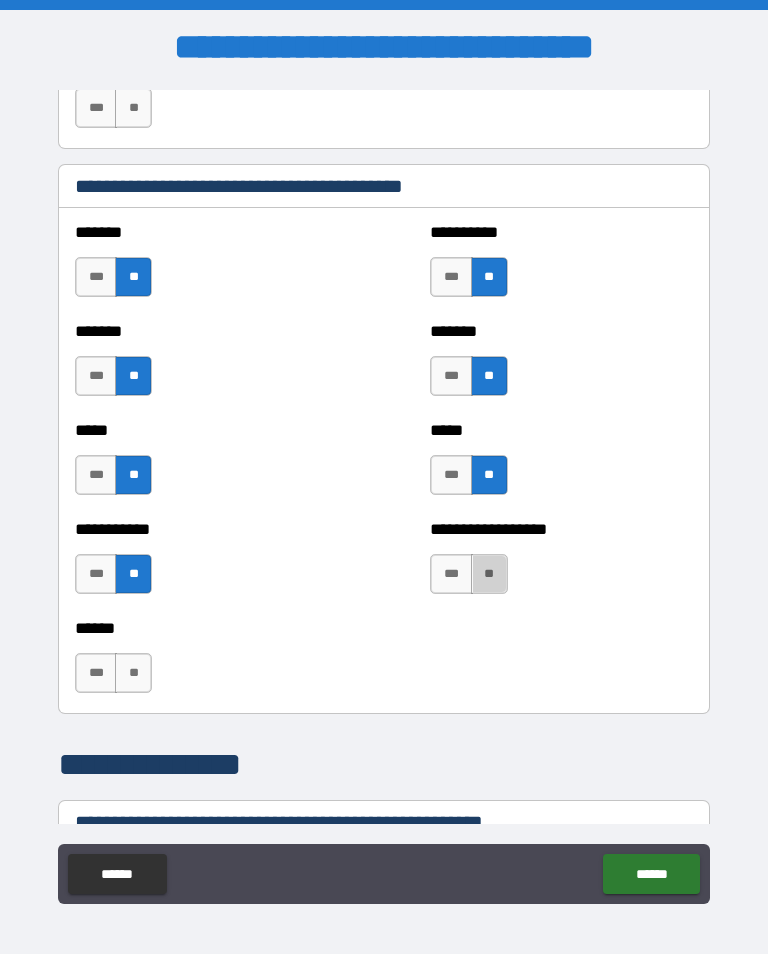 click on "**" at bounding box center (489, 574) 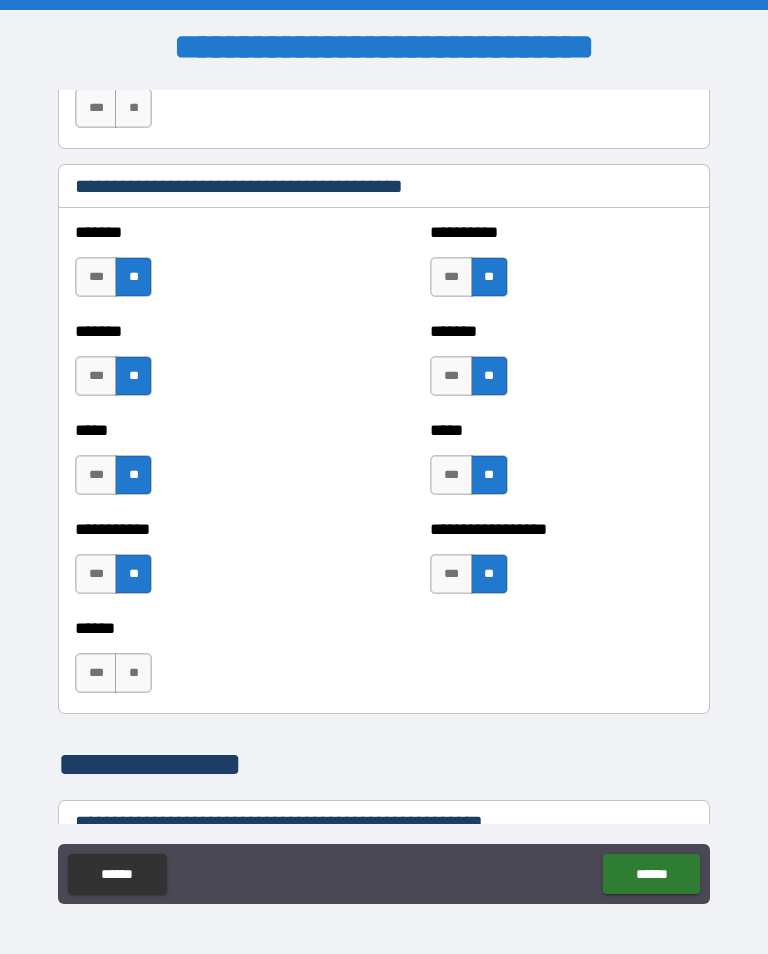 click on "**" at bounding box center [133, 673] 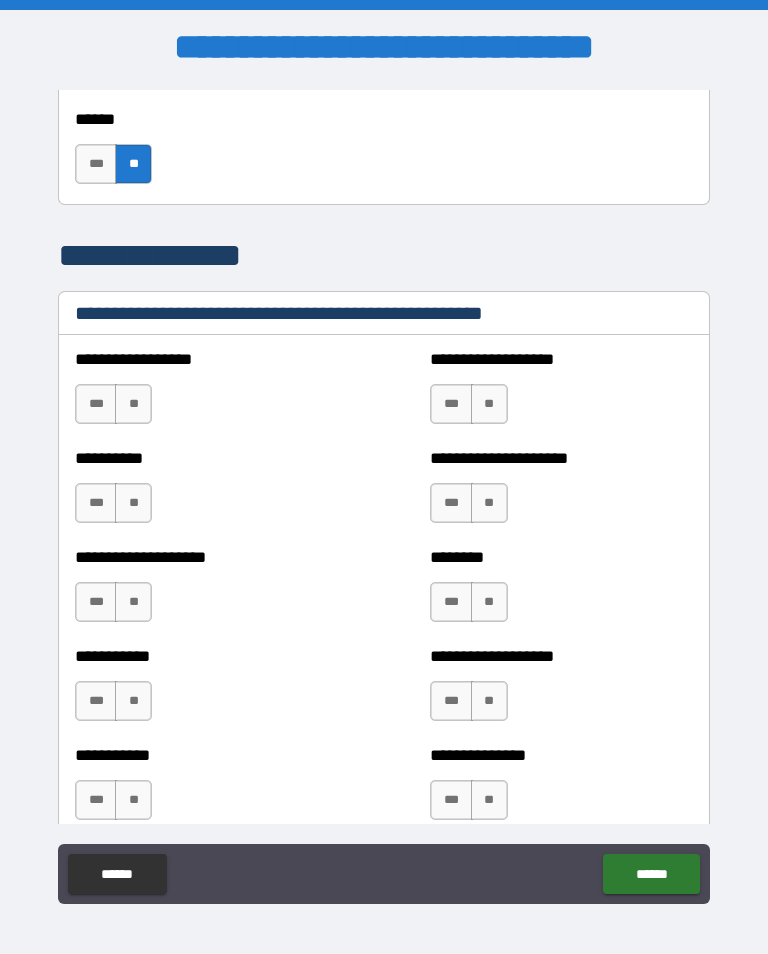 scroll, scrollTop: 2302, scrollLeft: 0, axis: vertical 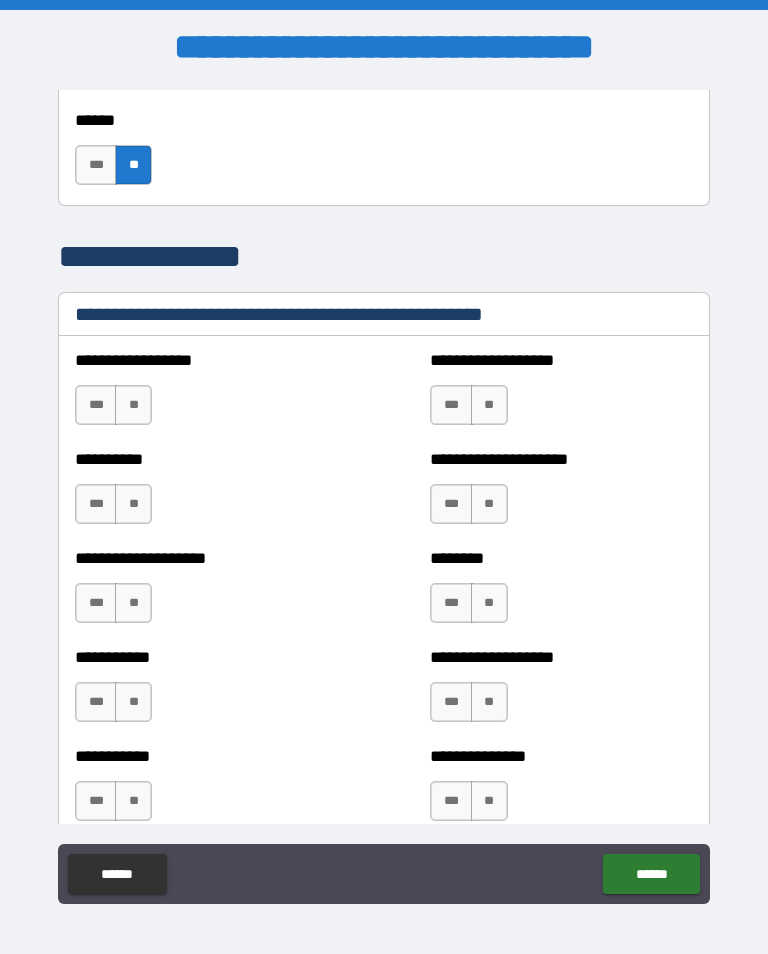 click on "**" at bounding box center [133, 405] 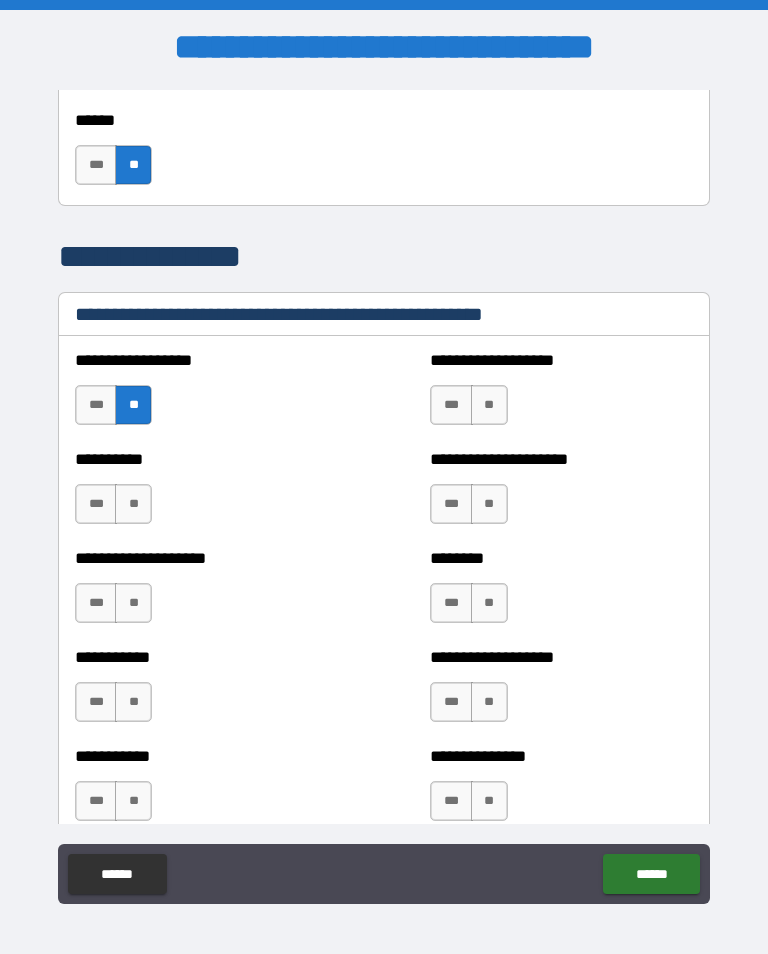 click on "**" at bounding box center (489, 405) 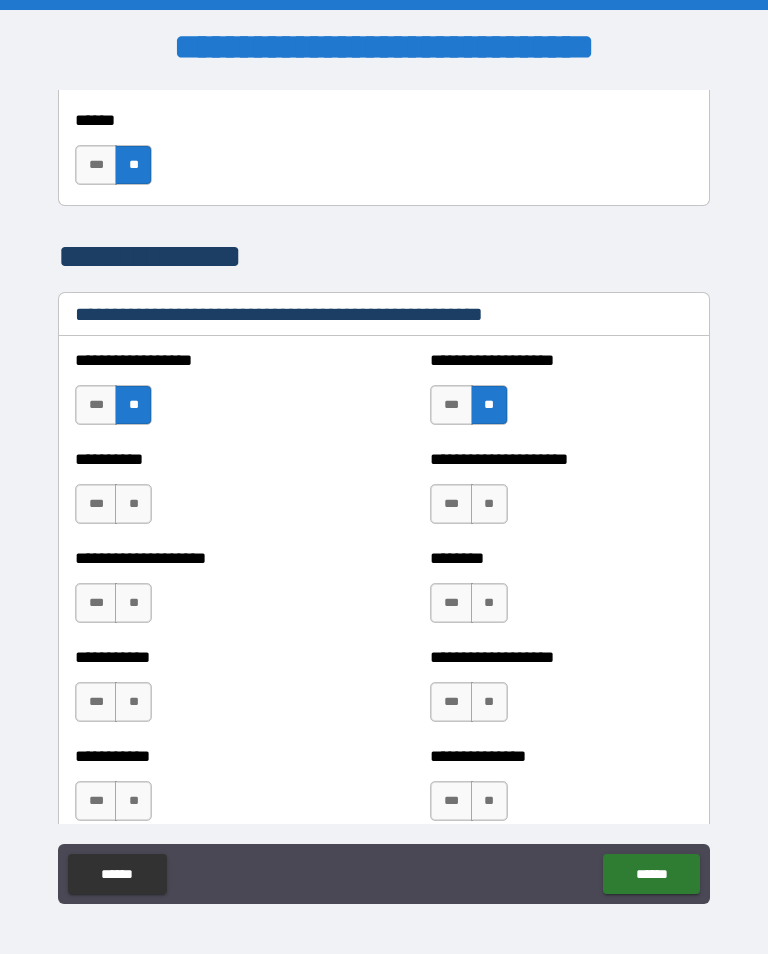 click on "**" at bounding box center [133, 504] 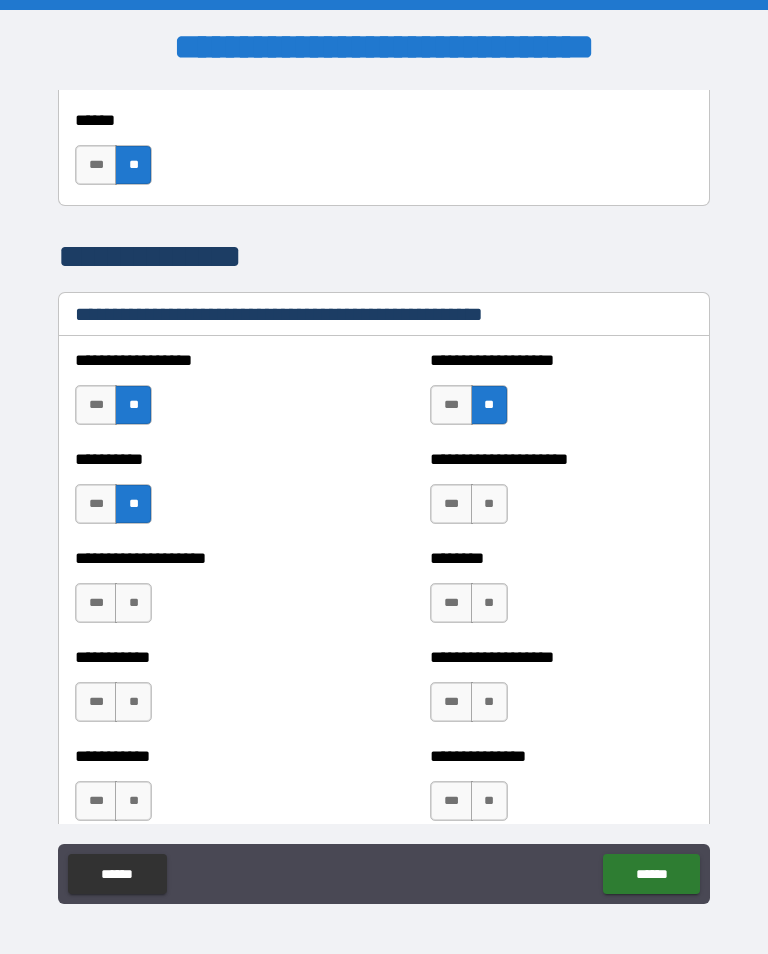 click on "**" at bounding box center [489, 504] 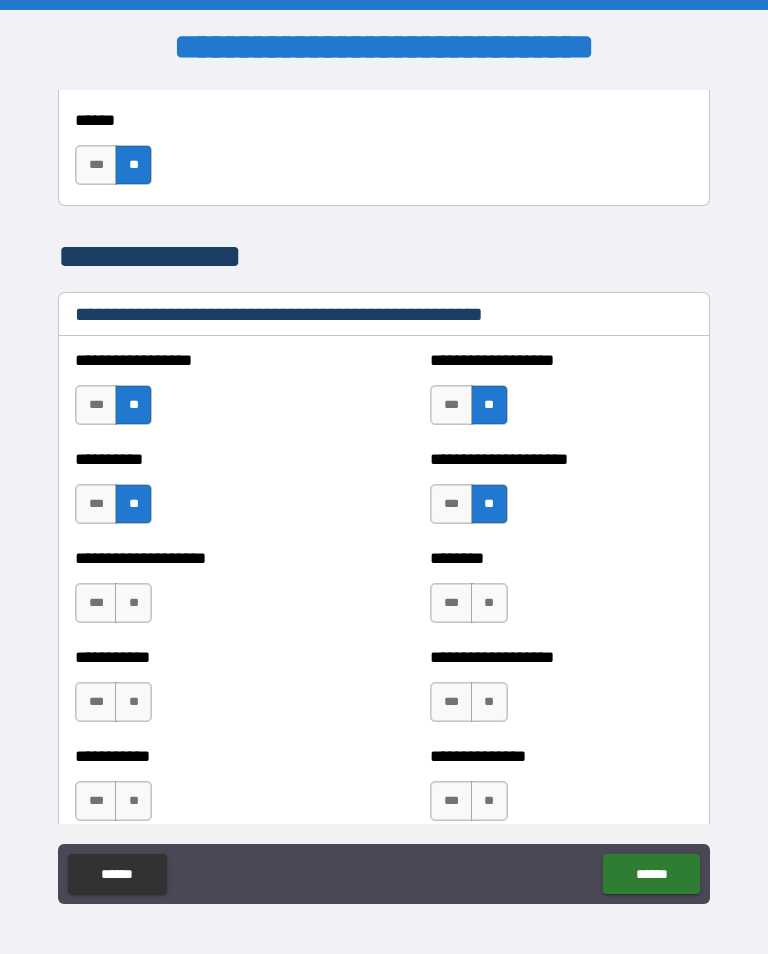 click on "**" at bounding box center (133, 603) 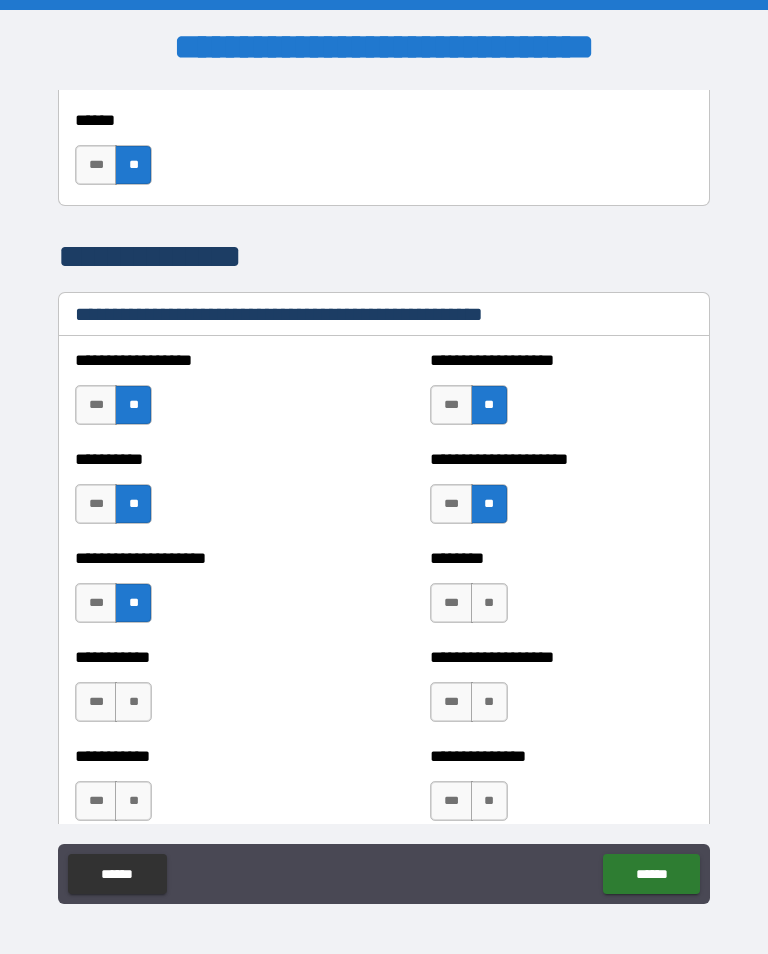 click on "**" at bounding box center (489, 603) 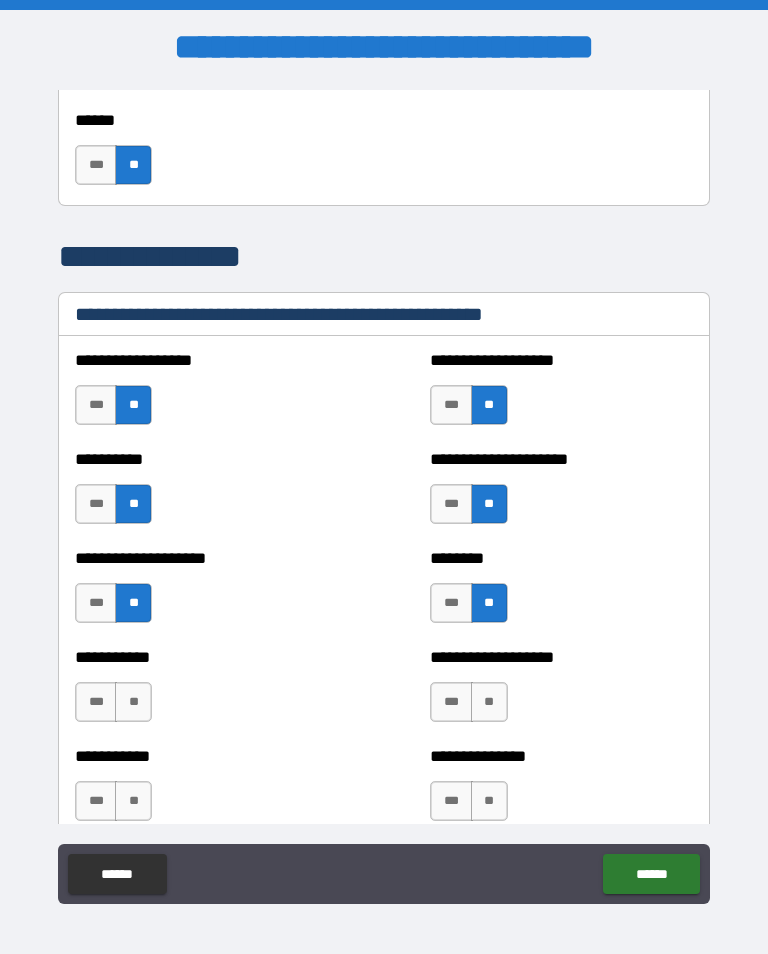 click on "**" at bounding box center (133, 702) 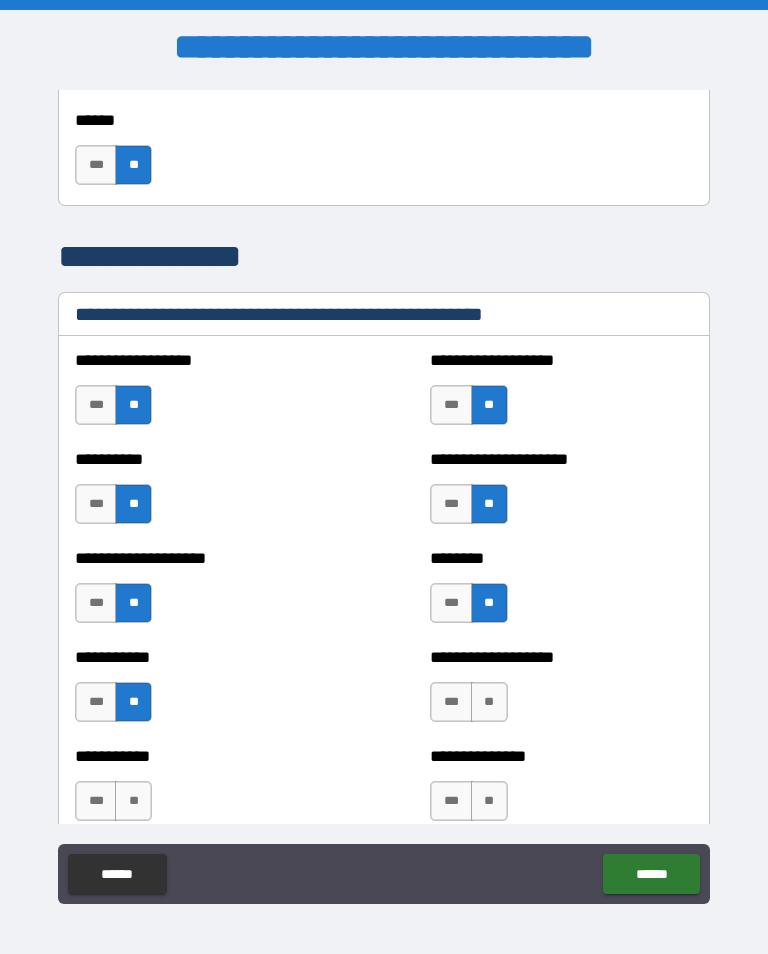 click on "**" at bounding box center (489, 702) 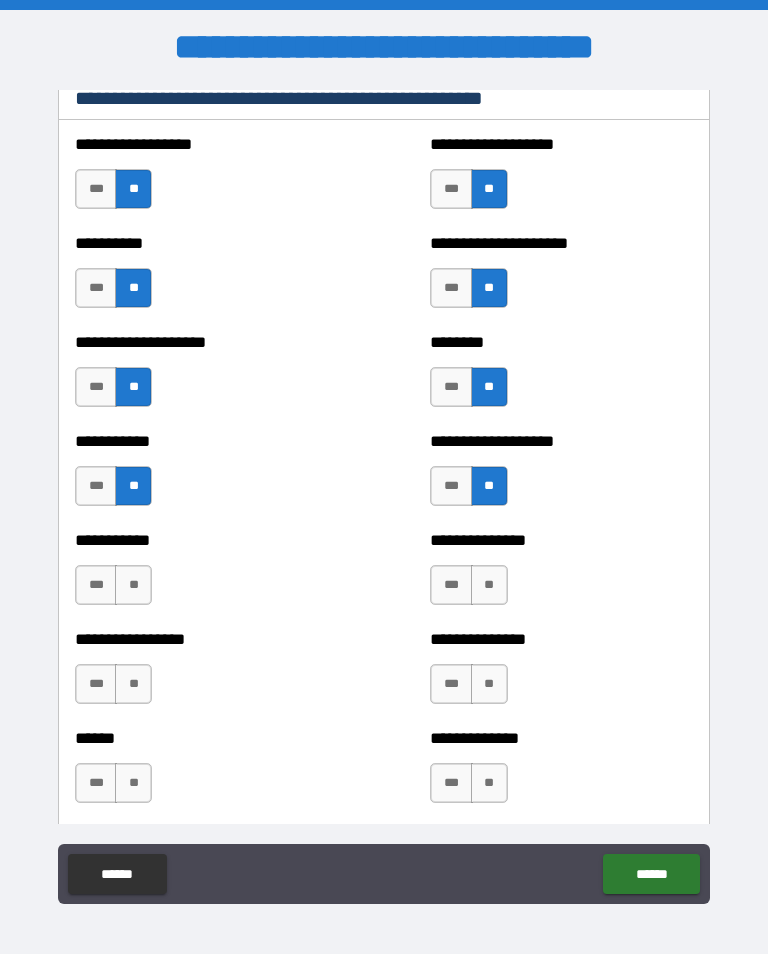 scroll, scrollTop: 2517, scrollLeft: 0, axis: vertical 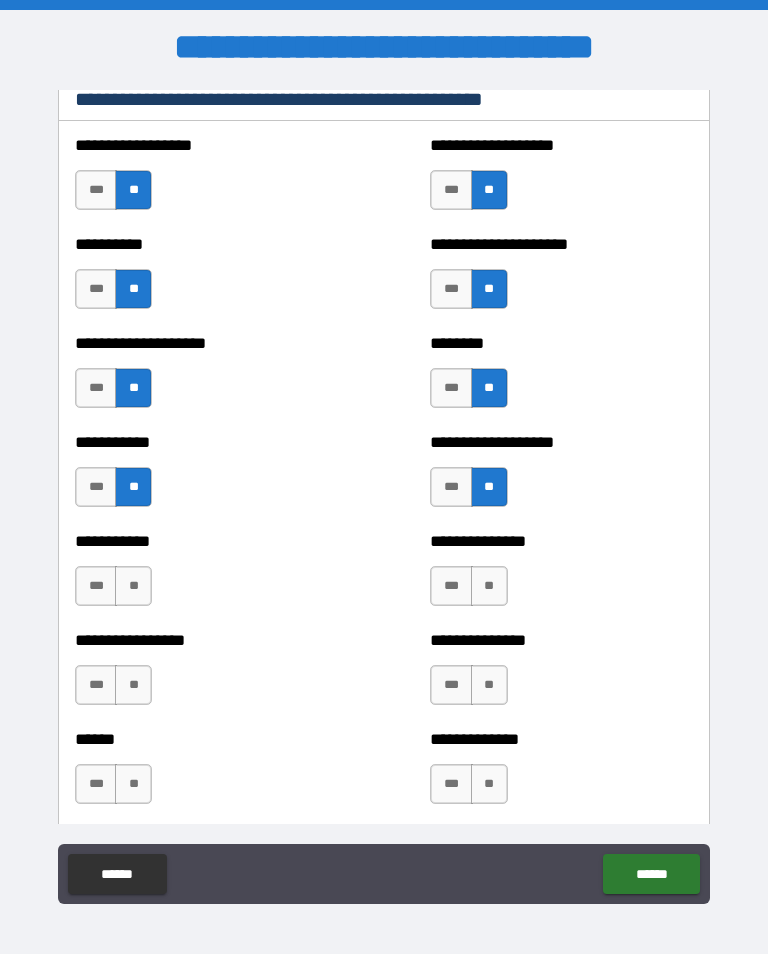 click on "**" at bounding box center (133, 586) 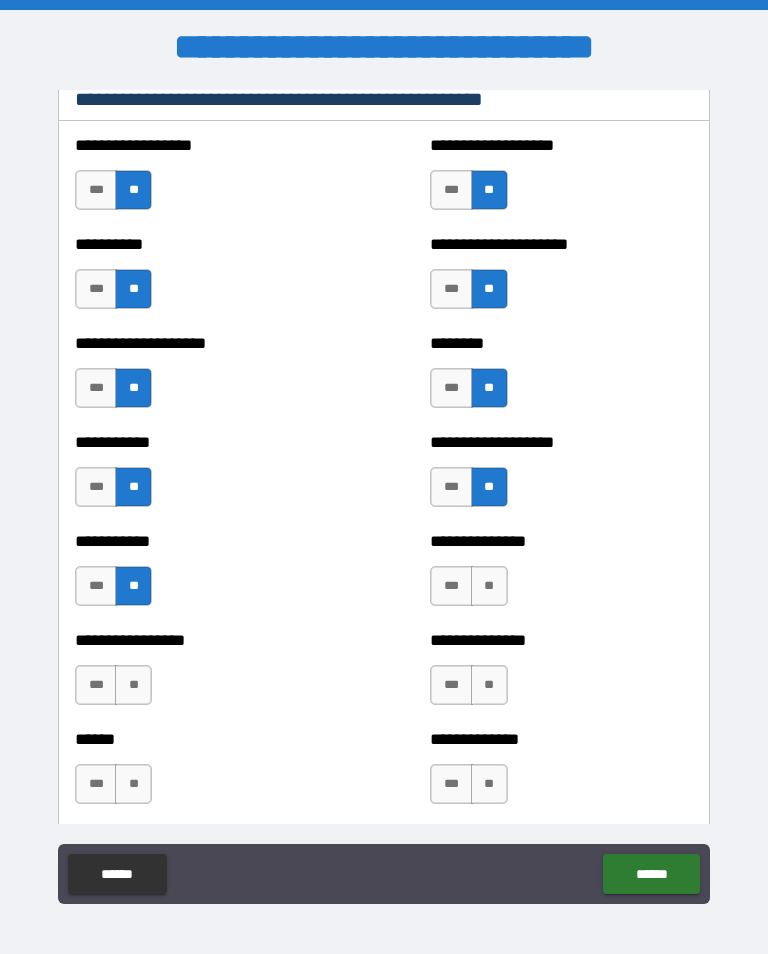 click on "**" at bounding box center [489, 586] 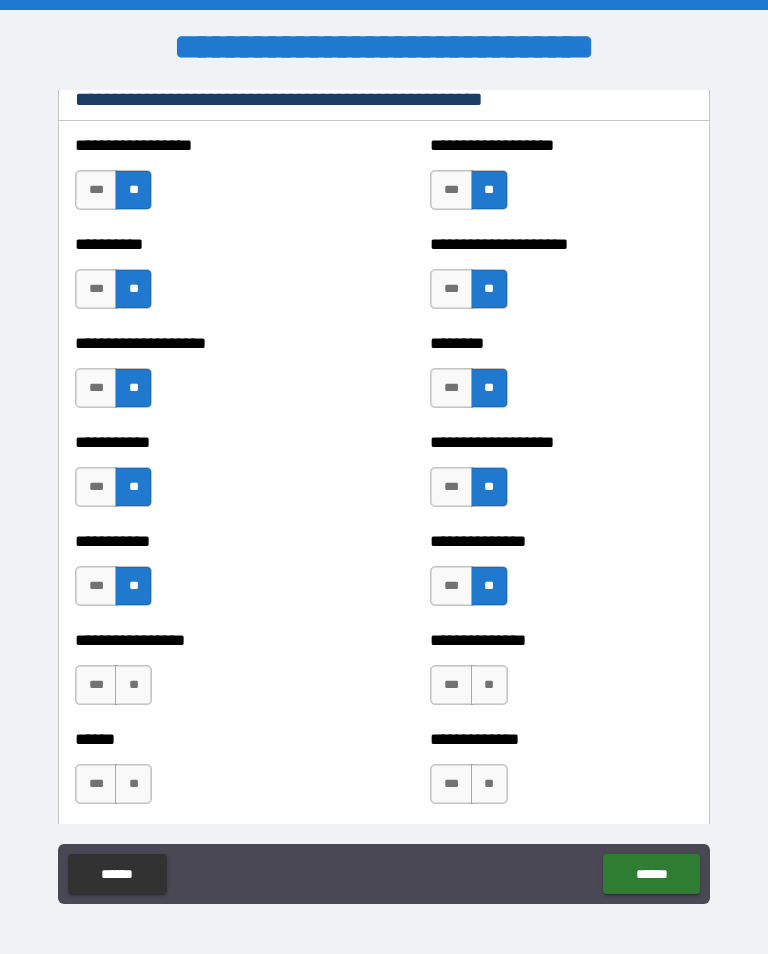 click on "**" at bounding box center [133, 685] 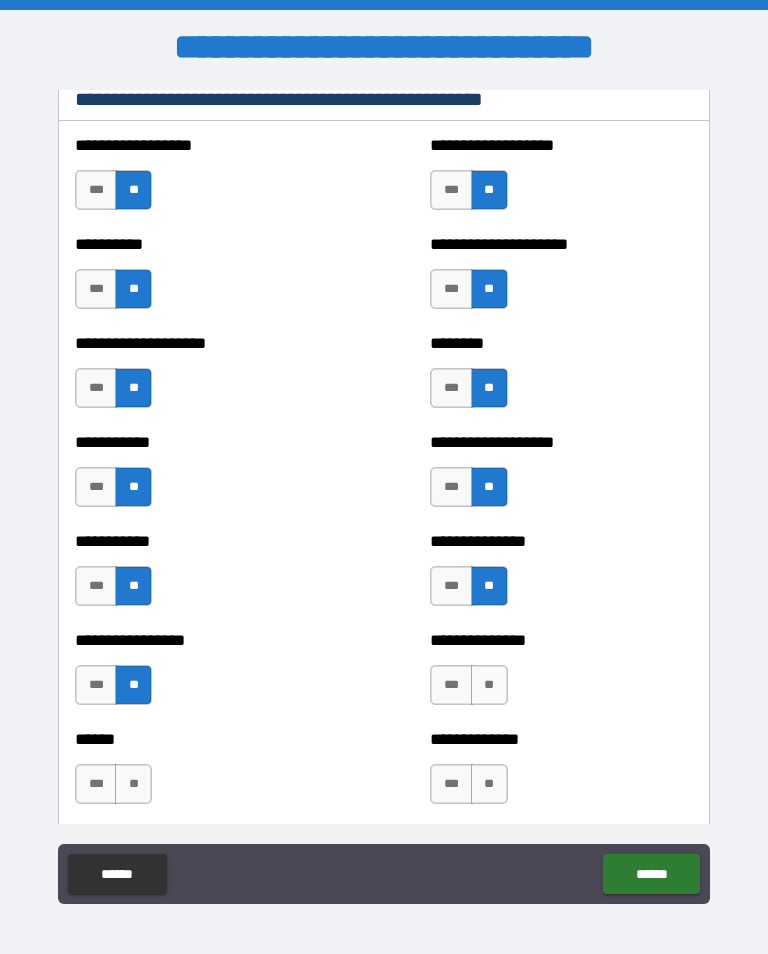 click on "**" at bounding box center (489, 685) 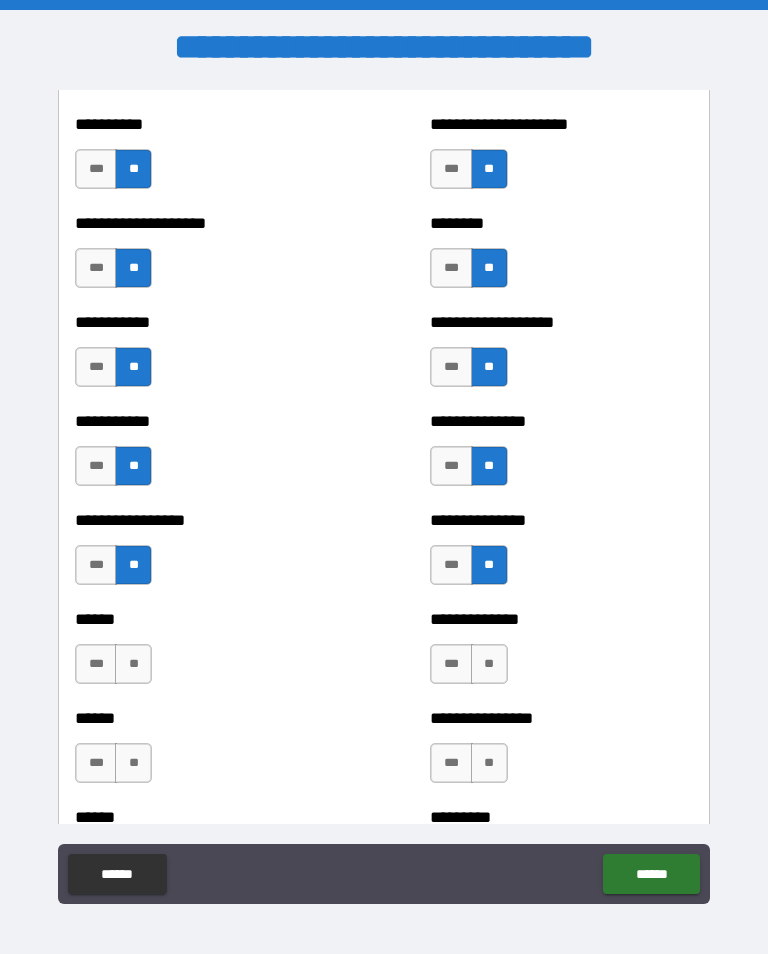 scroll, scrollTop: 2705, scrollLeft: 0, axis: vertical 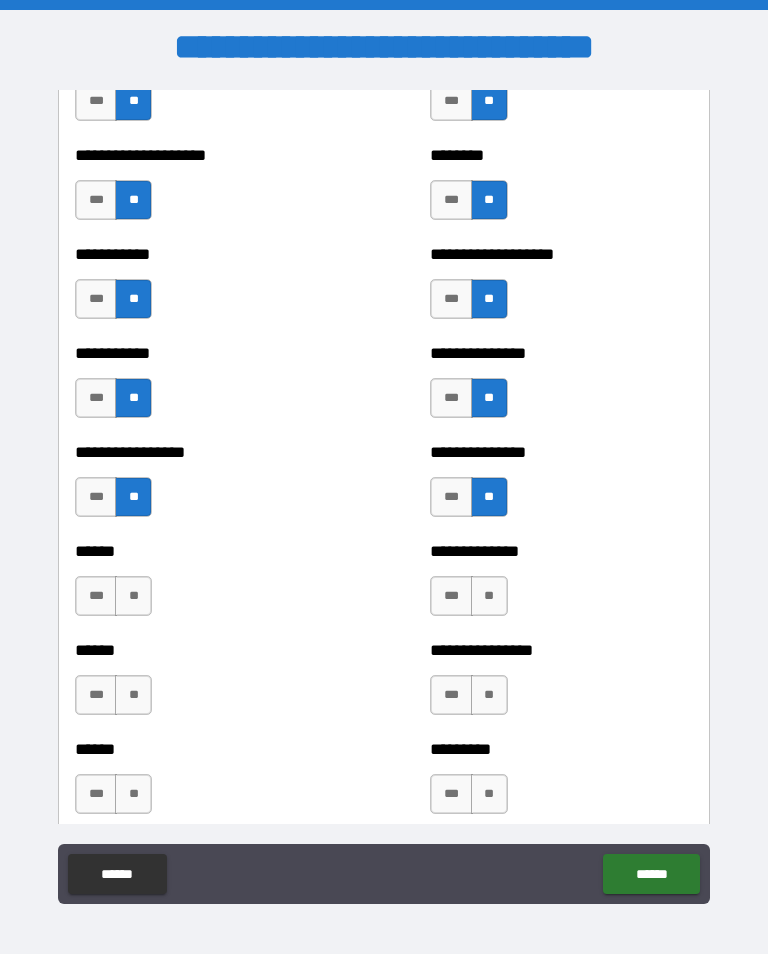 click on "**" at bounding box center [133, 596] 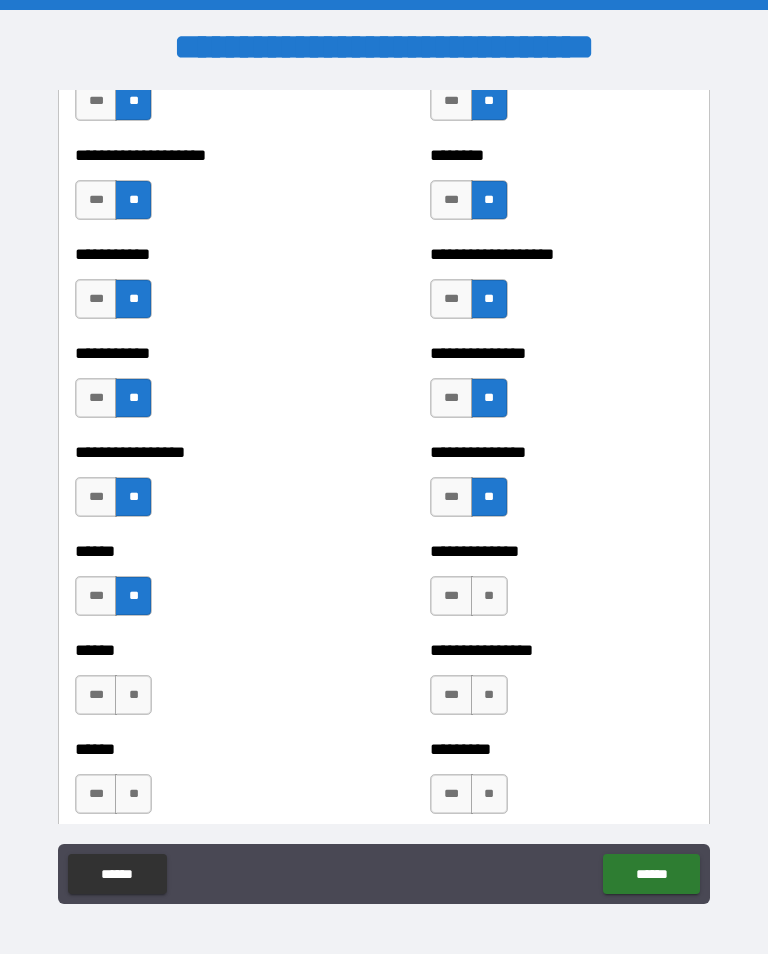 click on "**" at bounding box center [489, 596] 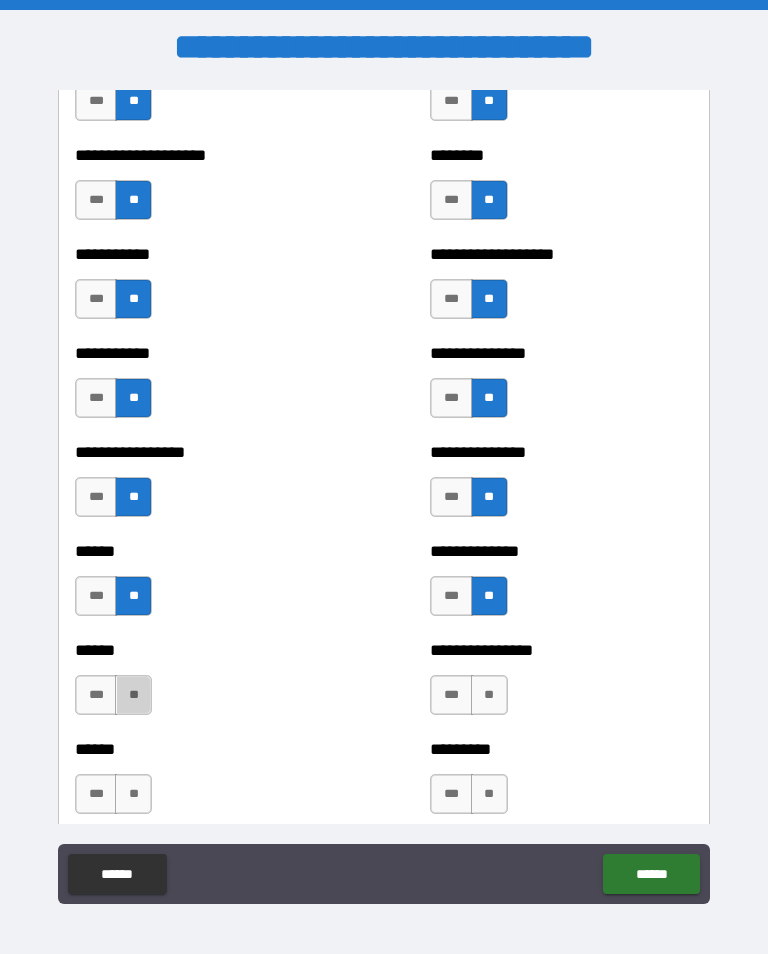 click on "**" at bounding box center [133, 695] 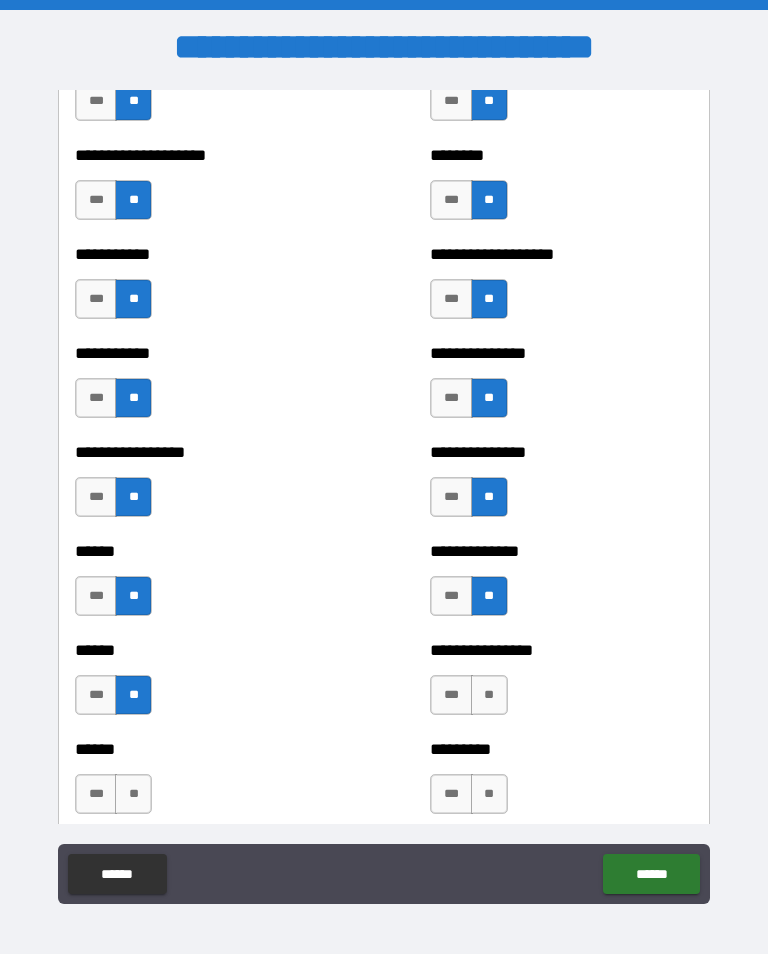 click on "**" at bounding box center [489, 695] 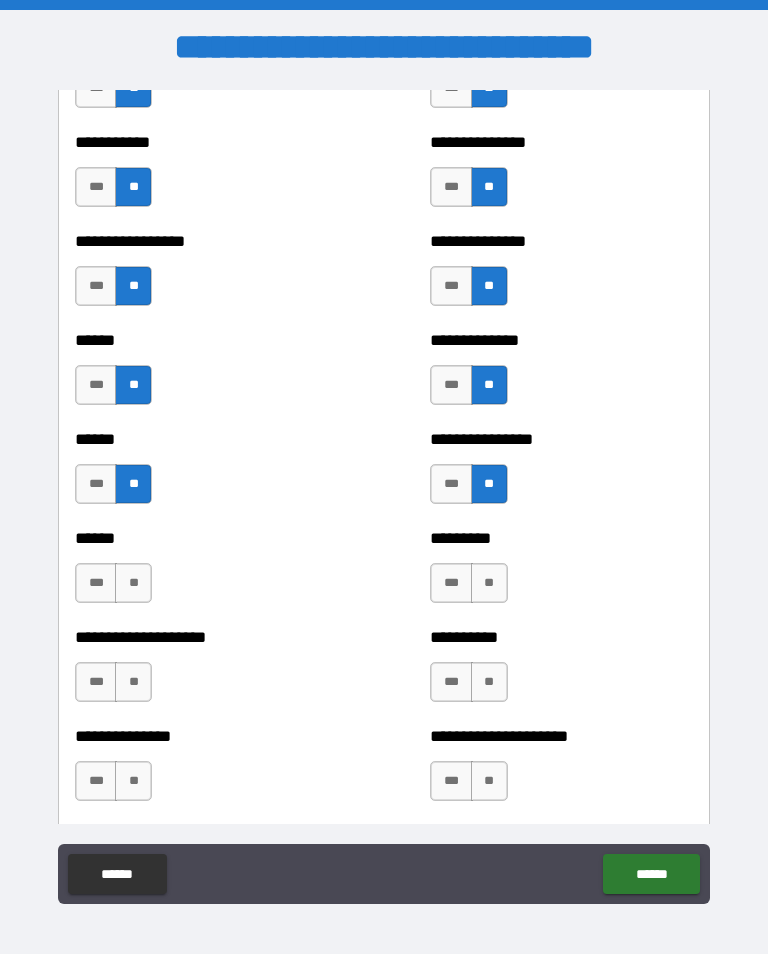 scroll, scrollTop: 2916, scrollLeft: 0, axis: vertical 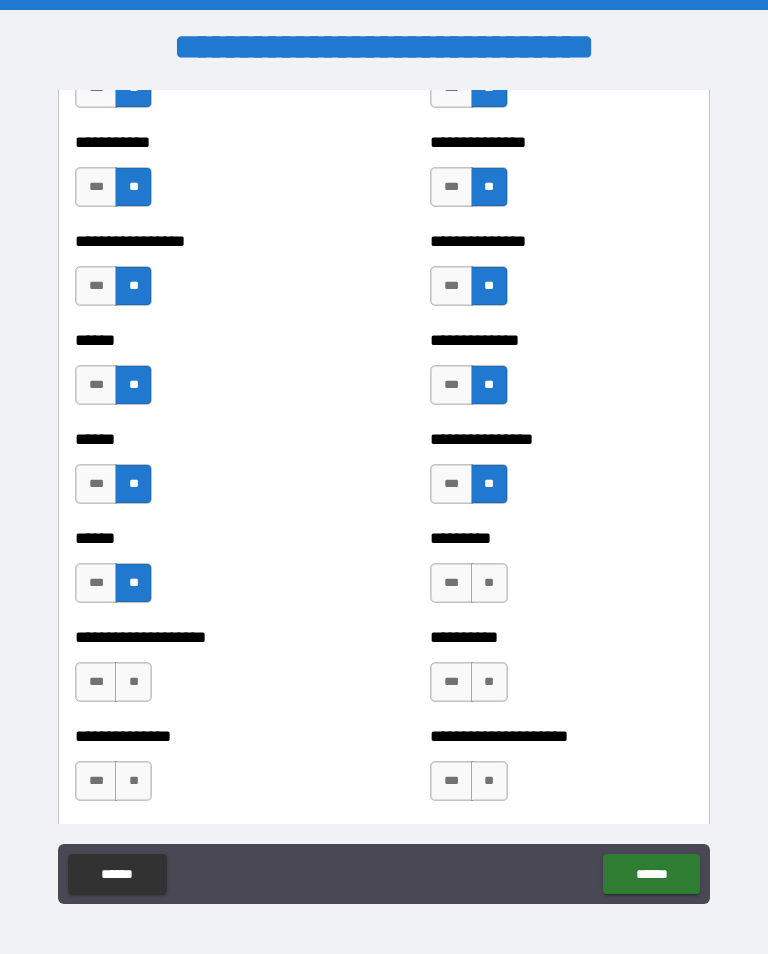 click on "**" at bounding box center (489, 583) 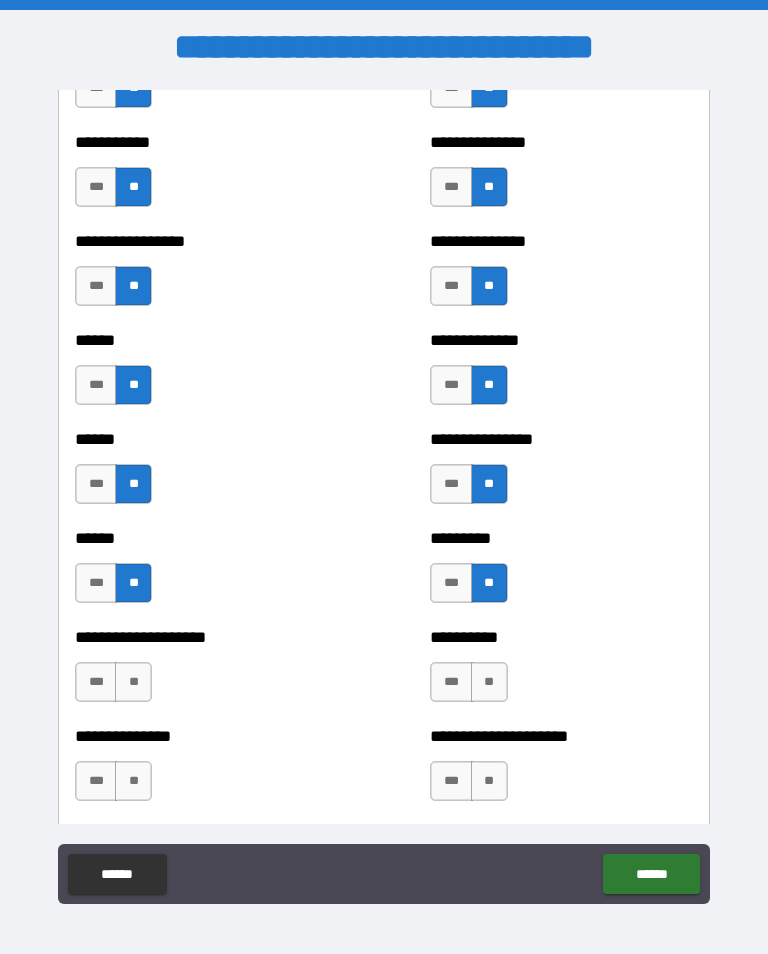 click on "**" at bounding box center [133, 682] 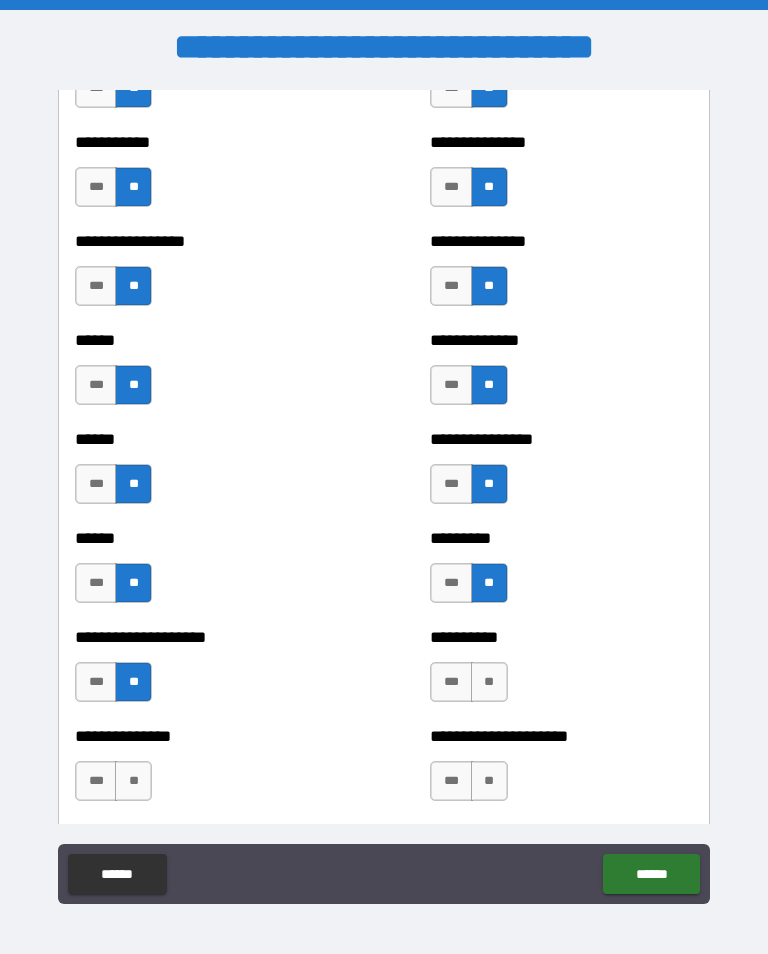 click on "**" at bounding box center (489, 682) 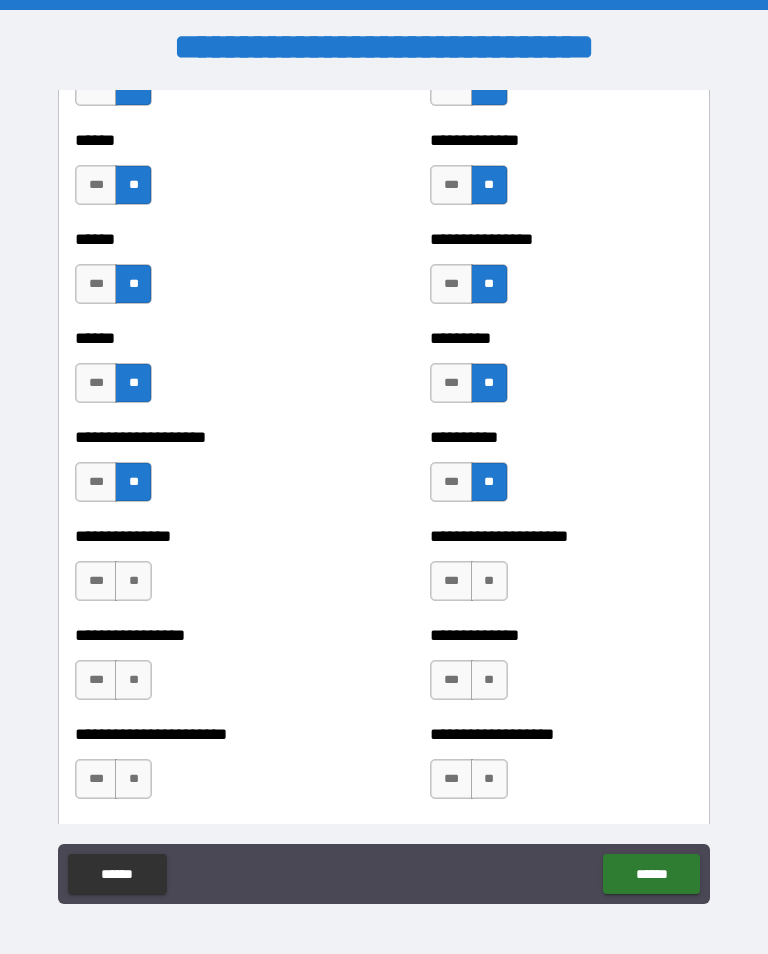 scroll, scrollTop: 3116, scrollLeft: 0, axis: vertical 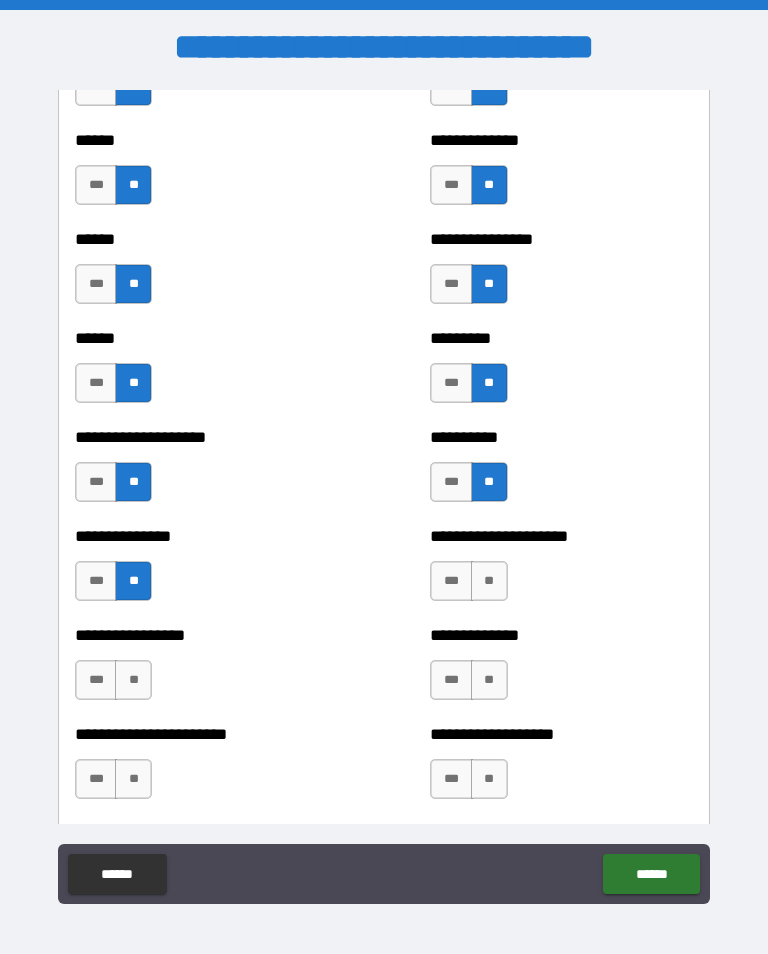 click on "**" at bounding box center [489, 581] 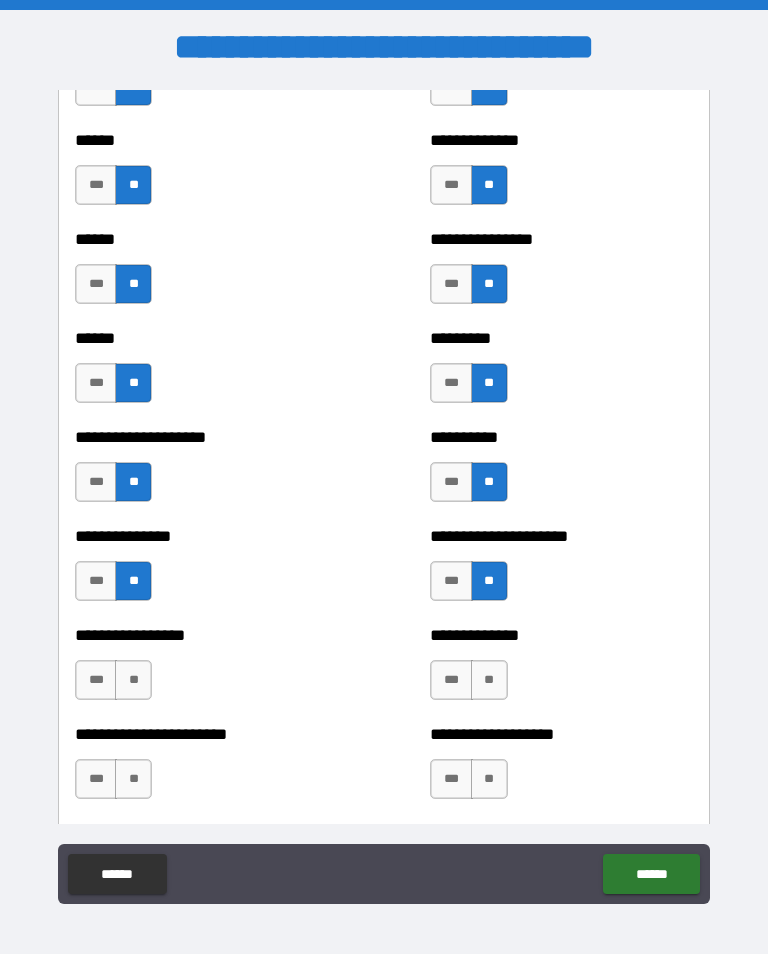 click on "**" at bounding box center [133, 680] 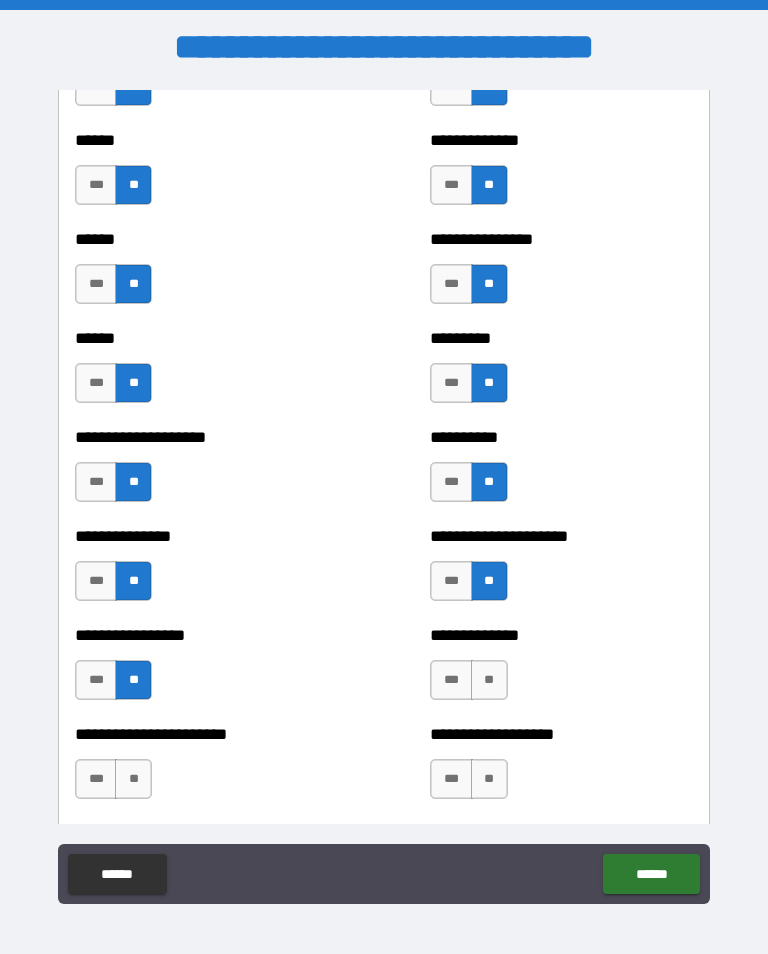 click on "**" at bounding box center (489, 680) 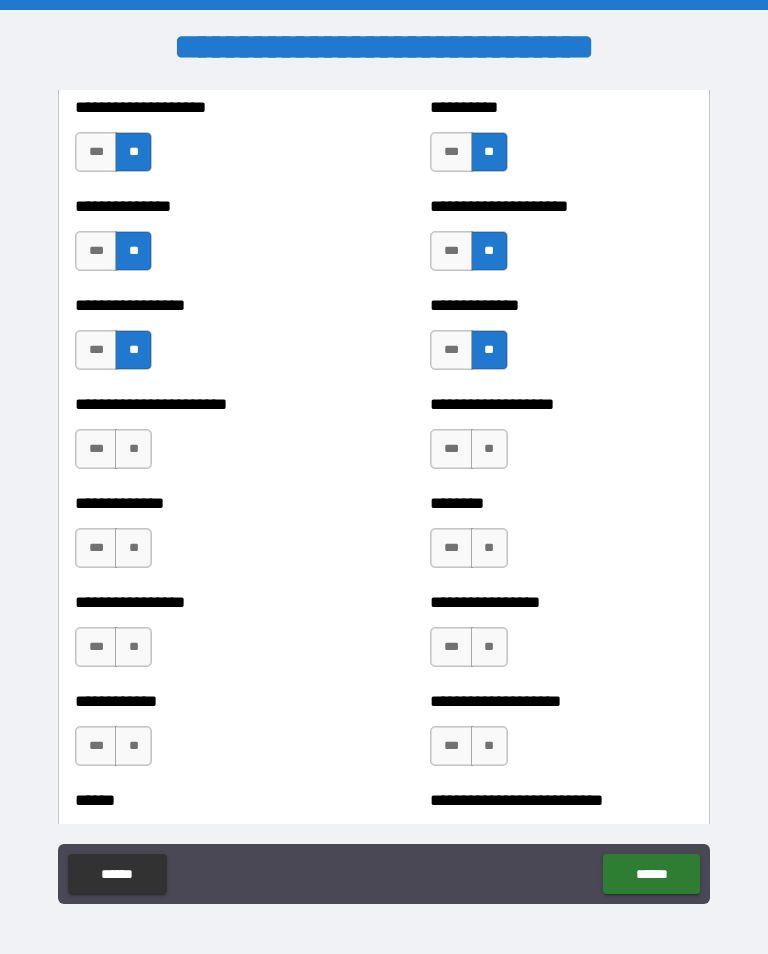 scroll, scrollTop: 3451, scrollLeft: 0, axis: vertical 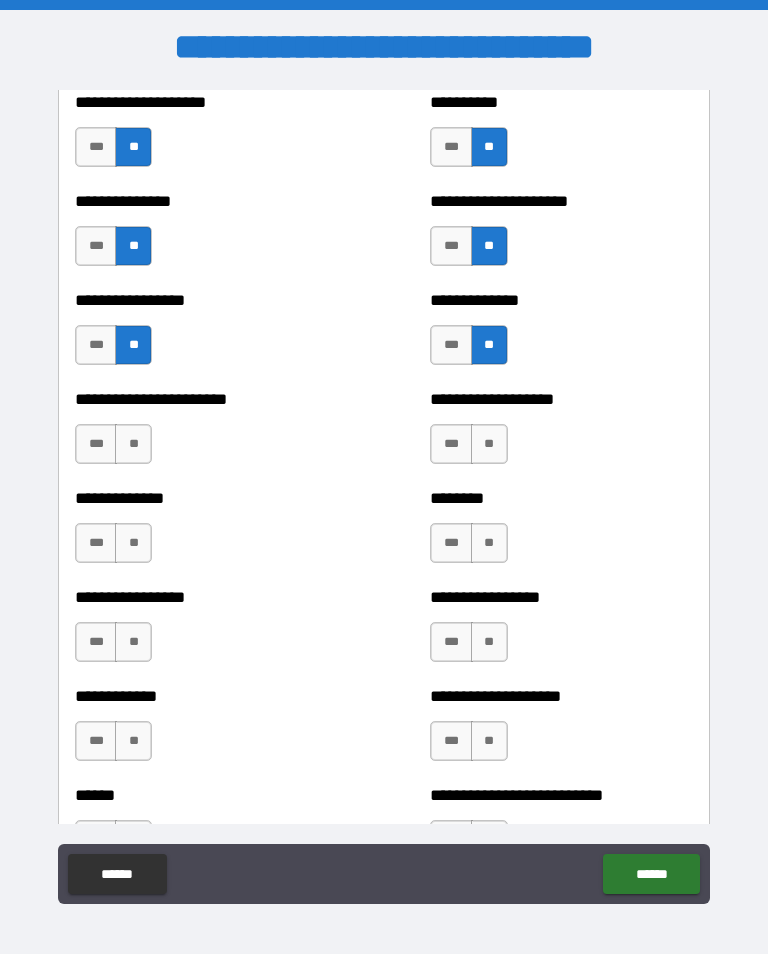 click on "**" at bounding box center (133, 444) 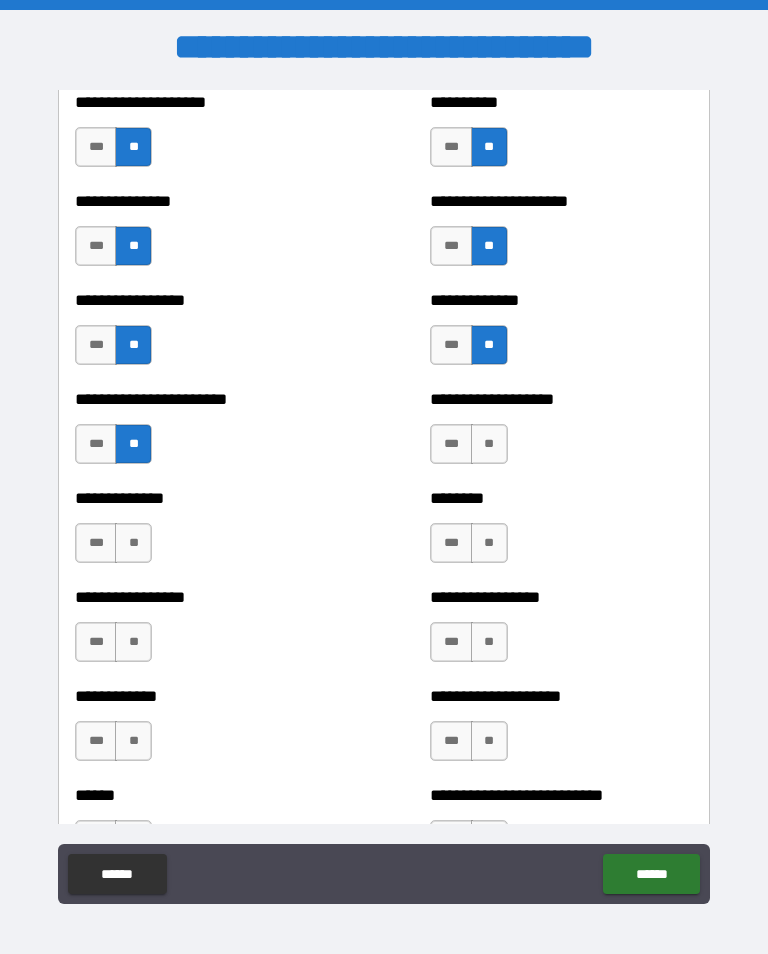 click on "**" at bounding box center [489, 444] 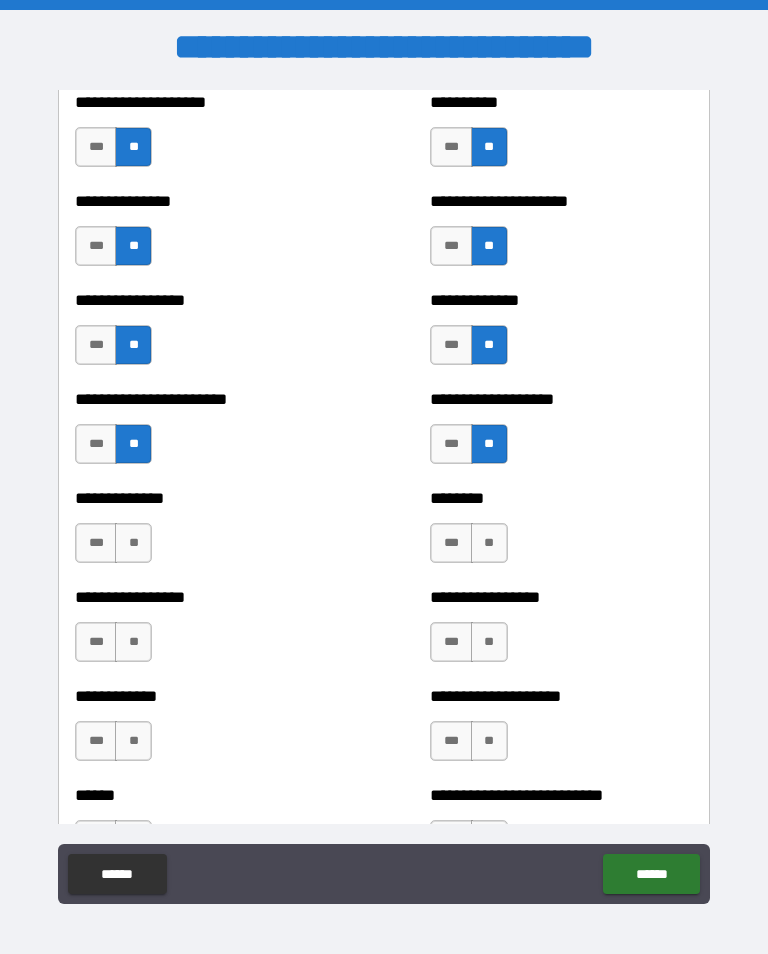 click on "**" at bounding box center (133, 543) 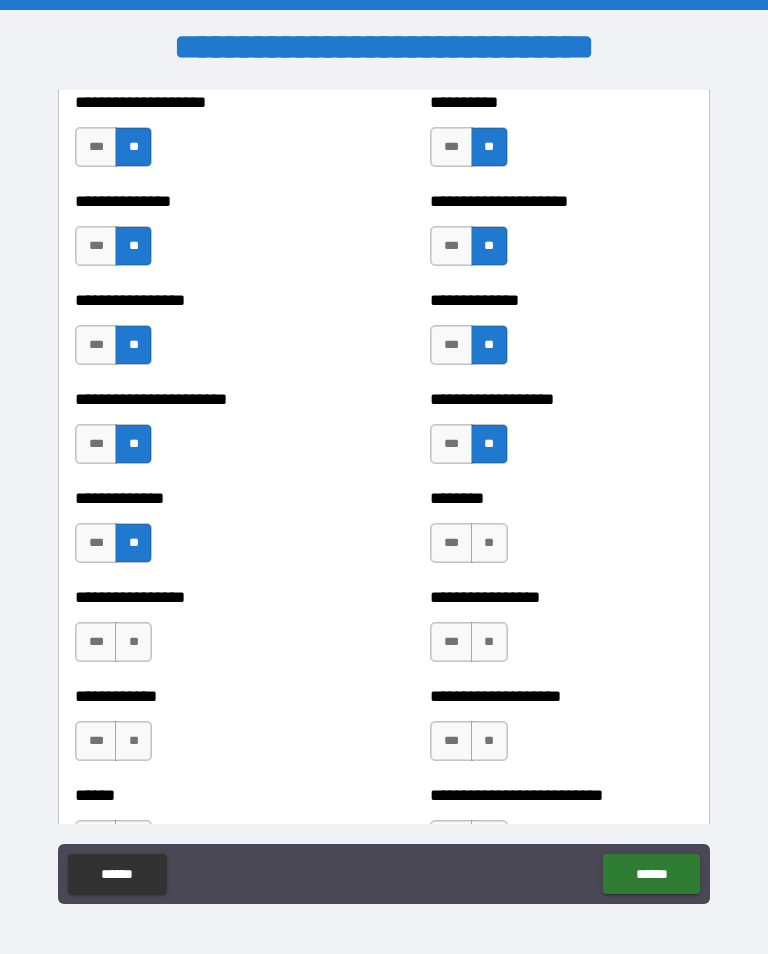 click on "**" at bounding box center [489, 543] 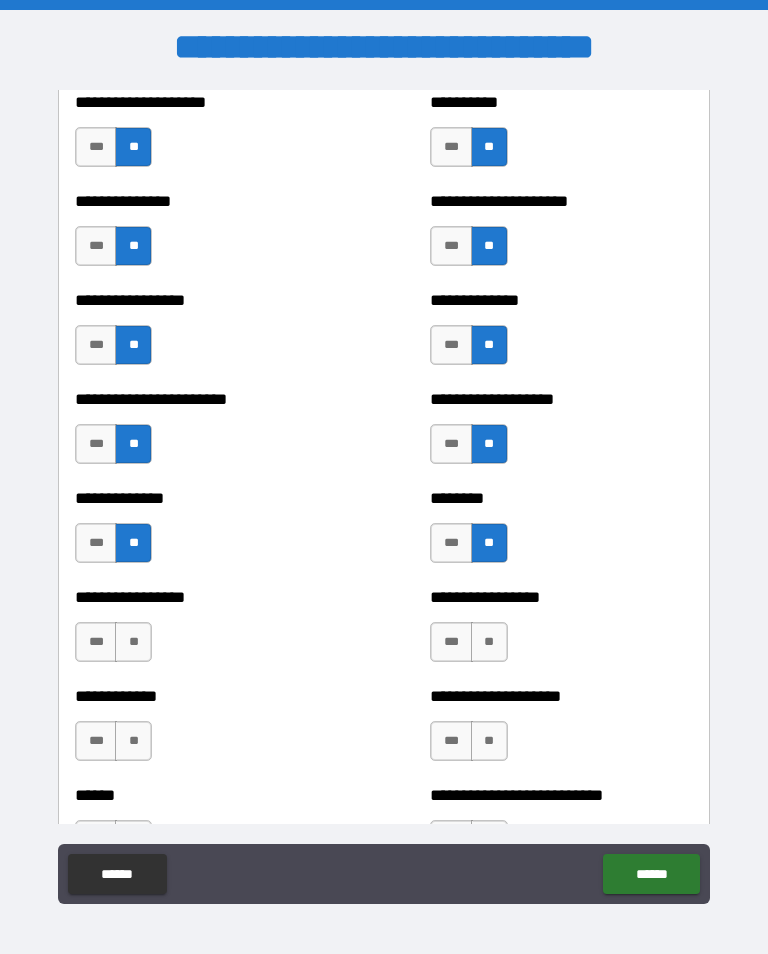 click on "**" at bounding box center [133, 642] 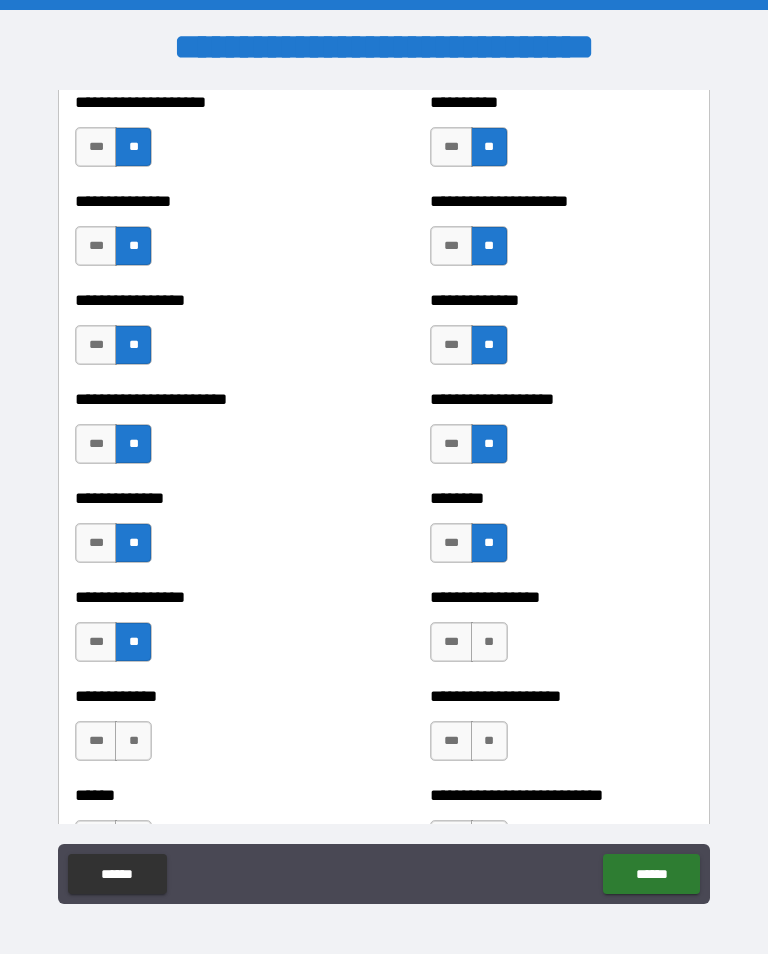 click on "**" at bounding box center [489, 642] 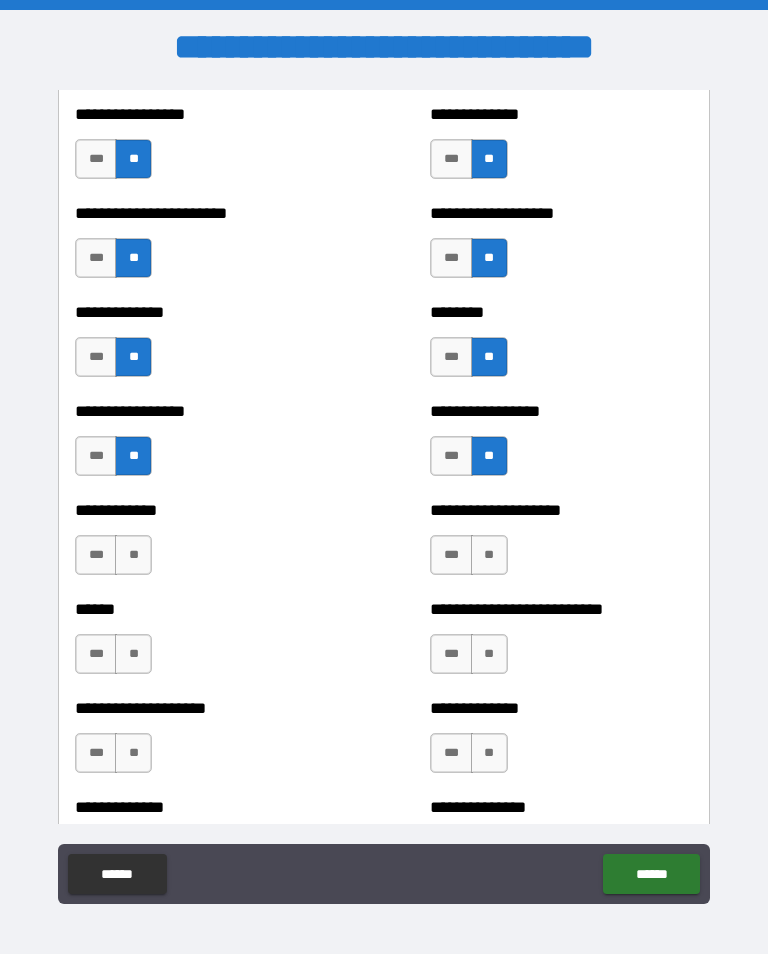 scroll, scrollTop: 3650, scrollLeft: 0, axis: vertical 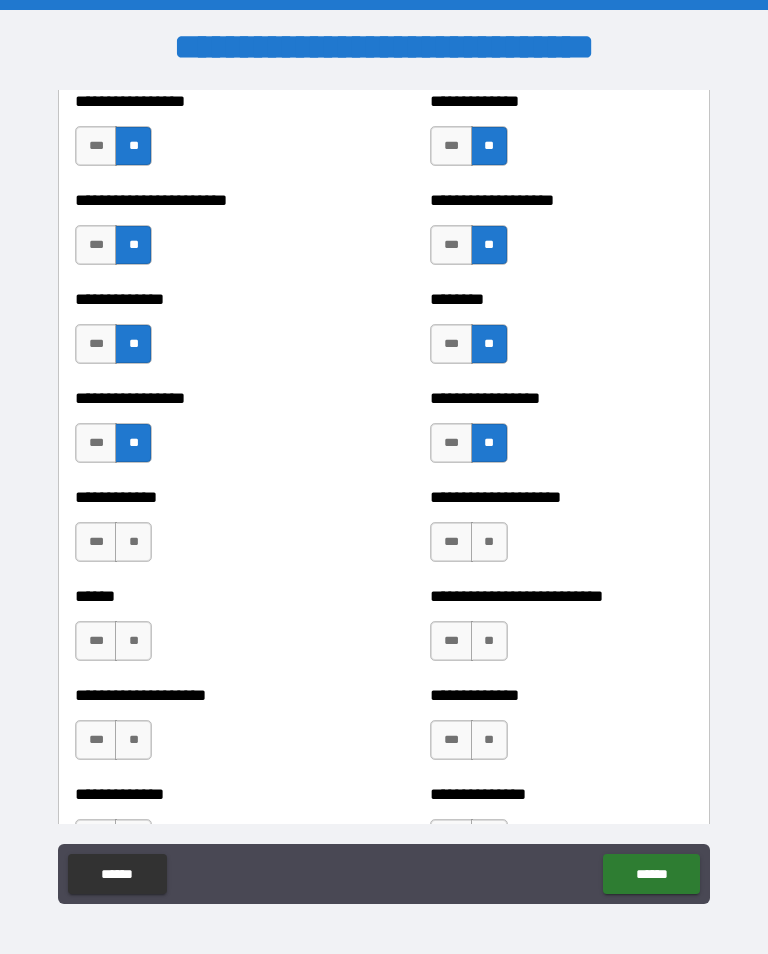 click on "**" at bounding box center [133, 542] 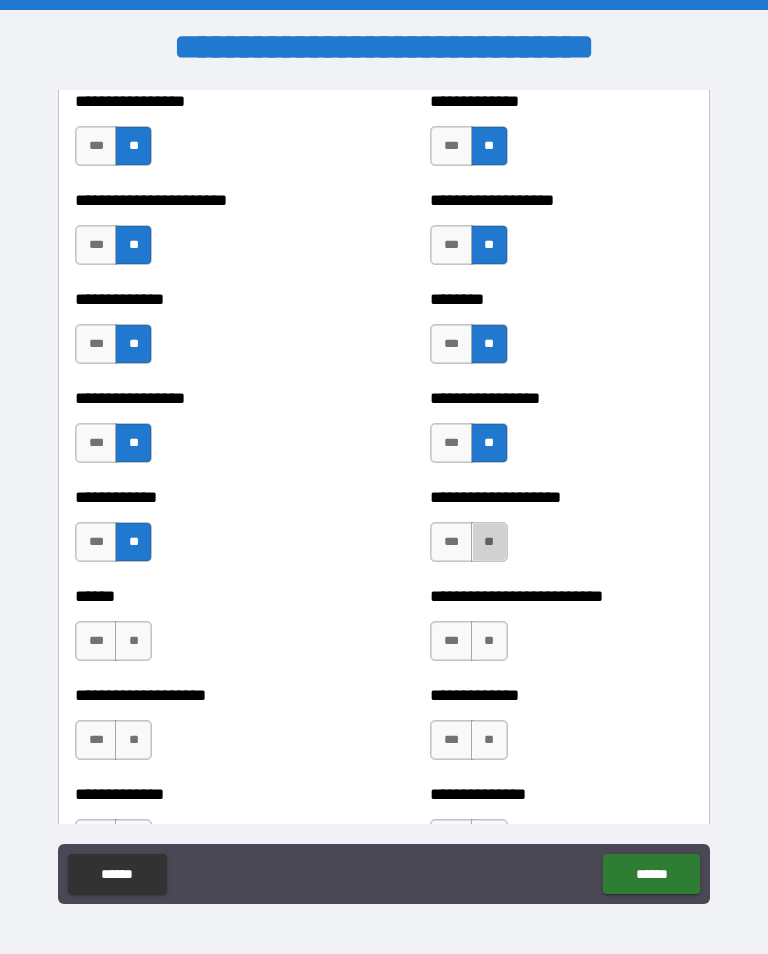 click on "**" at bounding box center [489, 542] 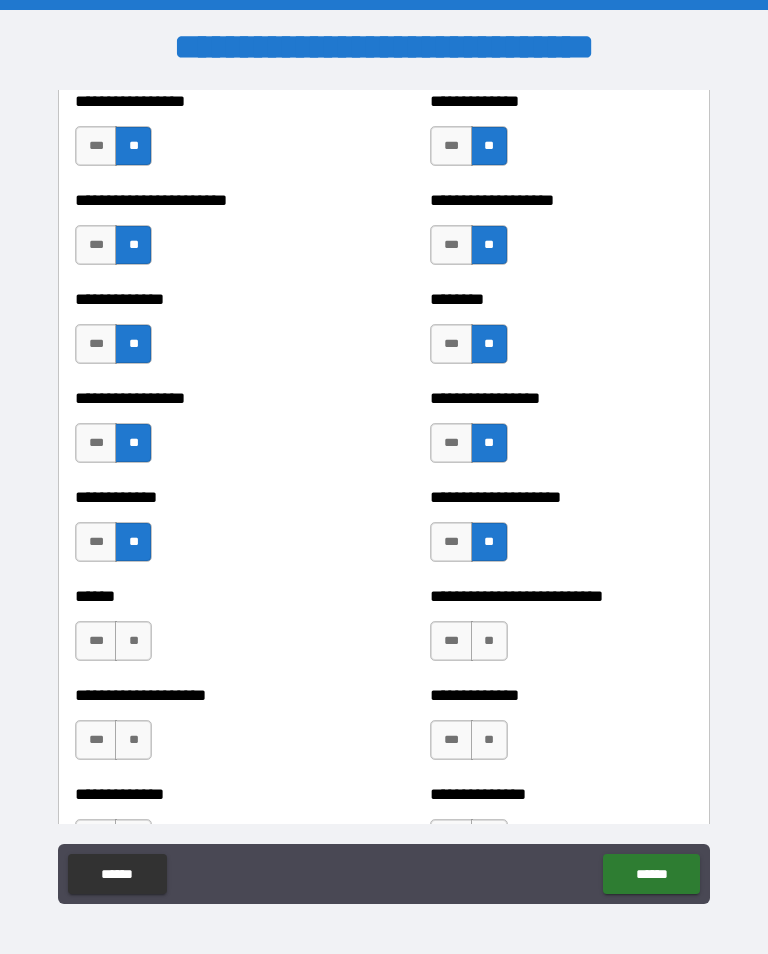 click on "**" at bounding box center [133, 641] 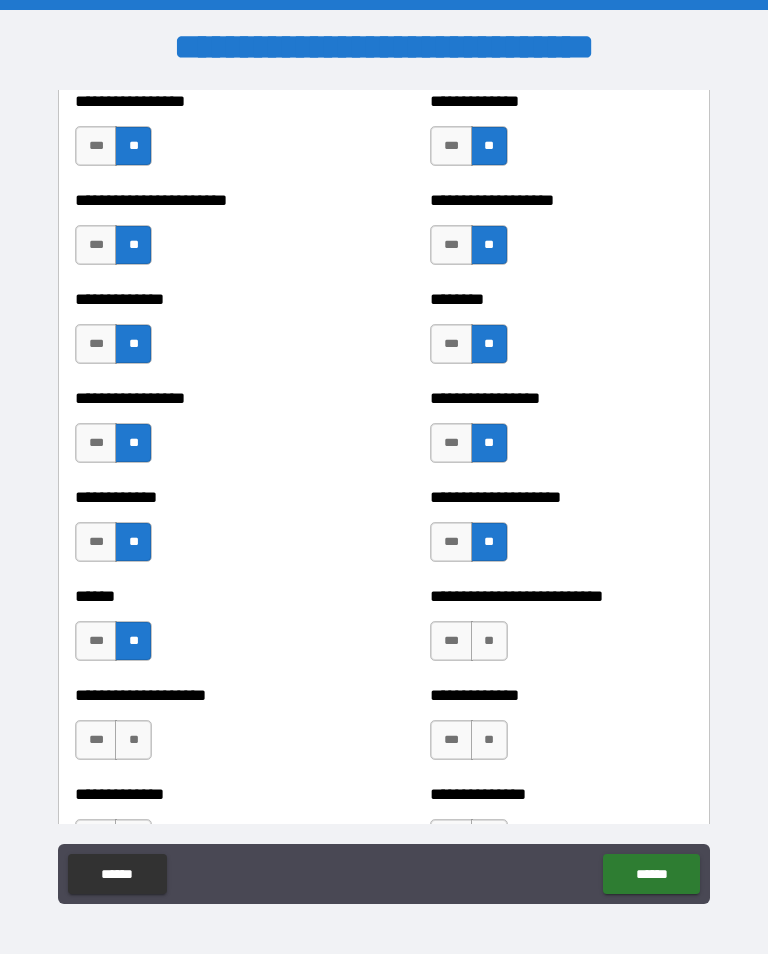 click on "**" at bounding box center [489, 641] 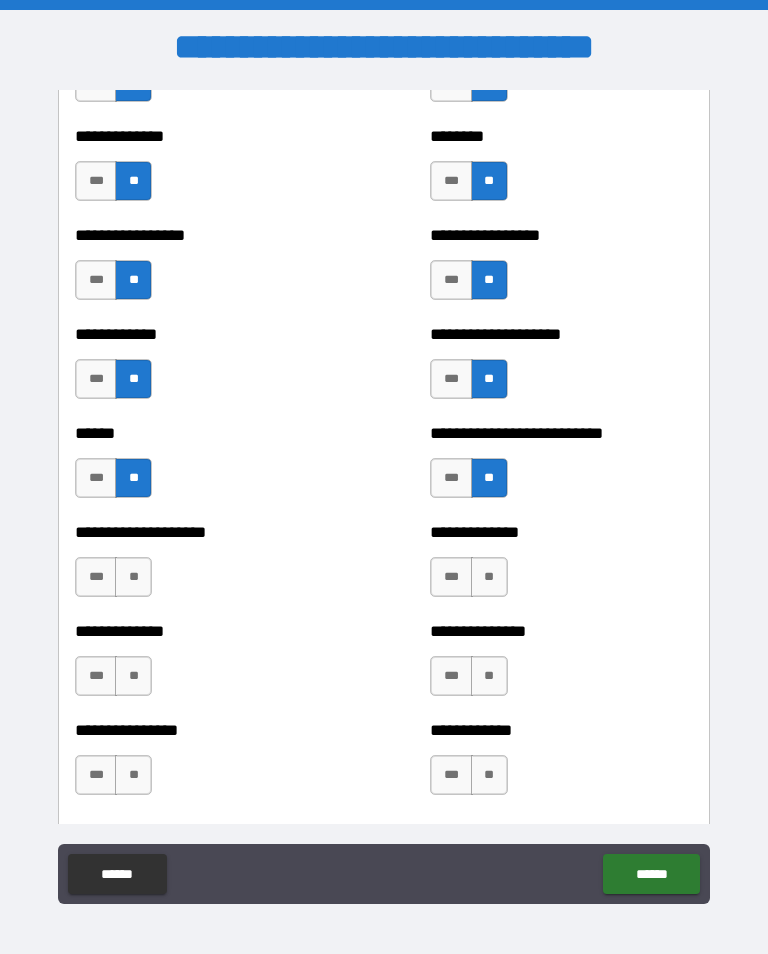scroll, scrollTop: 3815, scrollLeft: 0, axis: vertical 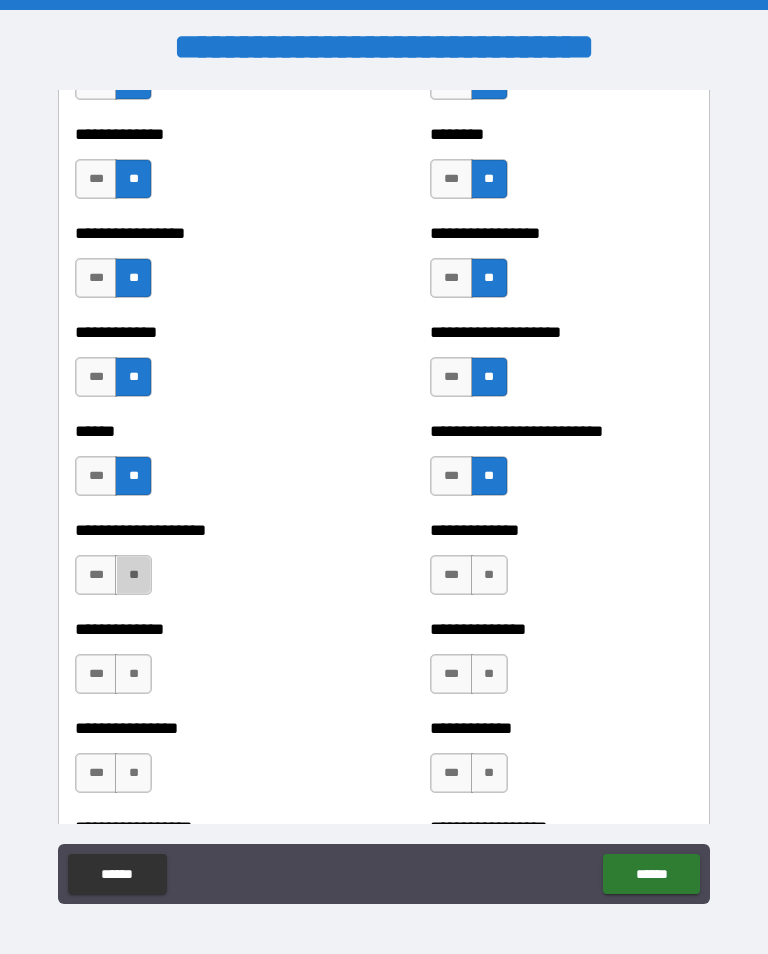 click on "**" at bounding box center (133, 575) 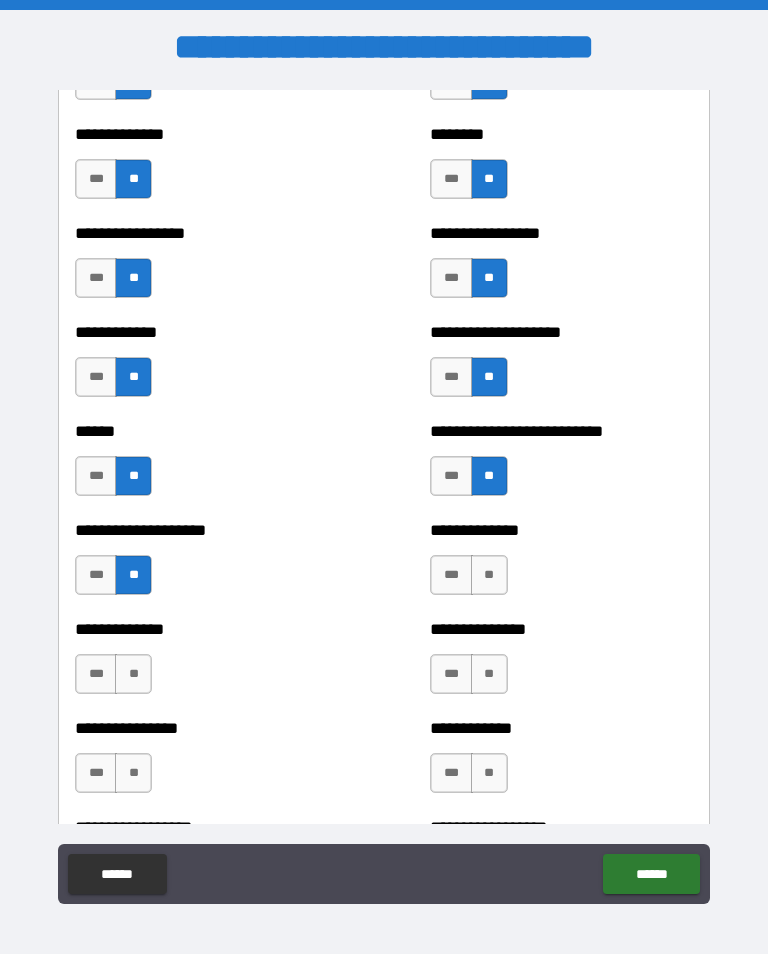 click on "**" at bounding box center (489, 575) 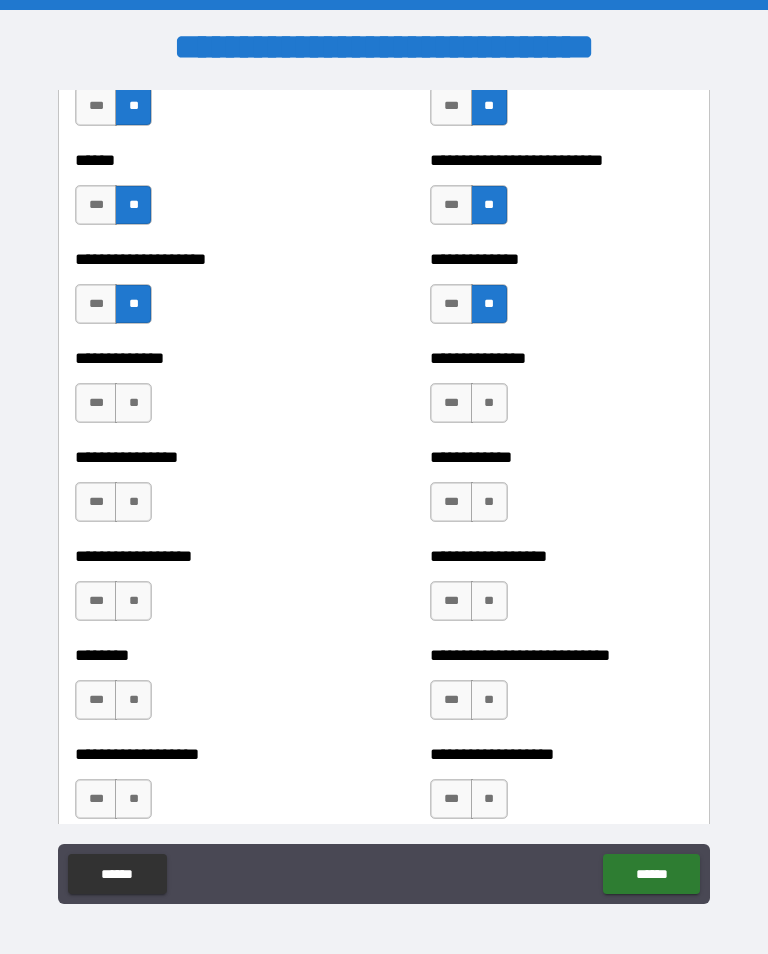 scroll, scrollTop: 4087, scrollLeft: 0, axis: vertical 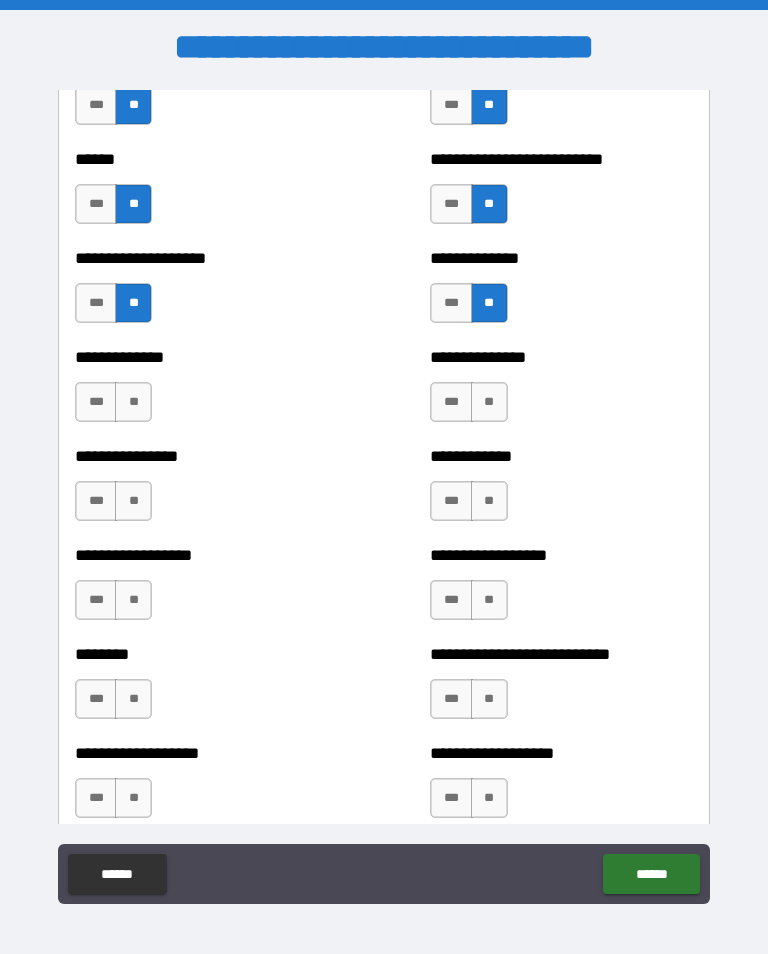 click on "**" at bounding box center [133, 402] 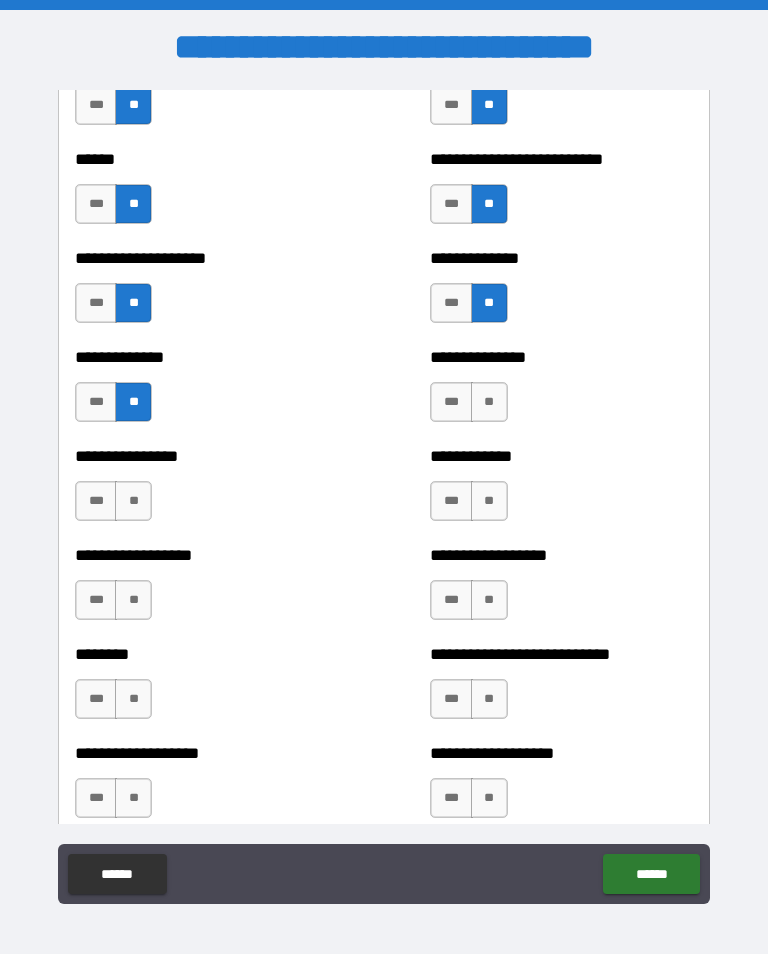 click on "**" at bounding box center (489, 402) 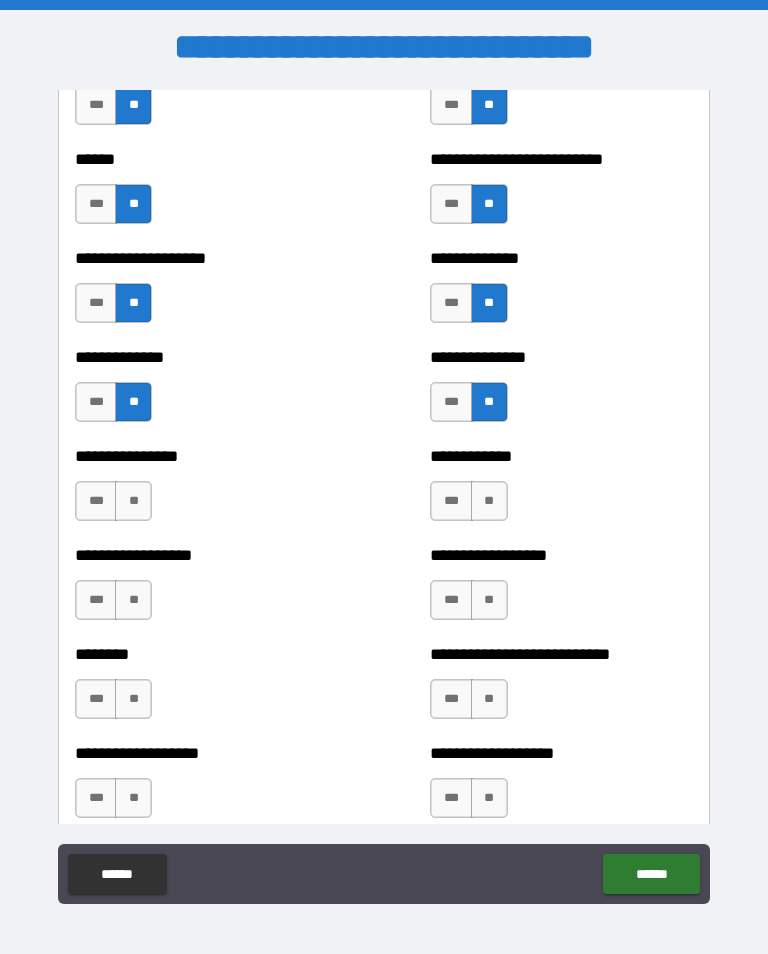 click on "**" at bounding box center (133, 501) 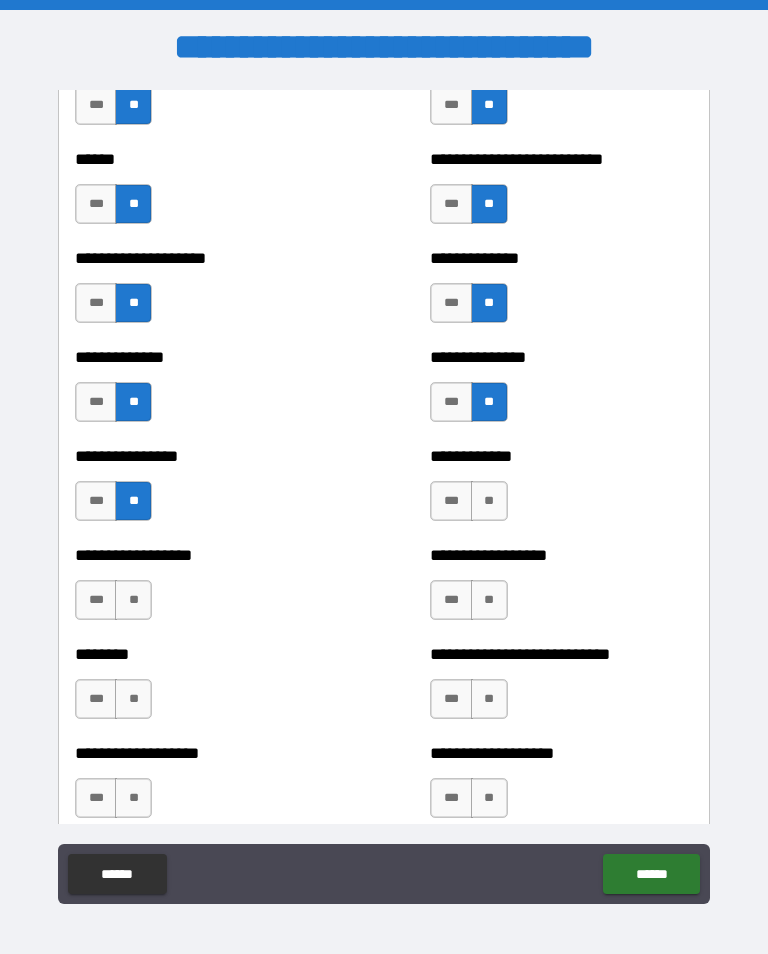 click on "**" at bounding box center (489, 501) 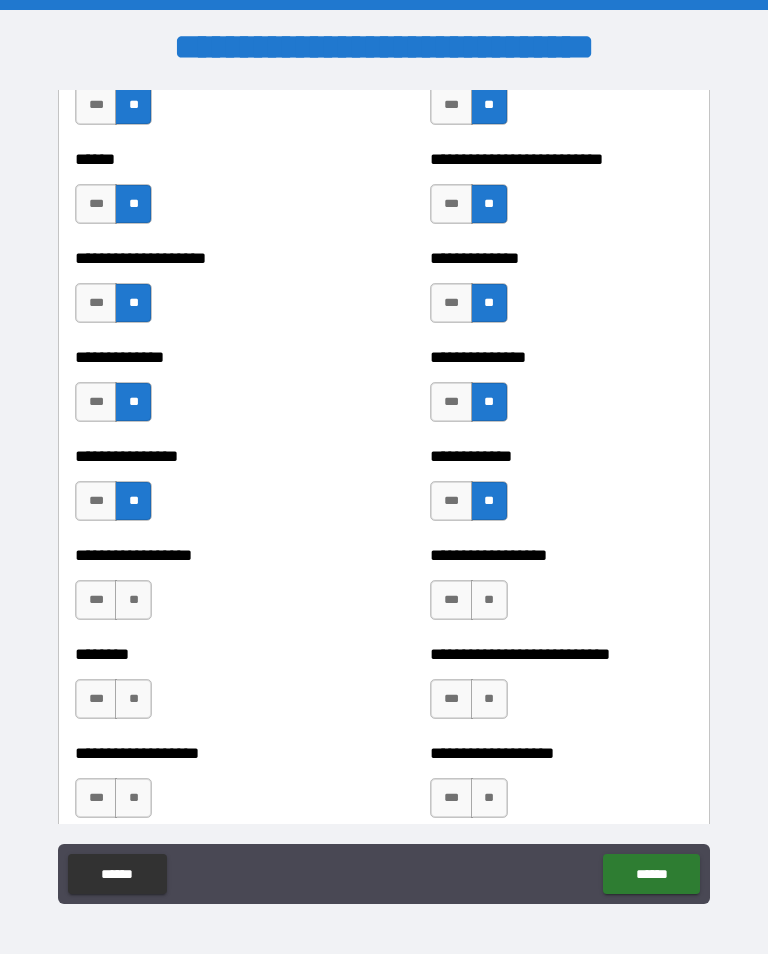 click on "**" at bounding box center [133, 600] 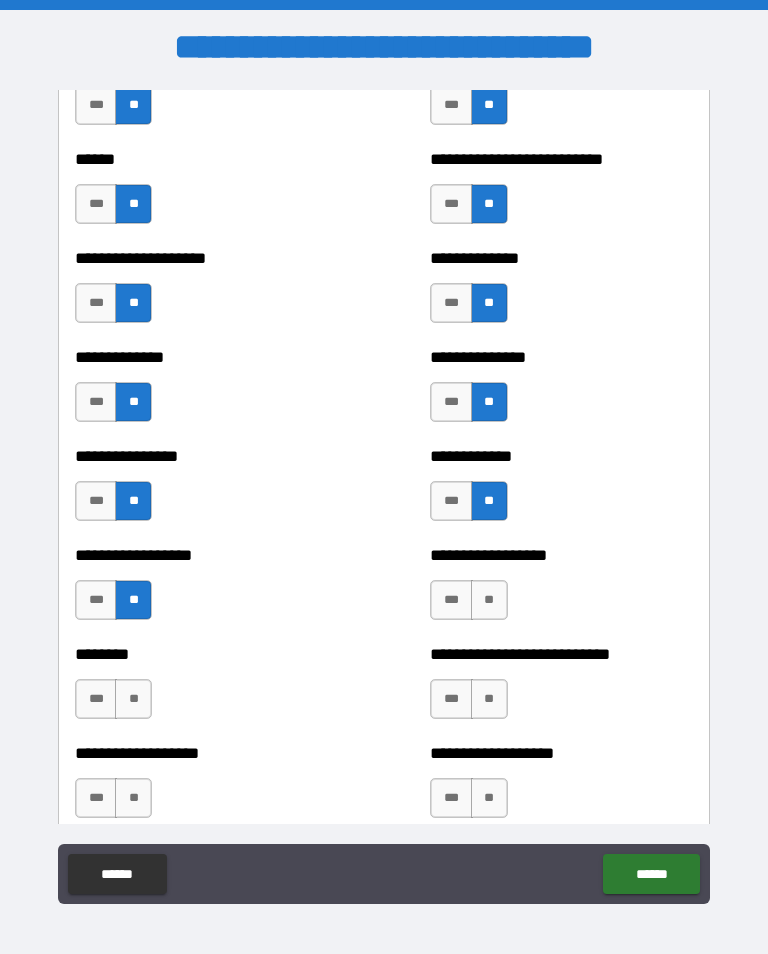 click on "**" at bounding box center (489, 600) 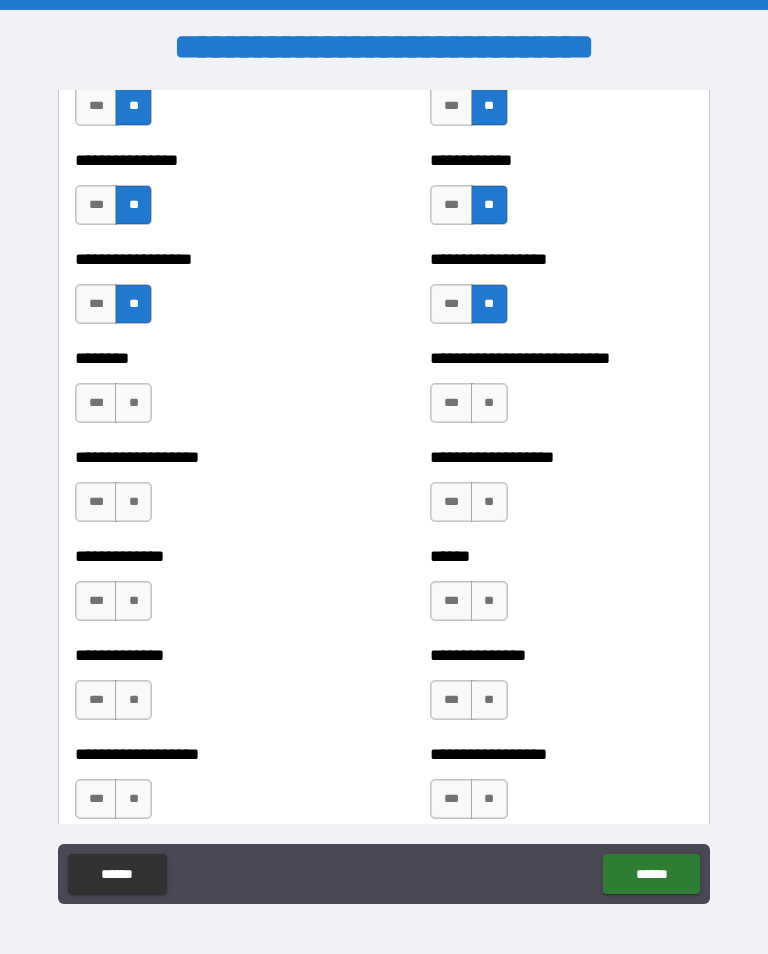 scroll, scrollTop: 4384, scrollLeft: 0, axis: vertical 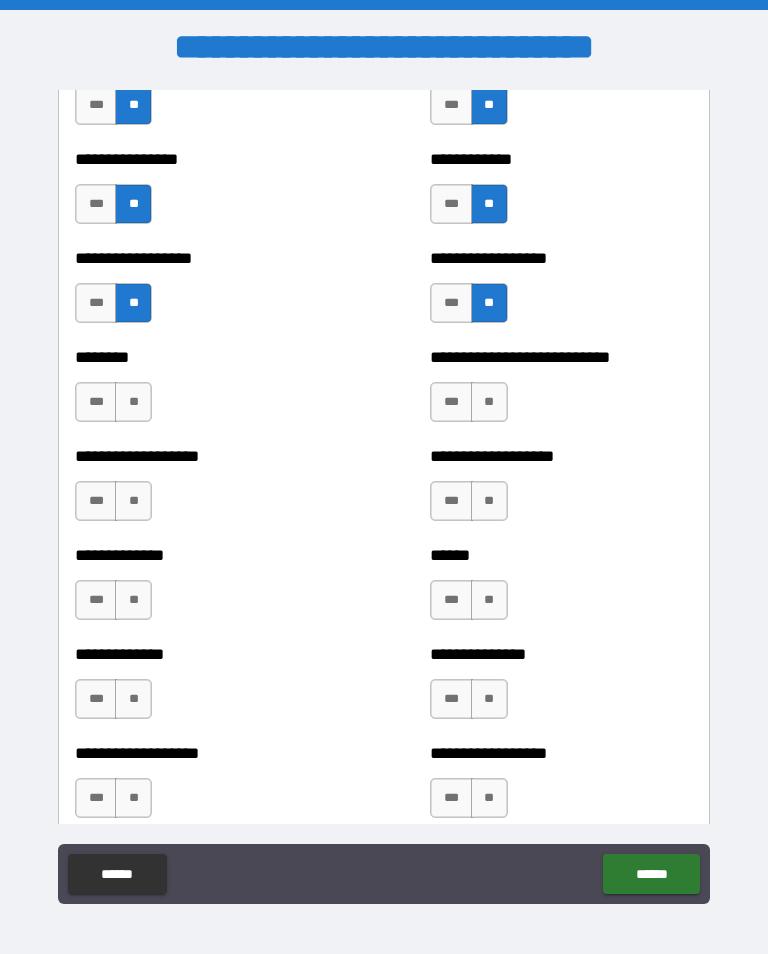 click on "**" at bounding box center (133, 402) 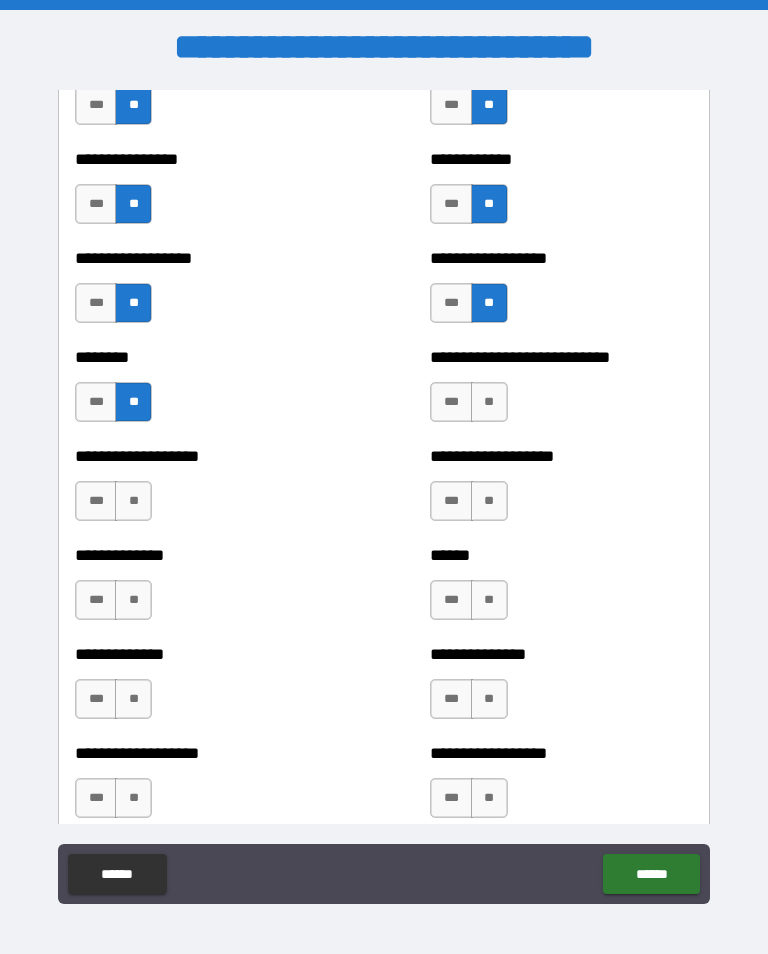 click on "**" at bounding box center [489, 402] 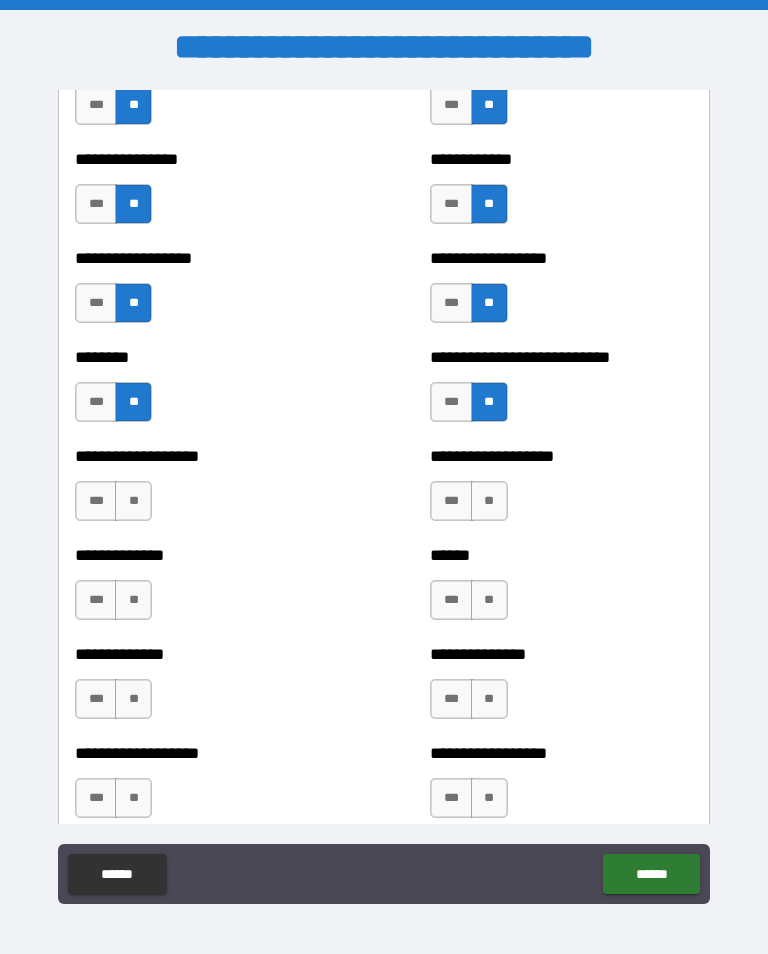 click on "**" at bounding box center [133, 501] 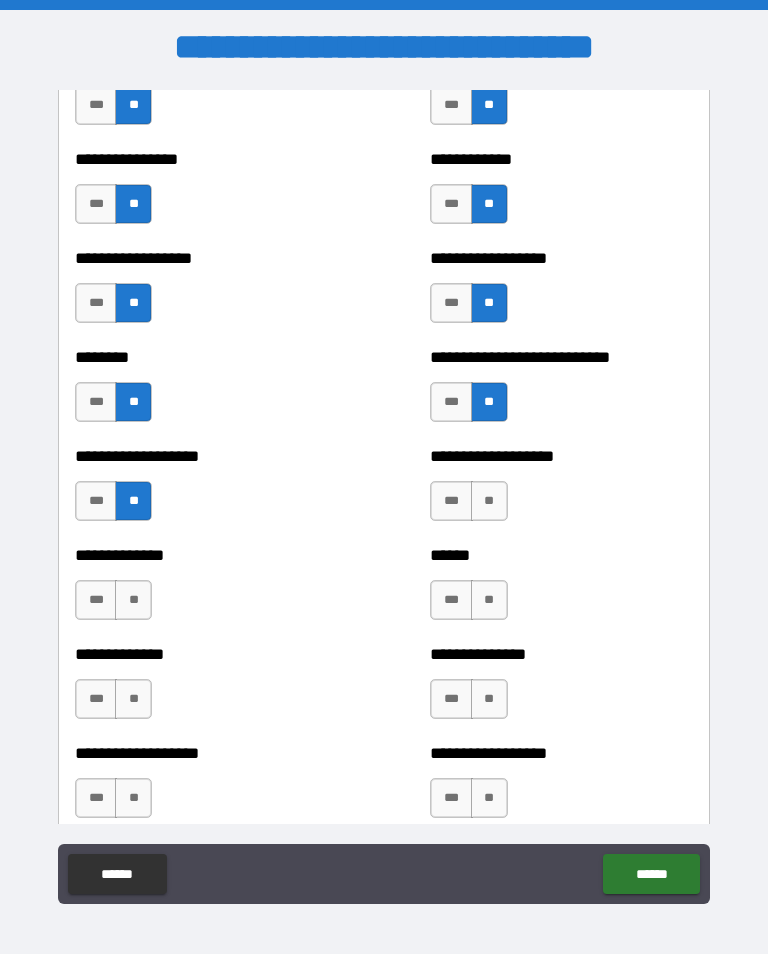 click on "**" at bounding box center [489, 501] 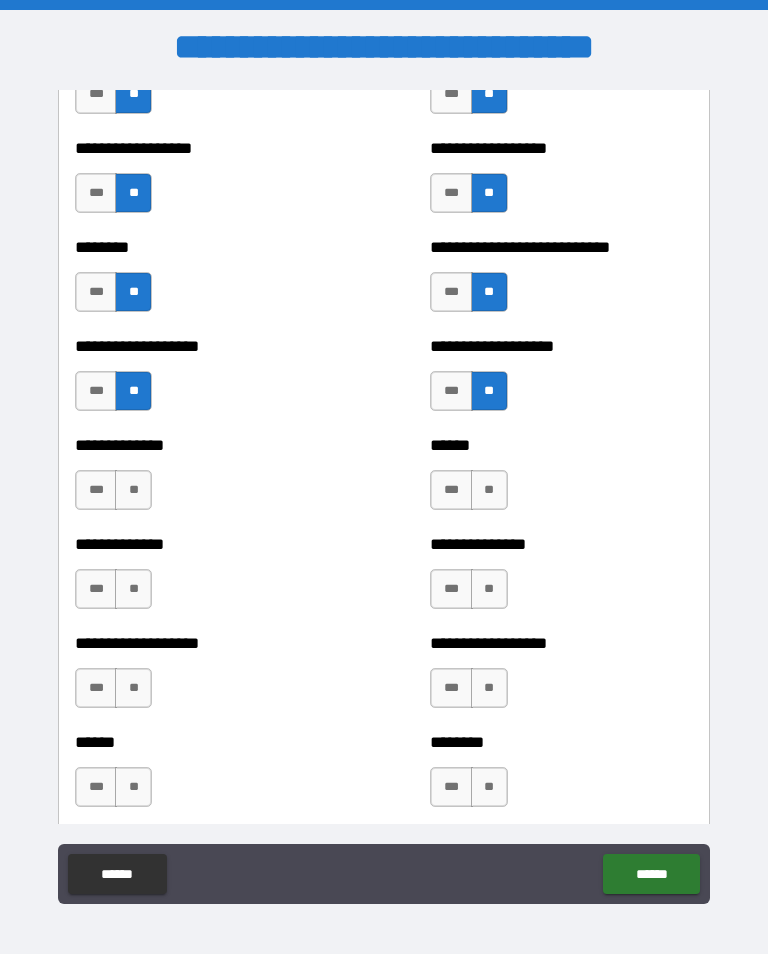scroll, scrollTop: 4496, scrollLeft: 0, axis: vertical 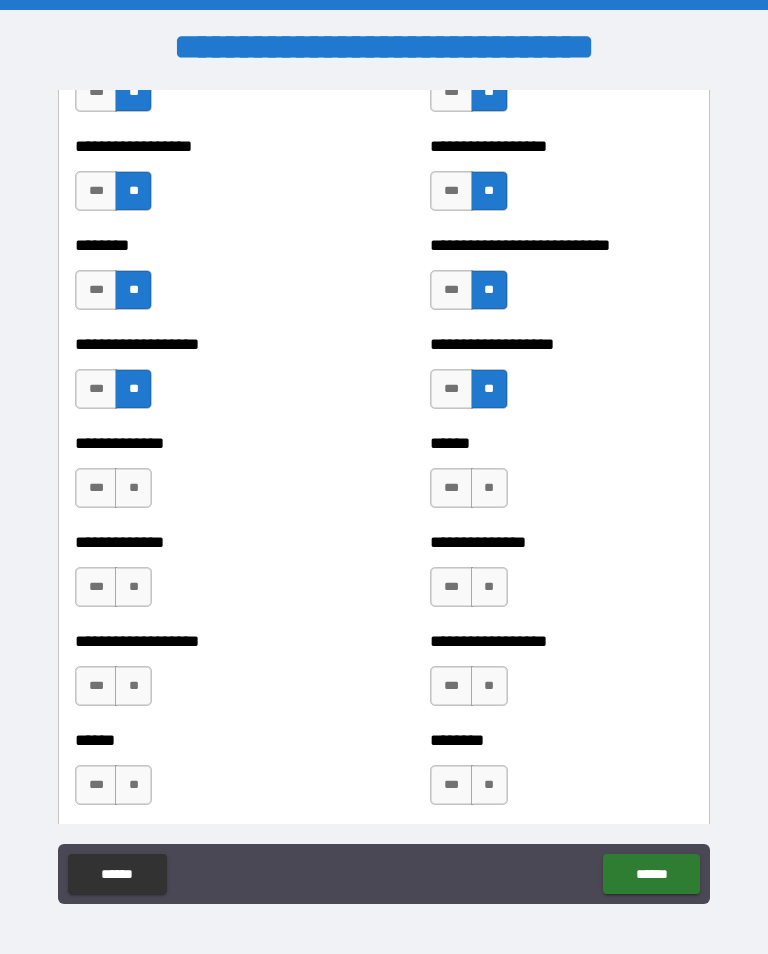 click on "**" at bounding box center (133, 488) 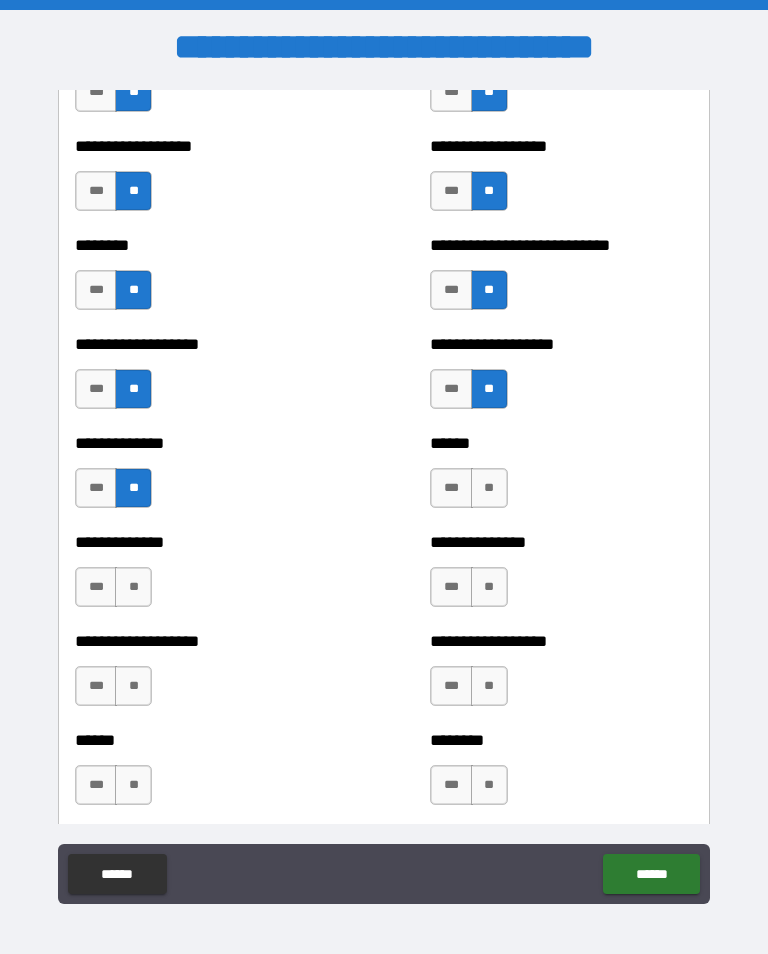 click on "**" at bounding box center [489, 488] 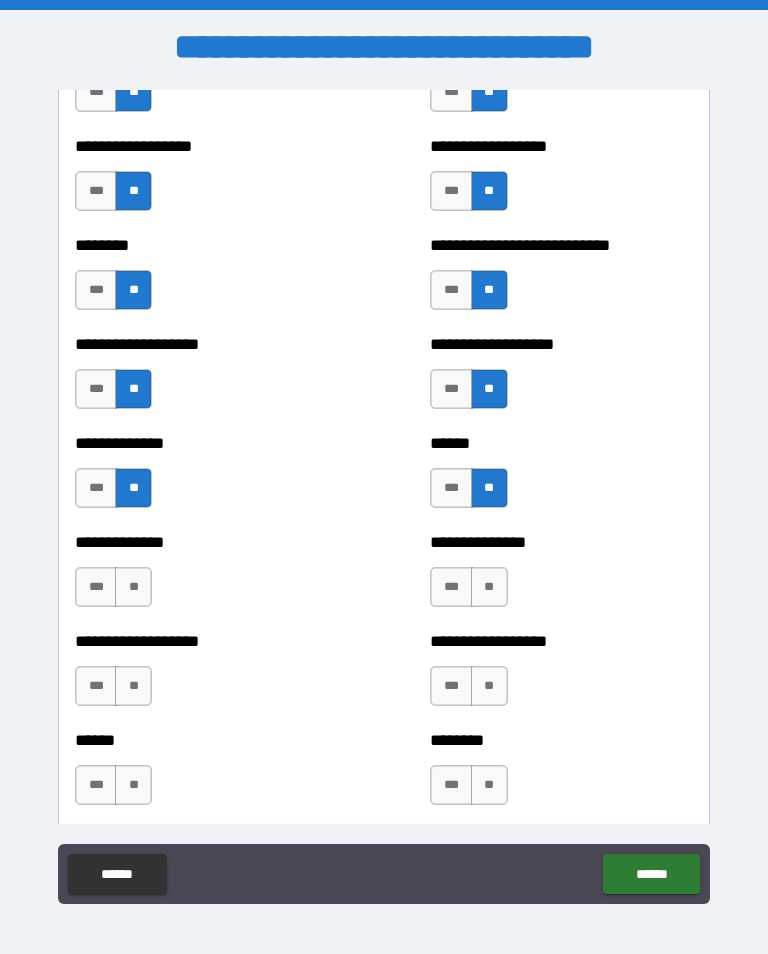 click on "**" at bounding box center [133, 587] 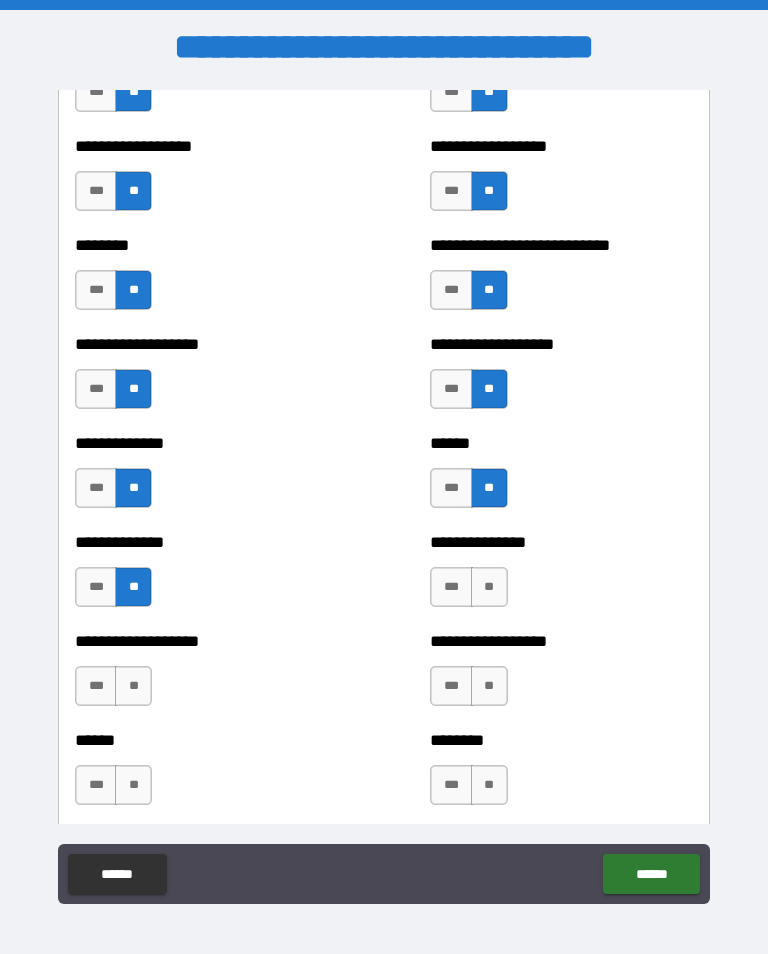click on "**" at bounding box center [489, 587] 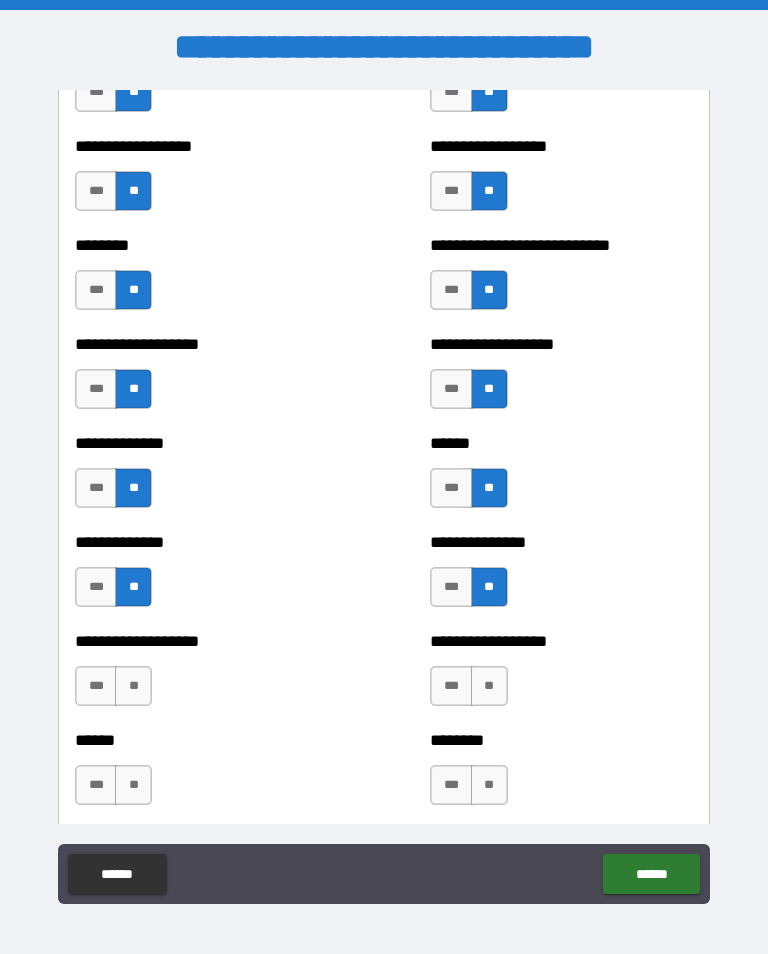 click on "**" at bounding box center [133, 686] 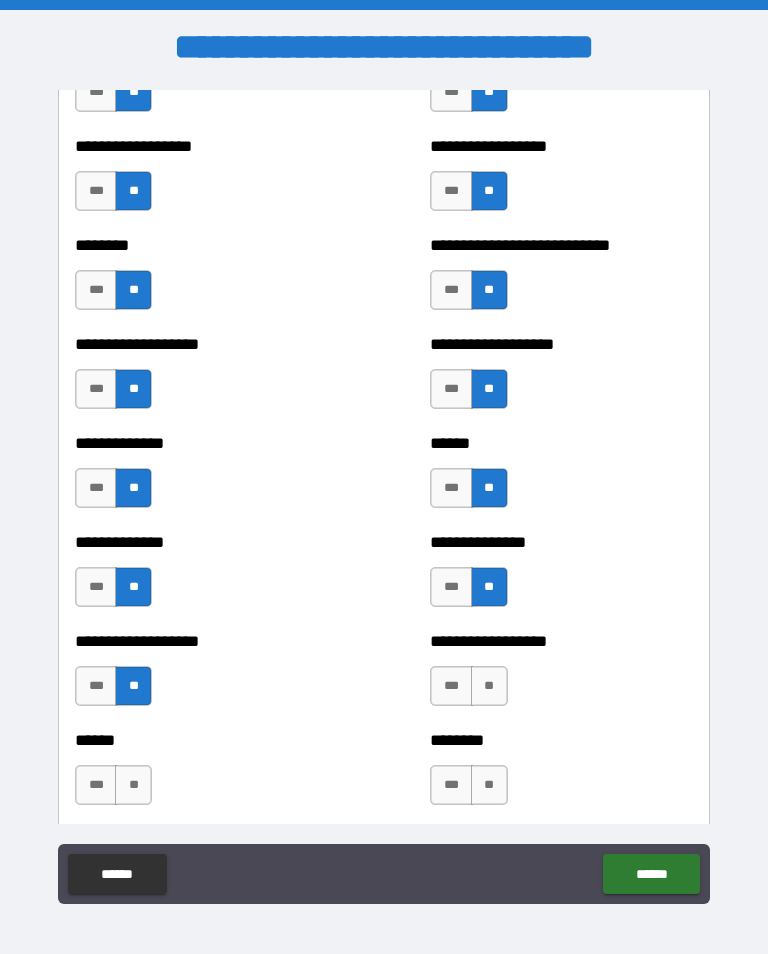 click on "**" at bounding box center [489, 686] 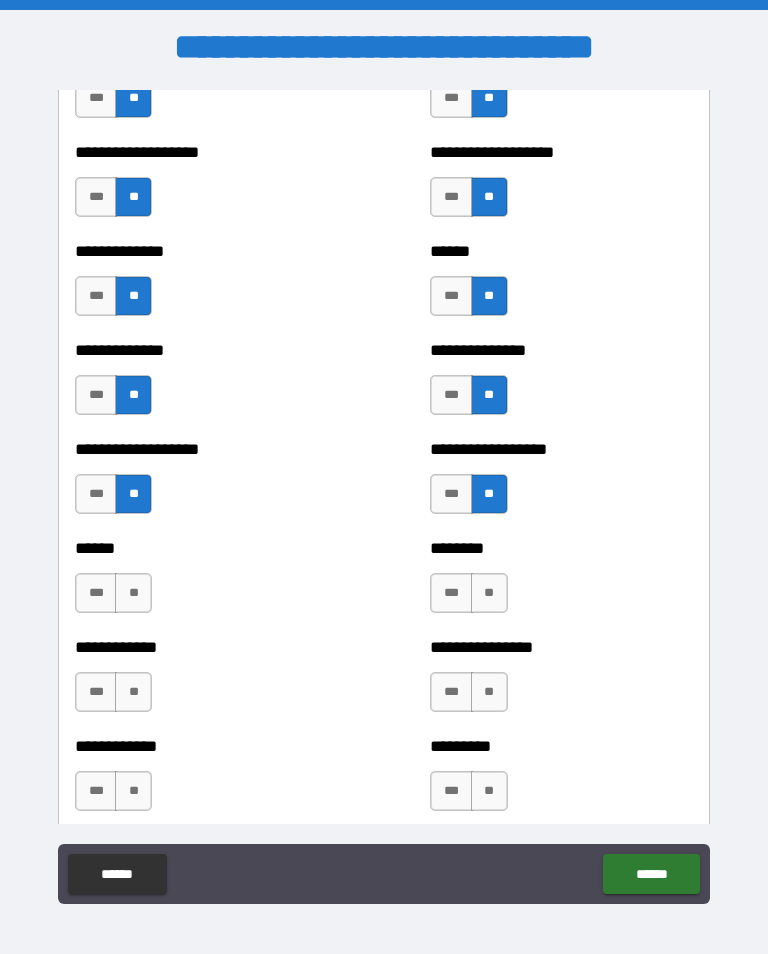 scroll, scrollTop: 4690, scrollLeft: 0, axis: vertical 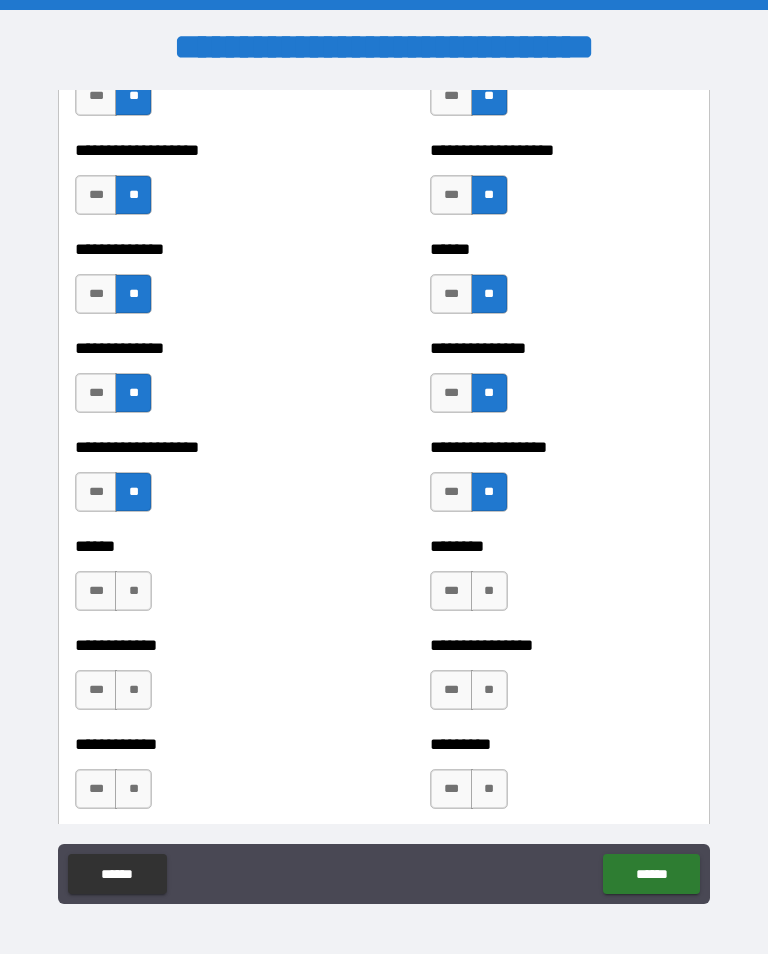 click on "**" at bounding box center [133, 591] 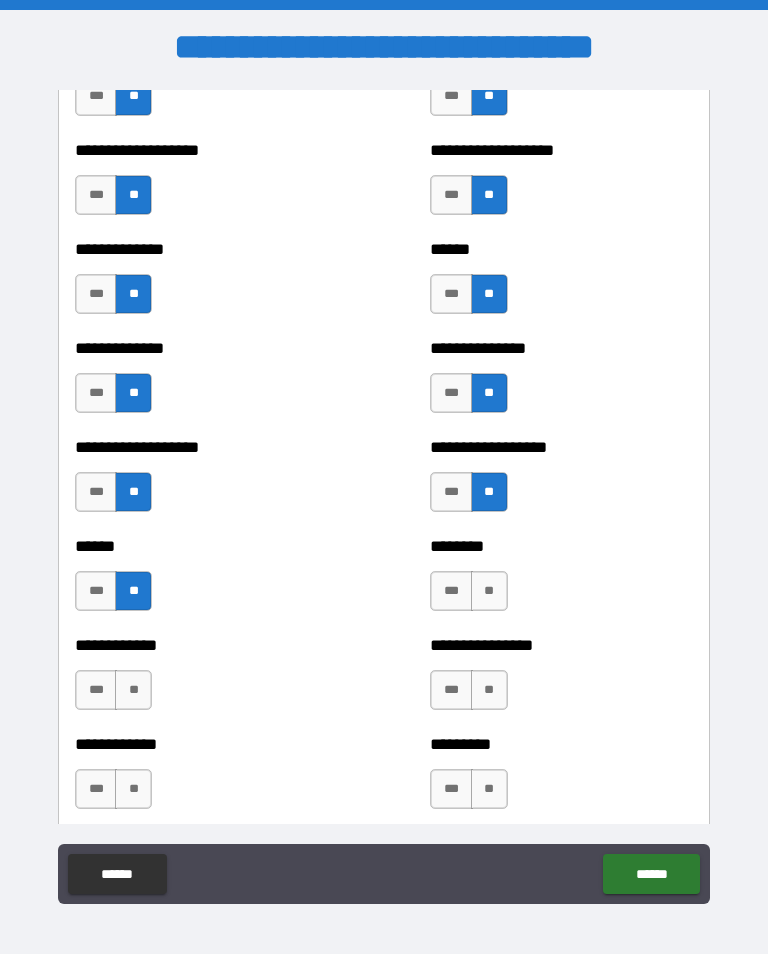 click on "**" at bounding box center (489, 591) 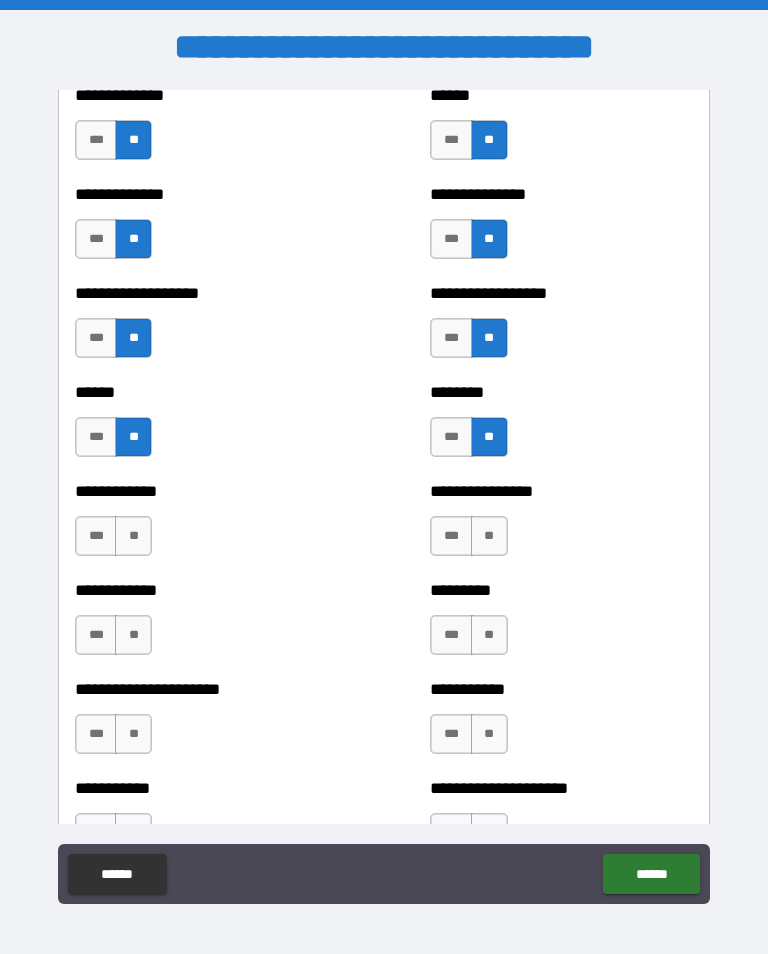 scroll, scrollTop: 4847, scrollLeft: 0, axis: vertical 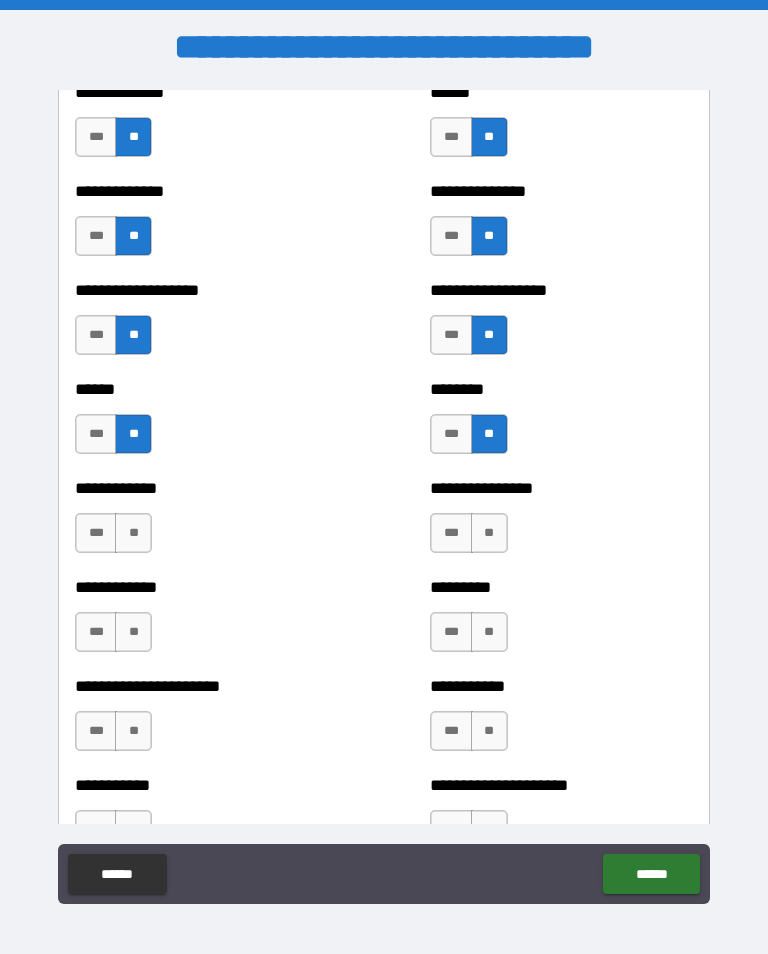 click on "**" at bounding box center (133, 533) 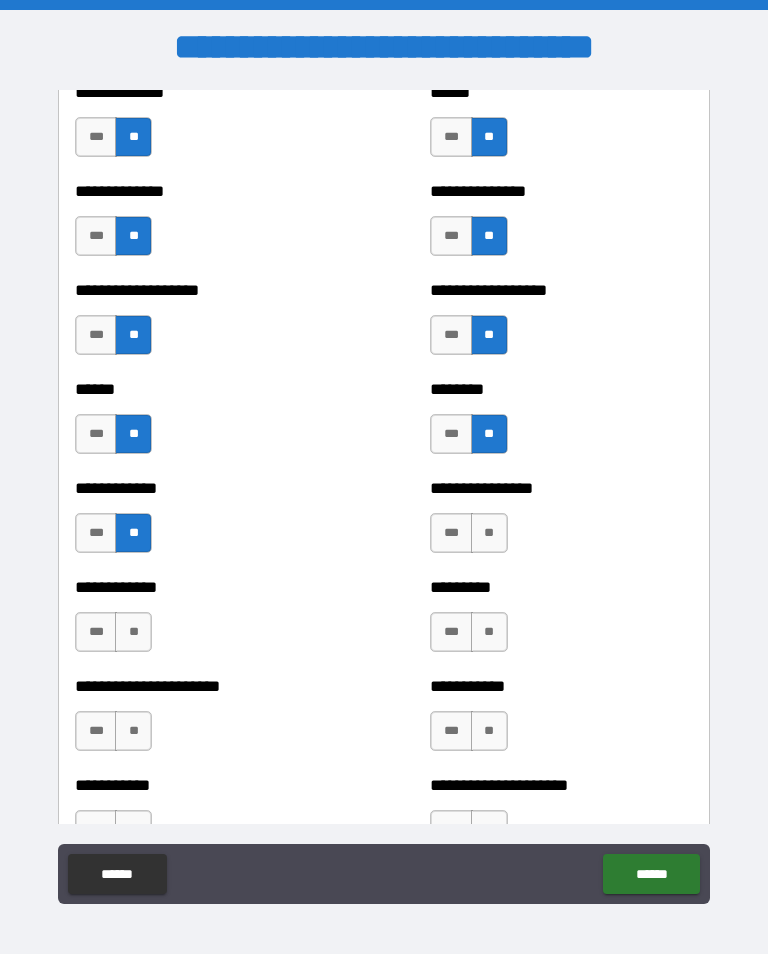 click on "**" at bounding box center [489, 533] 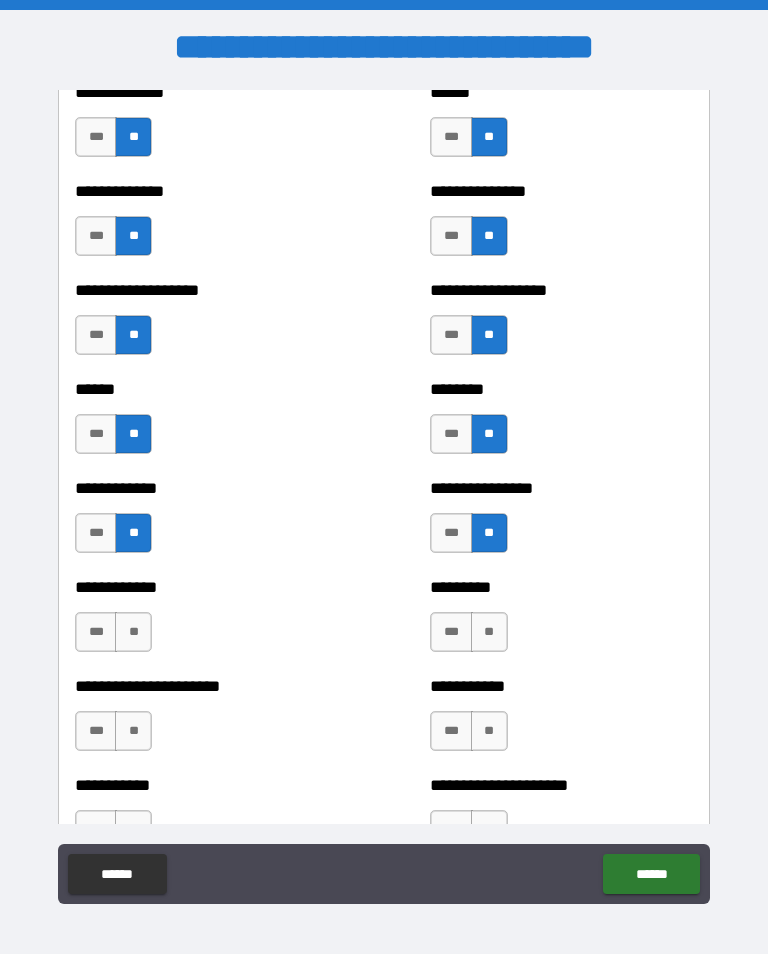 click on "**" at bounding box center [133, 632] 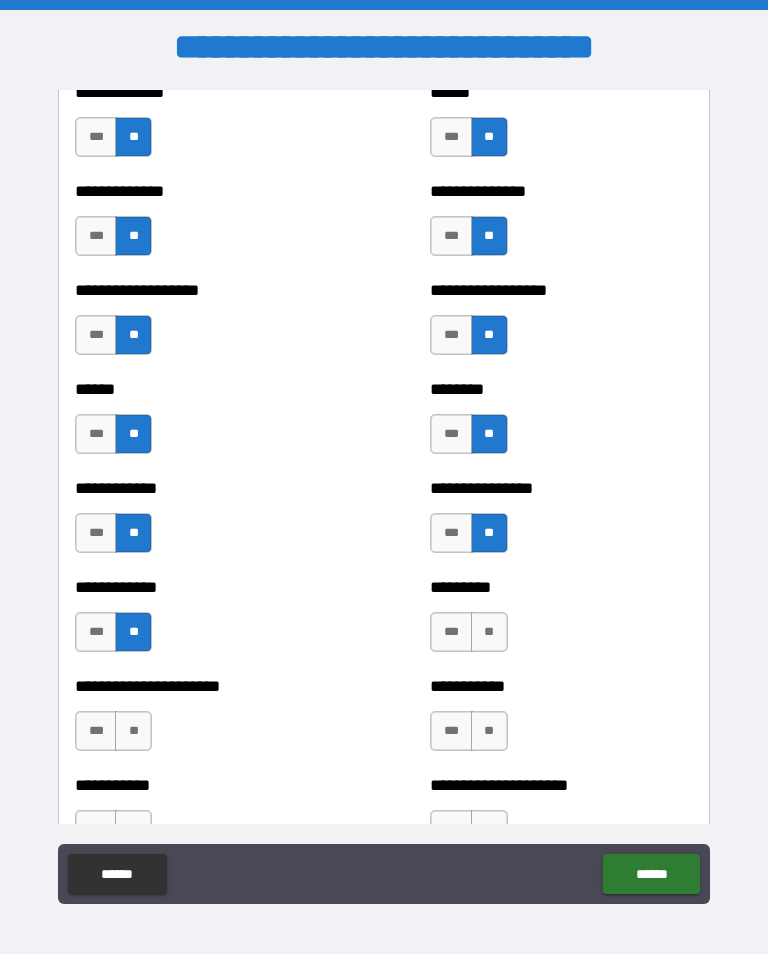 click on "**" at bounding box center (489, 632) 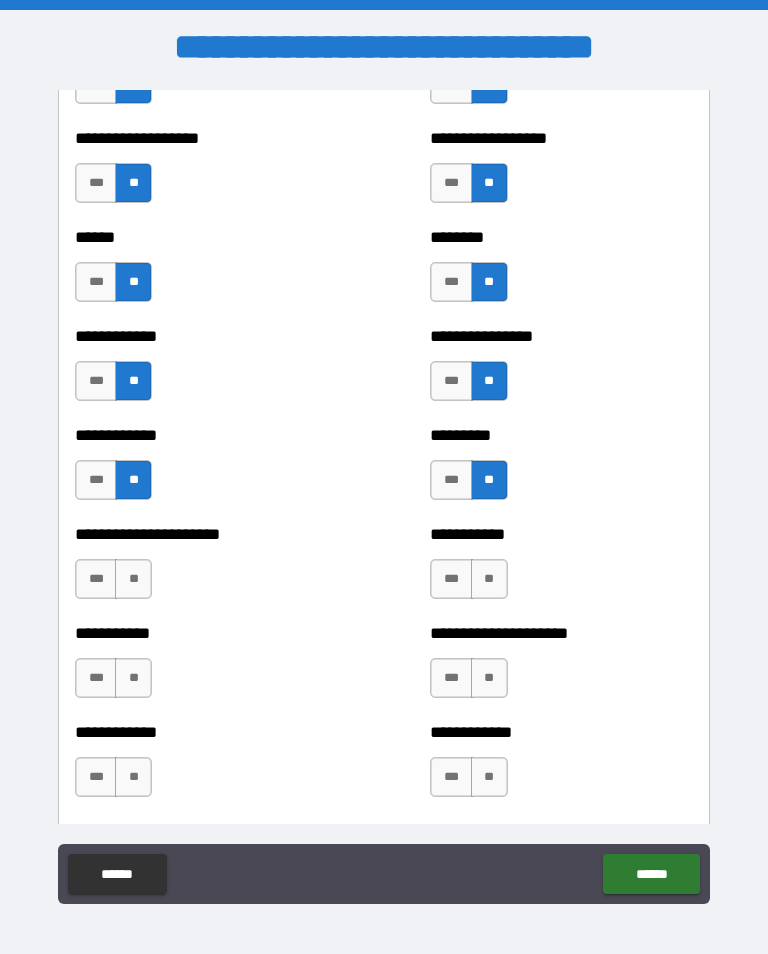 scroll, scrollTop: 4999, scrollLeft: 0, axis: vertical 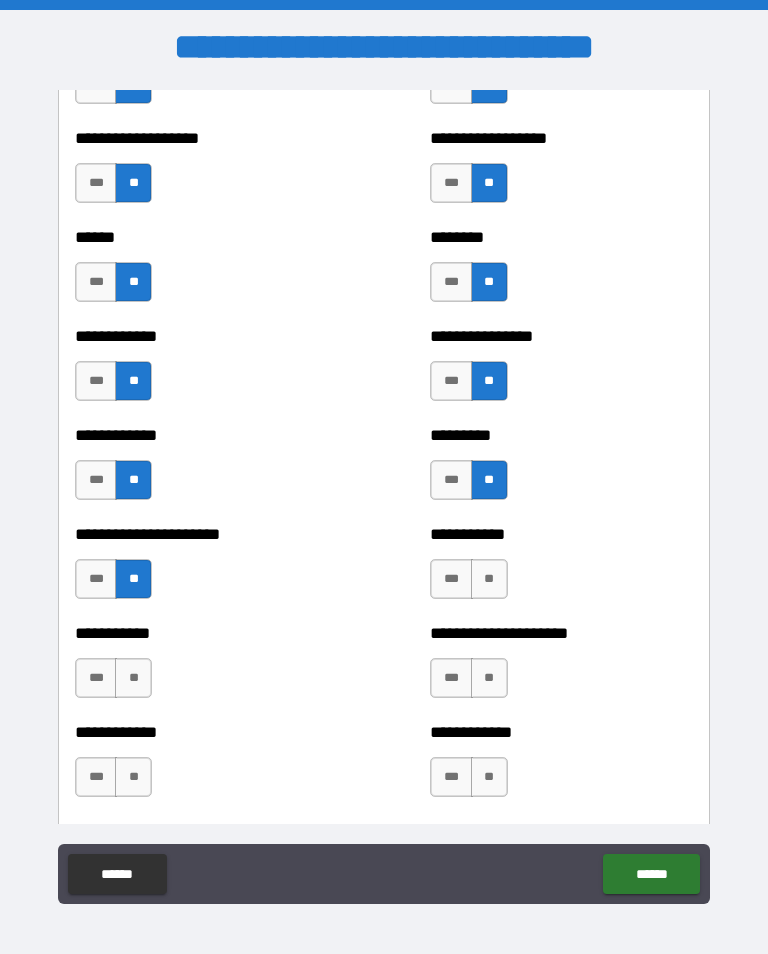 click on "**" at bounding box center [489, 579] 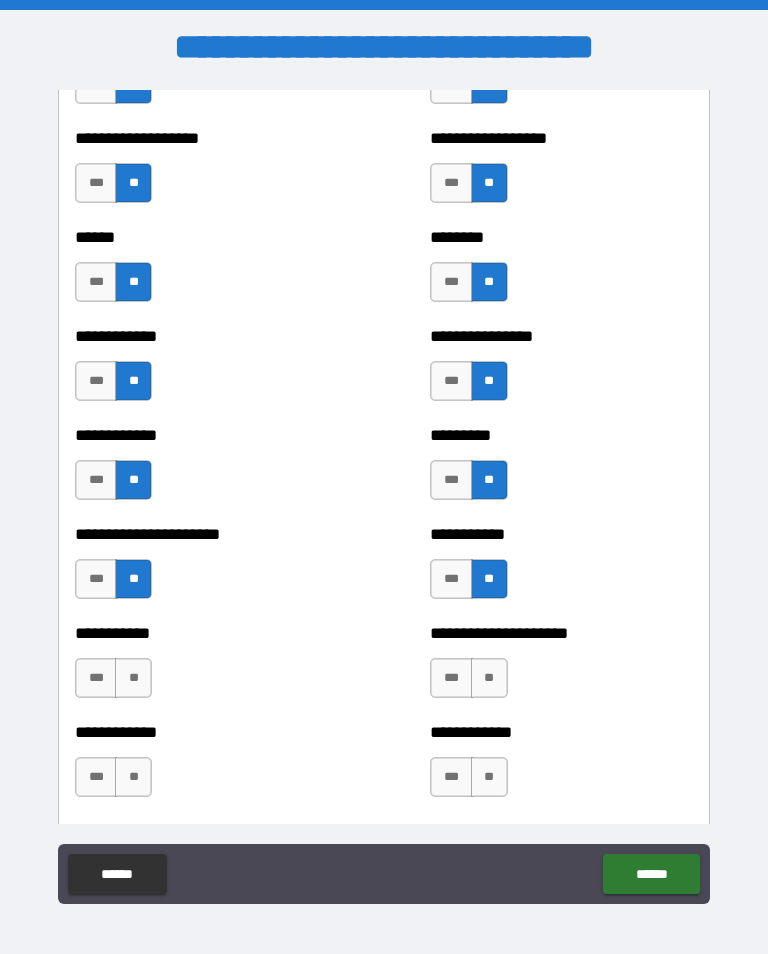 click on "**" at bounding box center [133, 678] 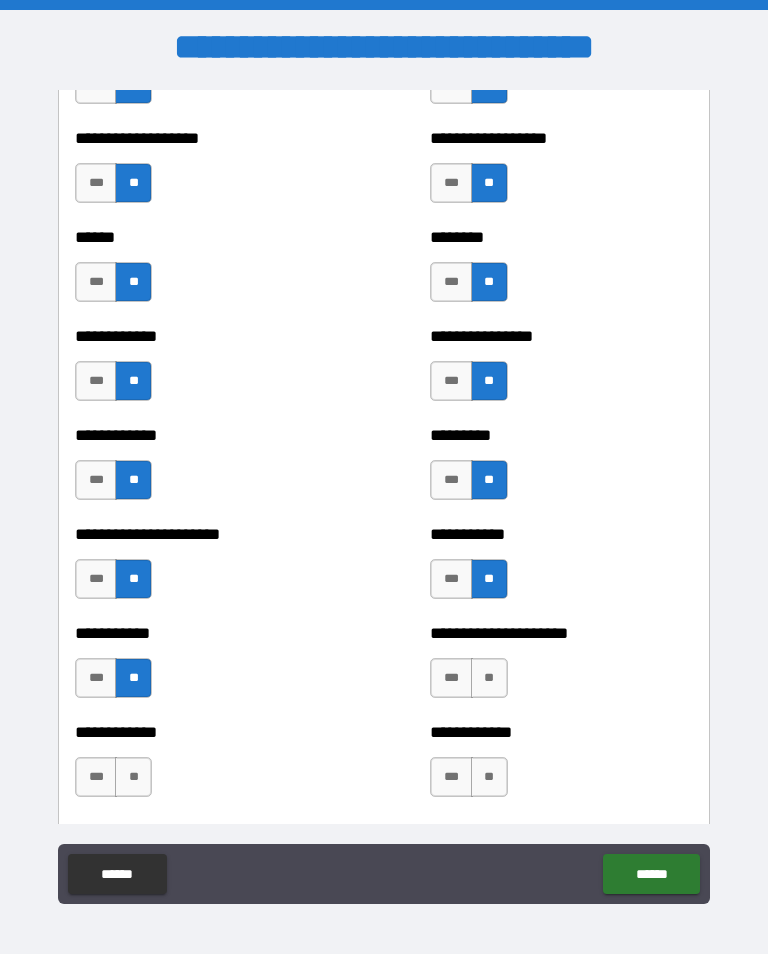 click on "**" at bounding box center (489, 678) 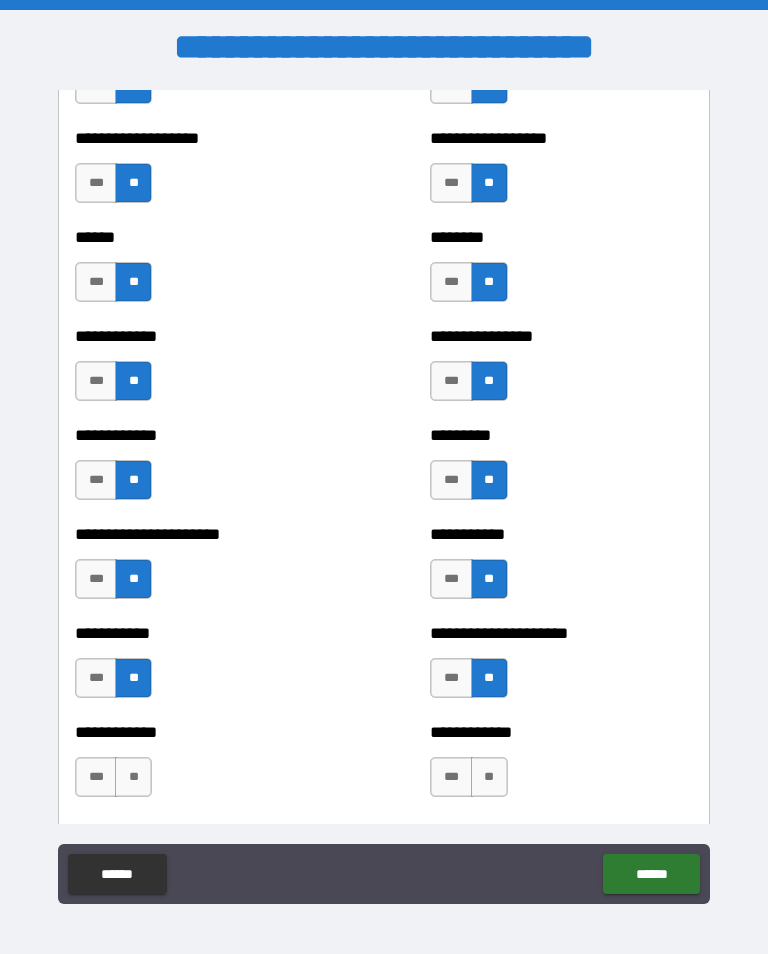 click on "**" at bounding box center (133, 777) 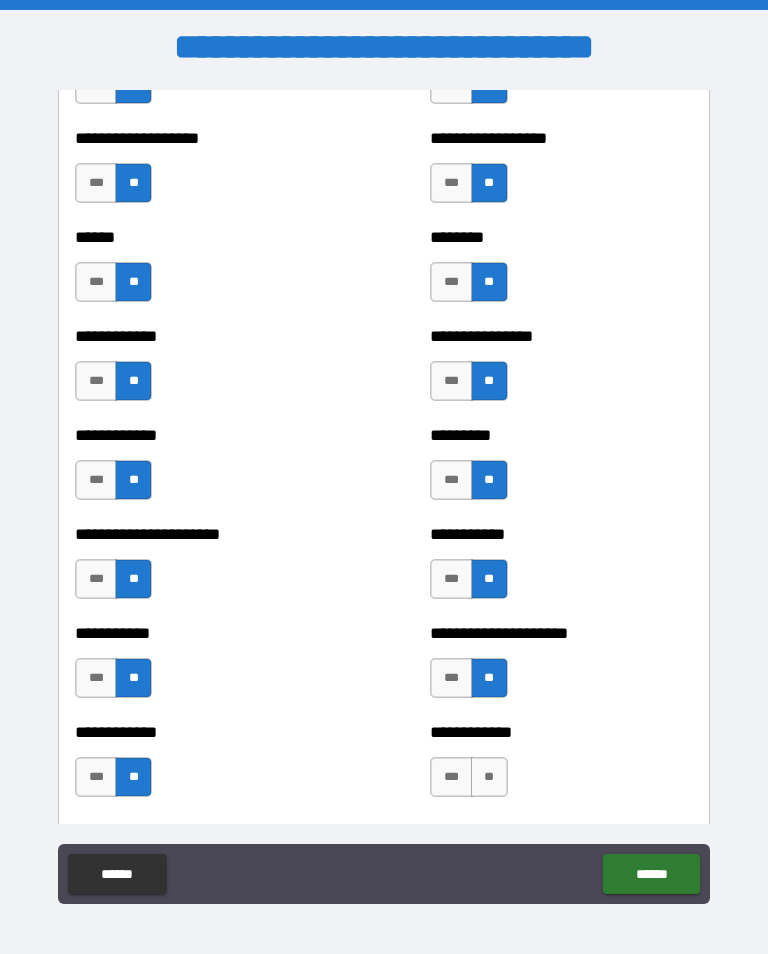 click on "**" at bounding box center (489, 777) 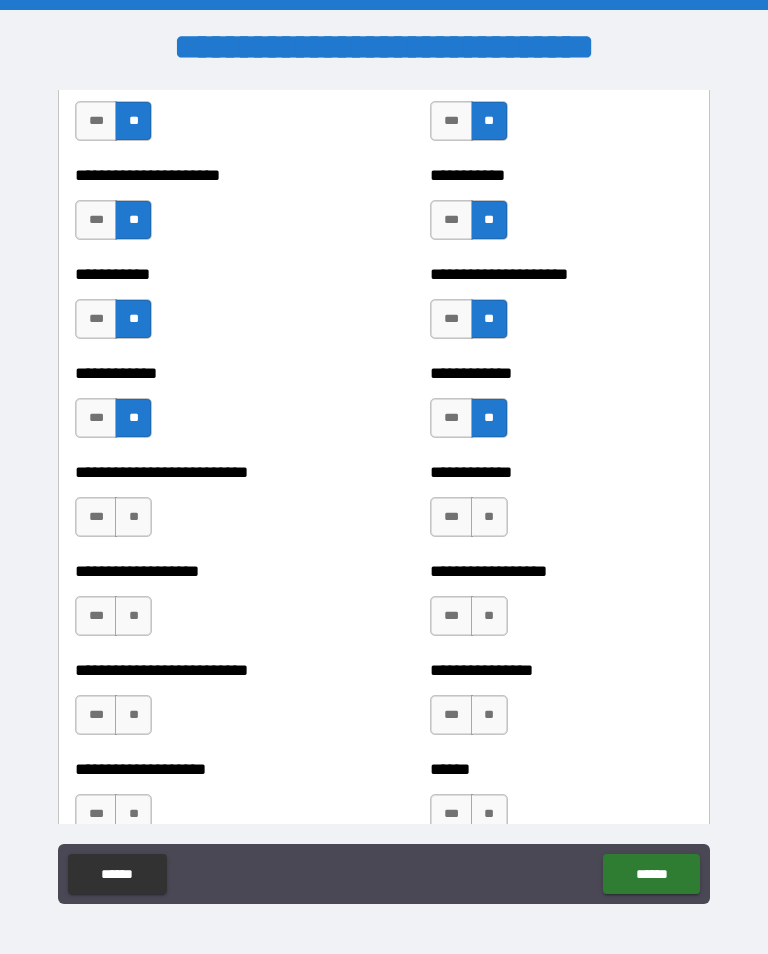 scroll, scrollTop: 5349, scrollLeft: 0, axis: vertical 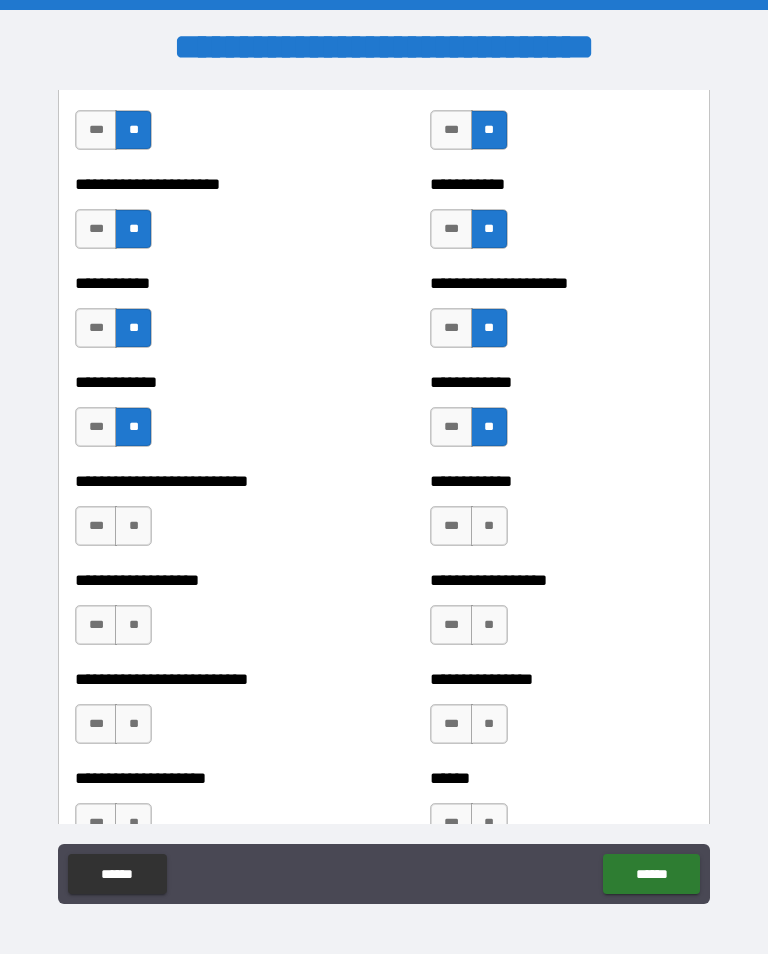 click on "**" at bounding box center [133, 526] 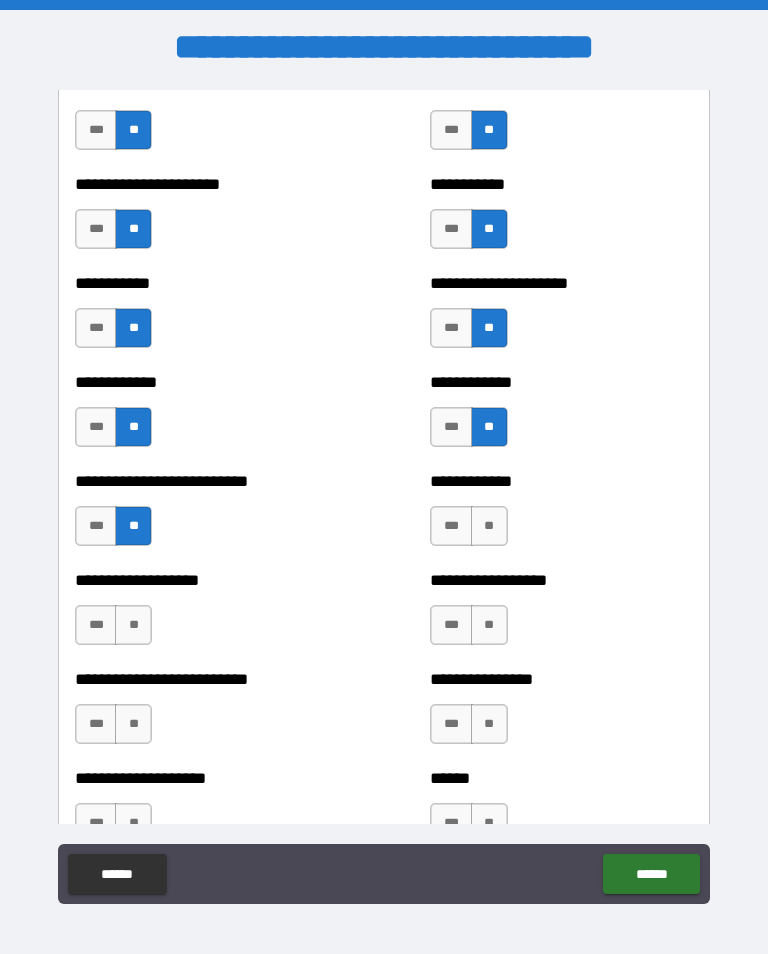 click on "**" at bounding box center (489, 526) 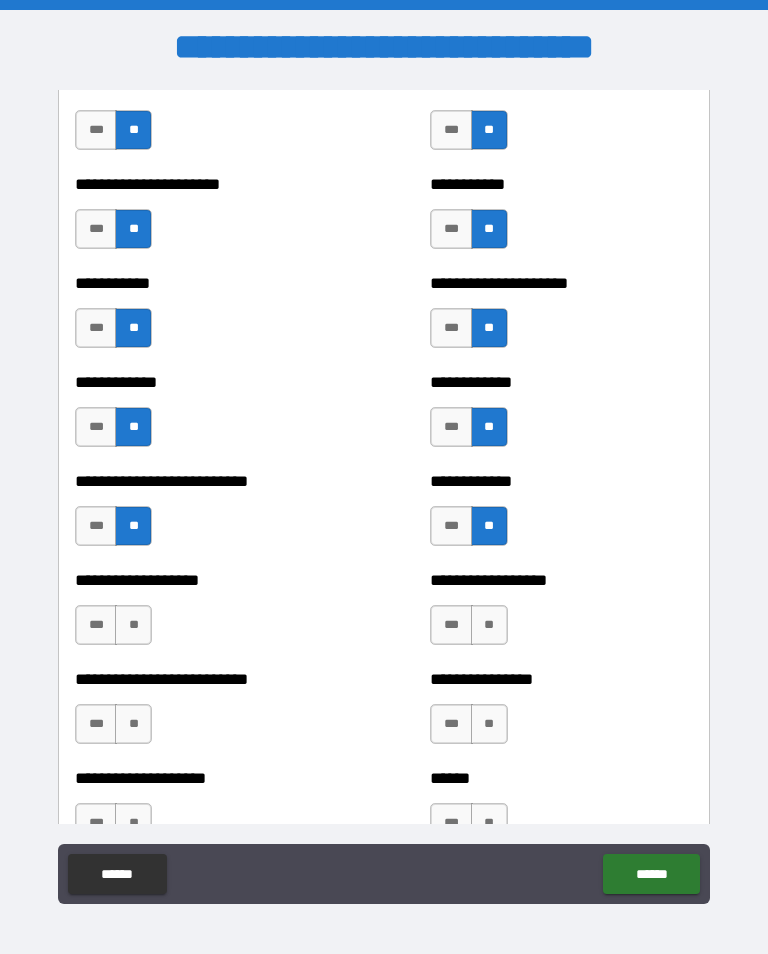 click on "**" at bounding box center [133, 625] 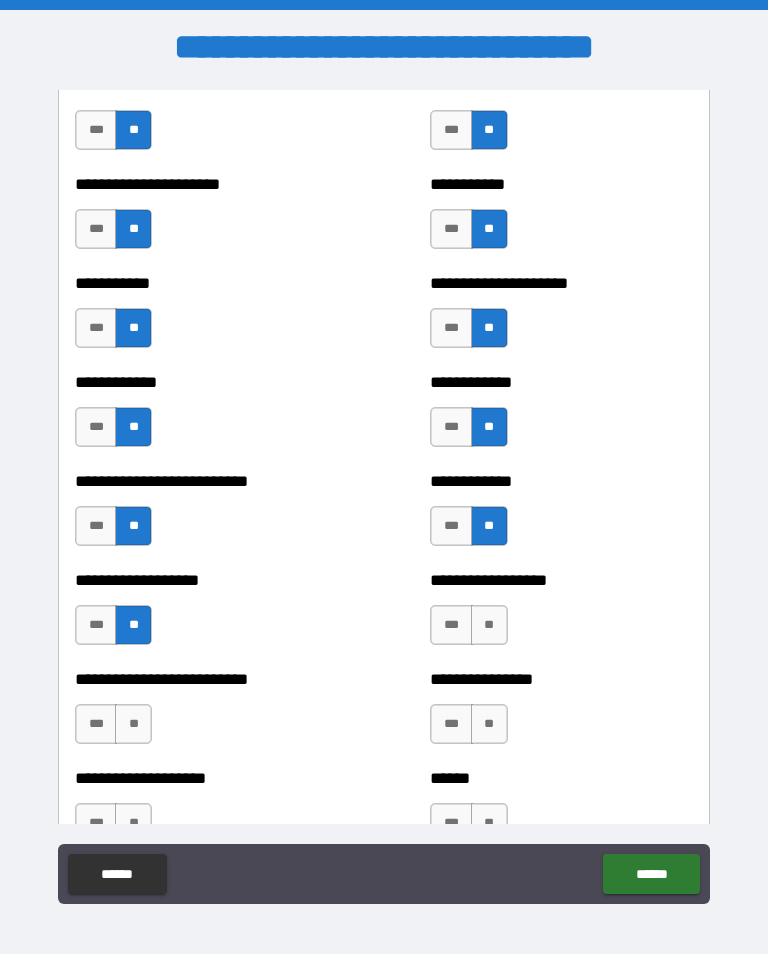 click on "**" at bounding box center (489, 625) 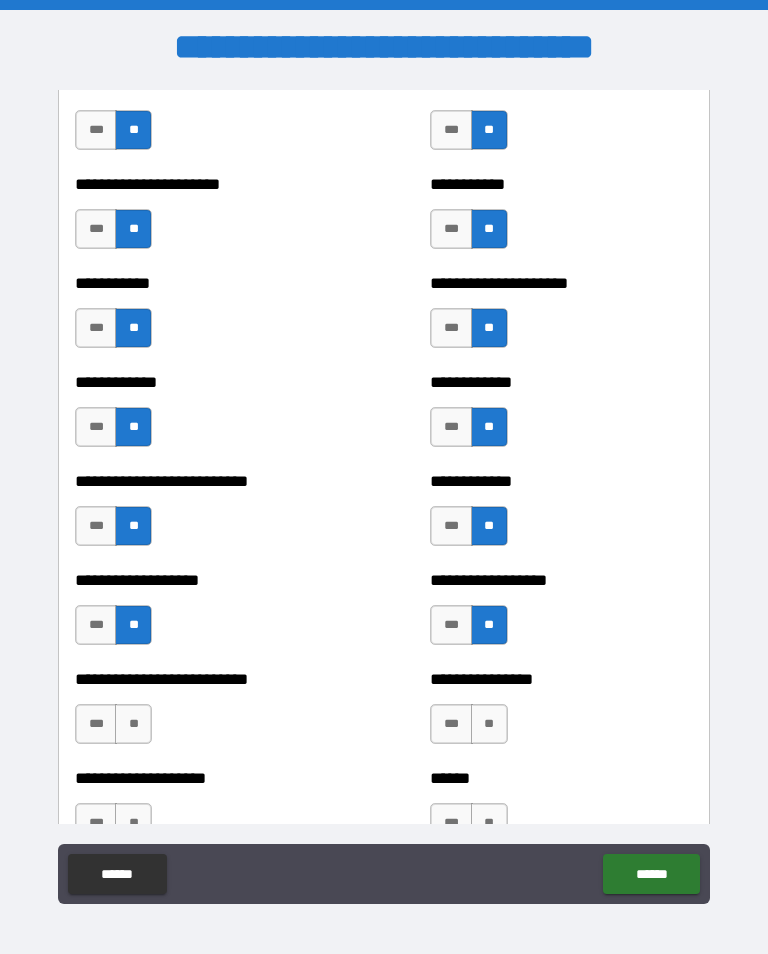 click on "**" at bounding box center (133, 724) 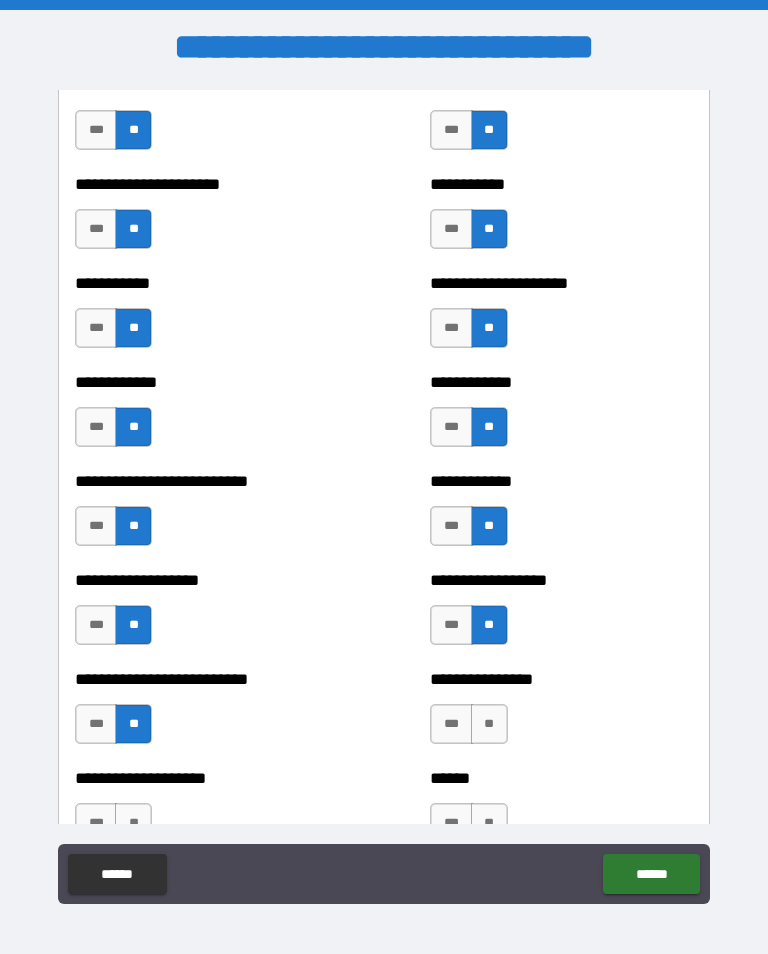 click on "**" at bounding box center (489, 724) 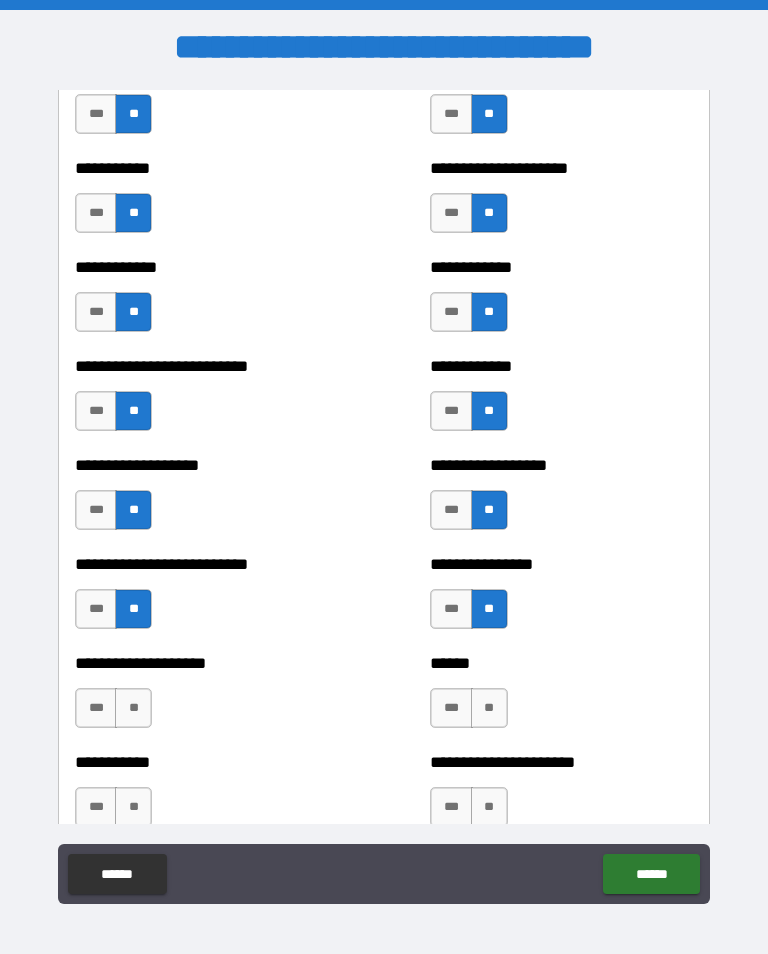 scroll, scrollTop: 5466, scrollLeft: 0, axis: vertical 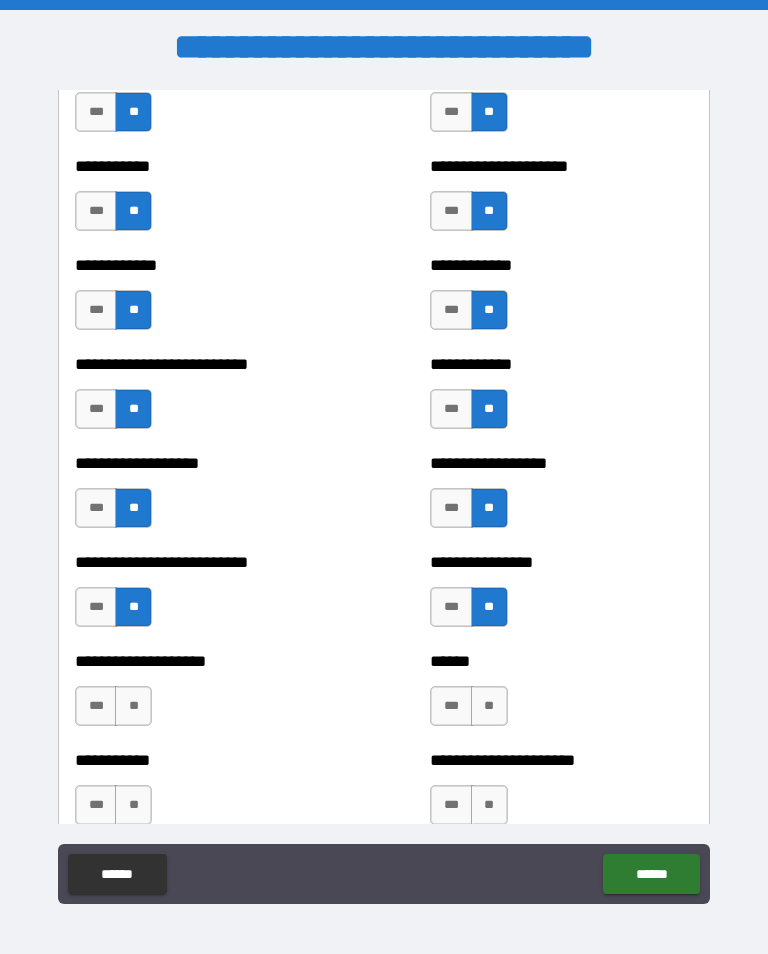 click on "**" at bounding box center (133, 706) 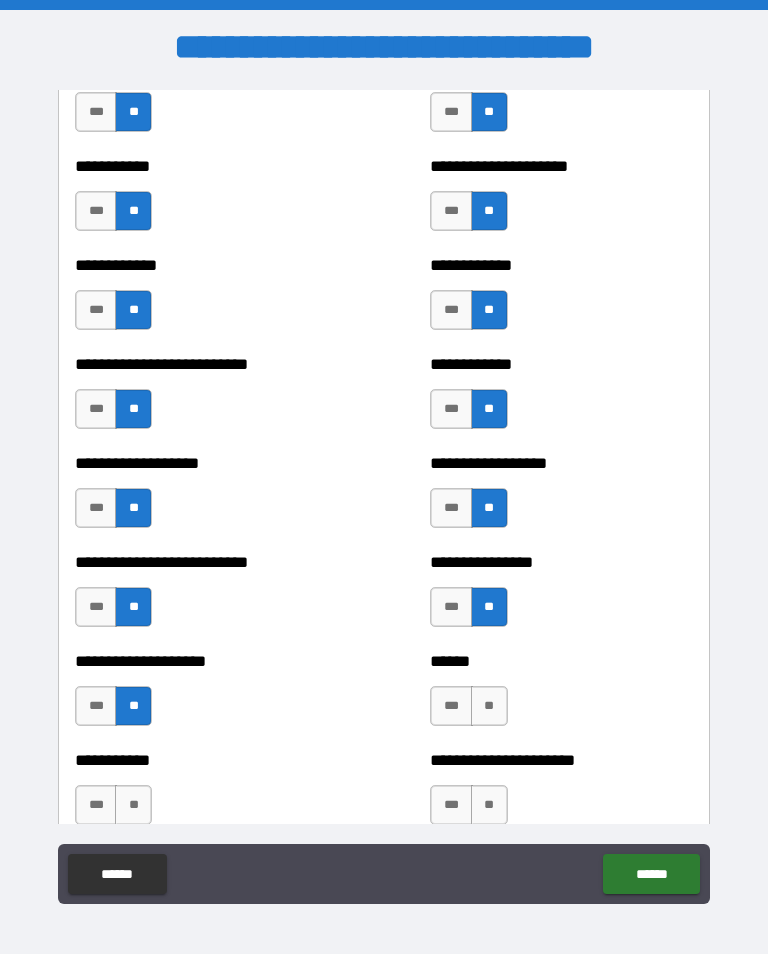 click on "**" at bounding box center [489, 706] 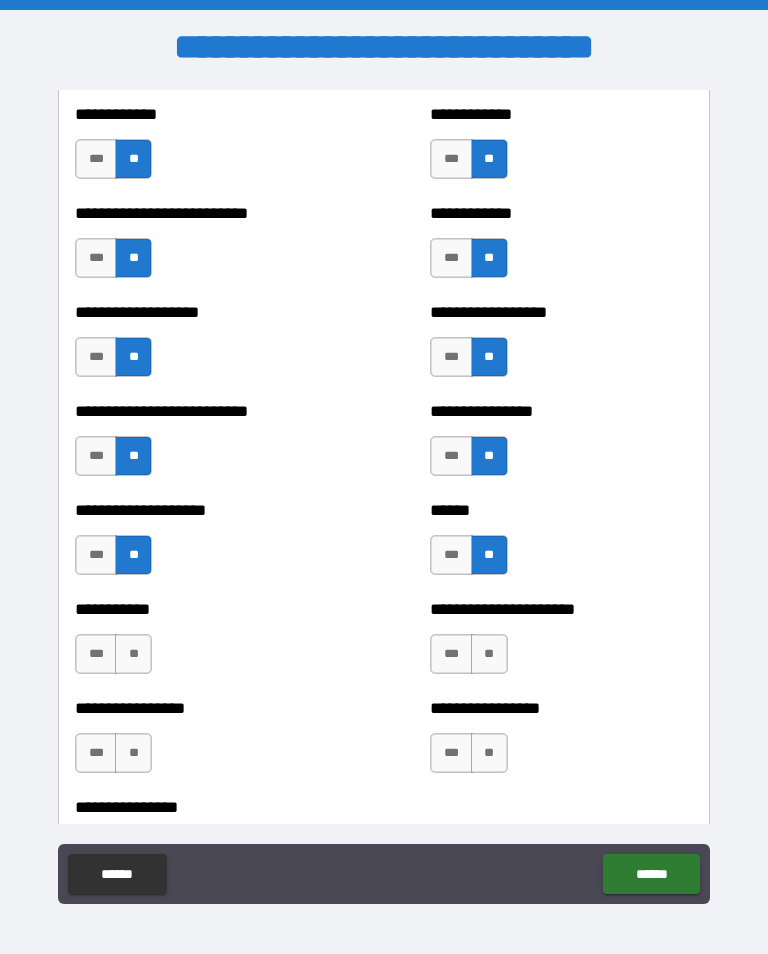 scroll, scrollTop: 5625, scrollLeft: 0, axis: vertical 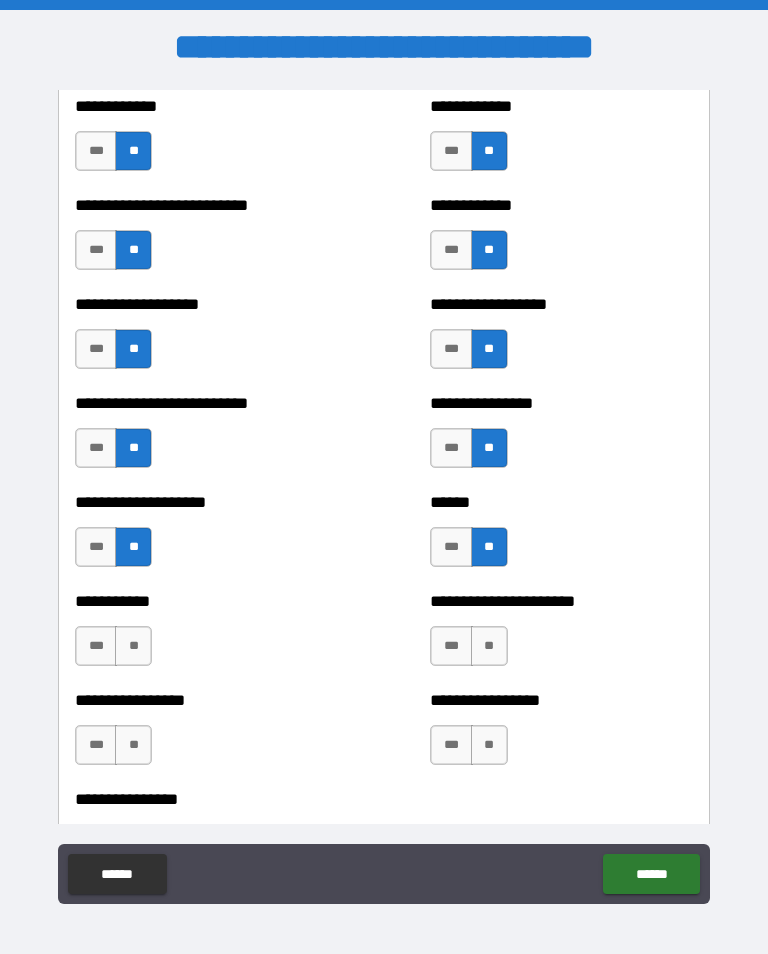 click on "**" at bounding box center [133, 646] 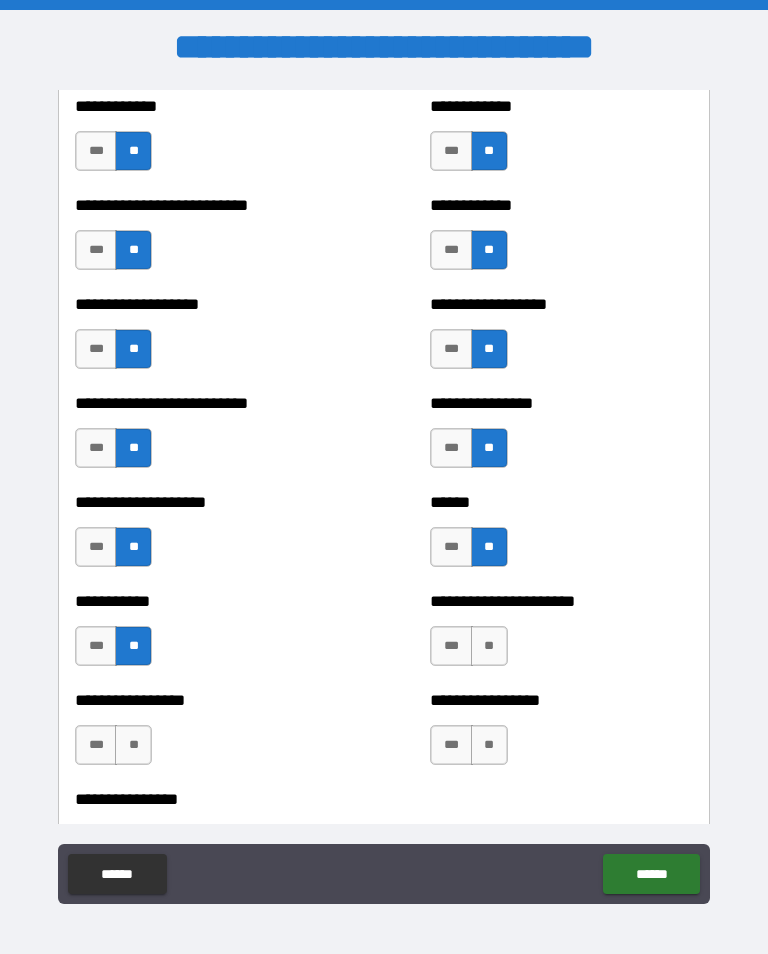 click on "**" at bounding box center [489, 646] 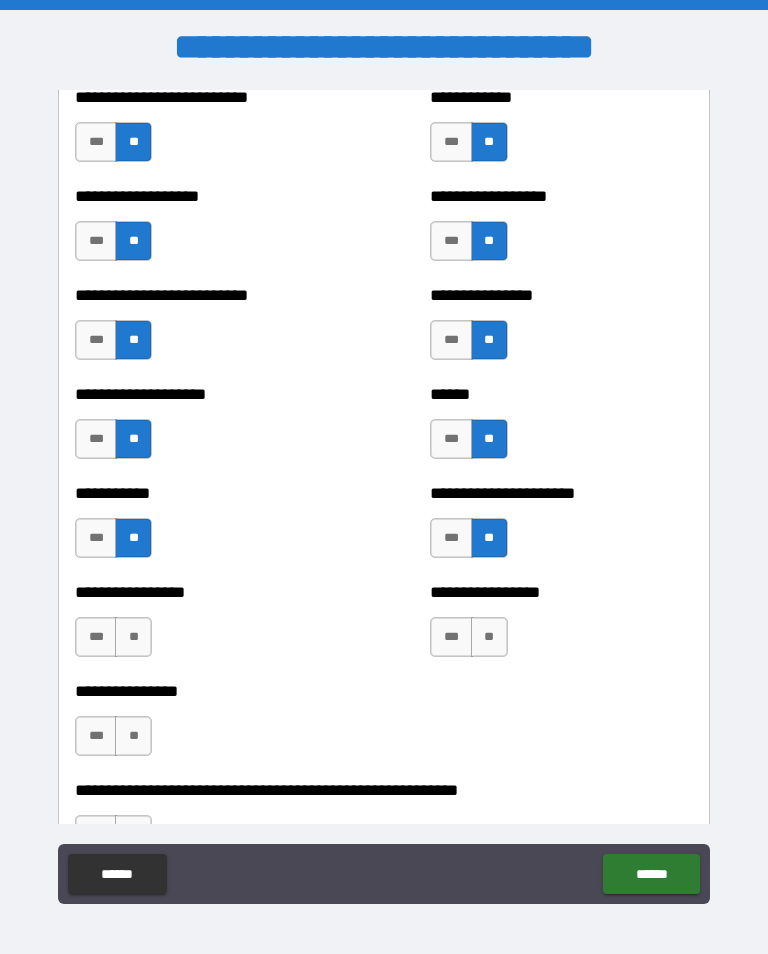 scroll, scrollTop: 5736, scrollLeft: 0, axis: vertical 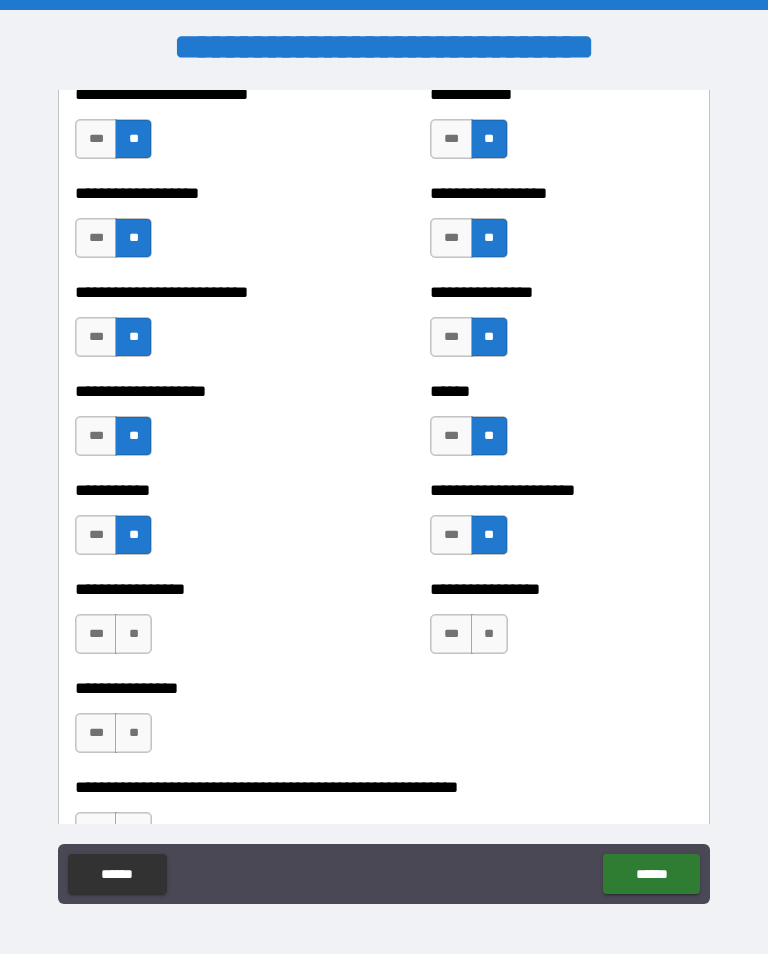 click on "**" at bounding box center [133, 634] 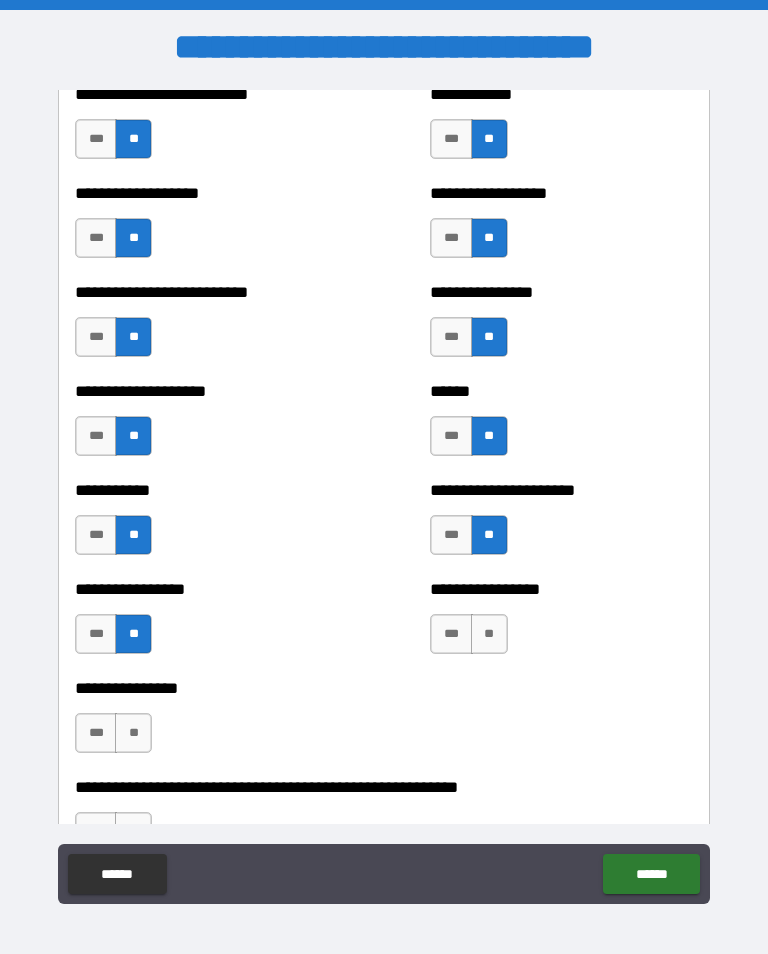 click on "**" at bounding box center [489, 634] 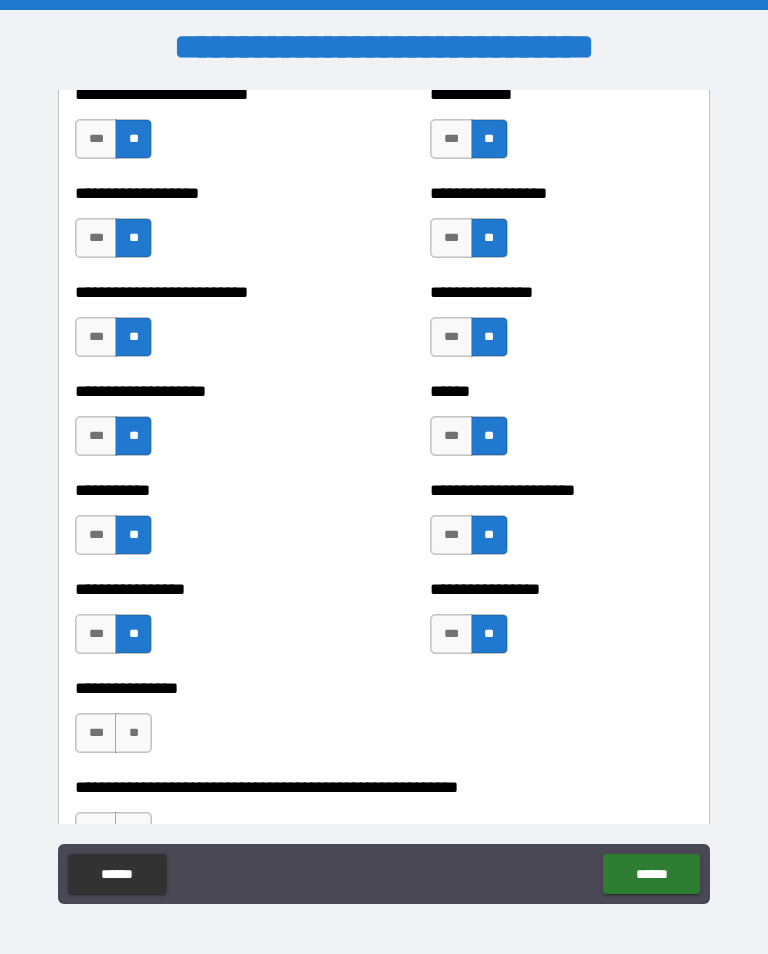 click on "**" at bounding box center (133, 733) 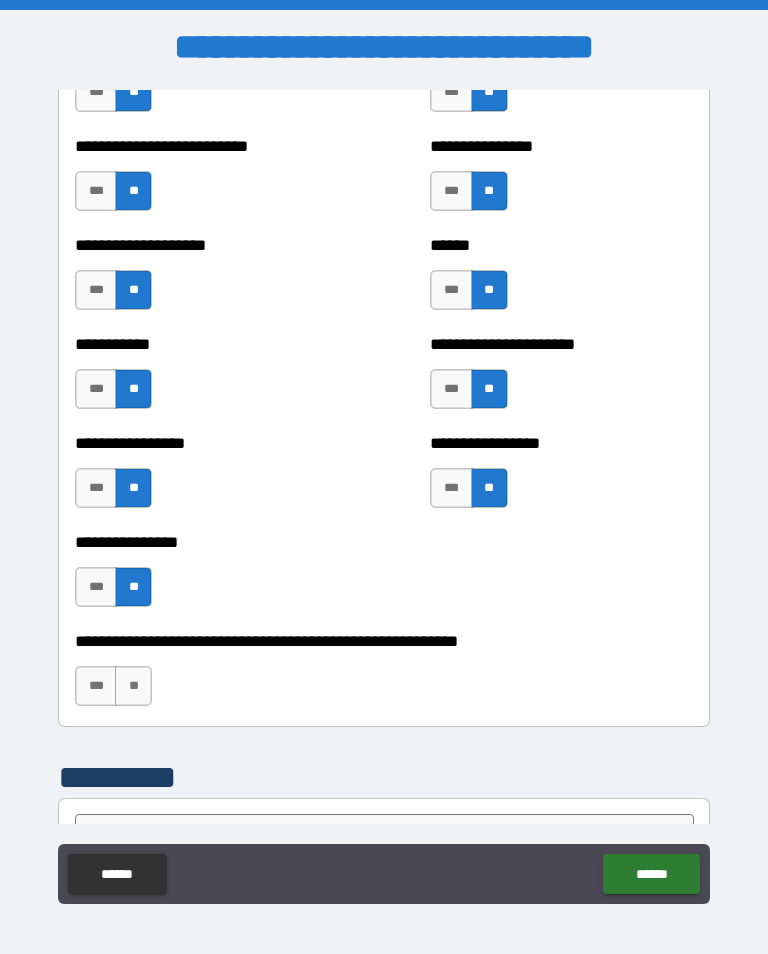 scroll, scrollTop: 5882, scrollLeft: 0, axis: vertical 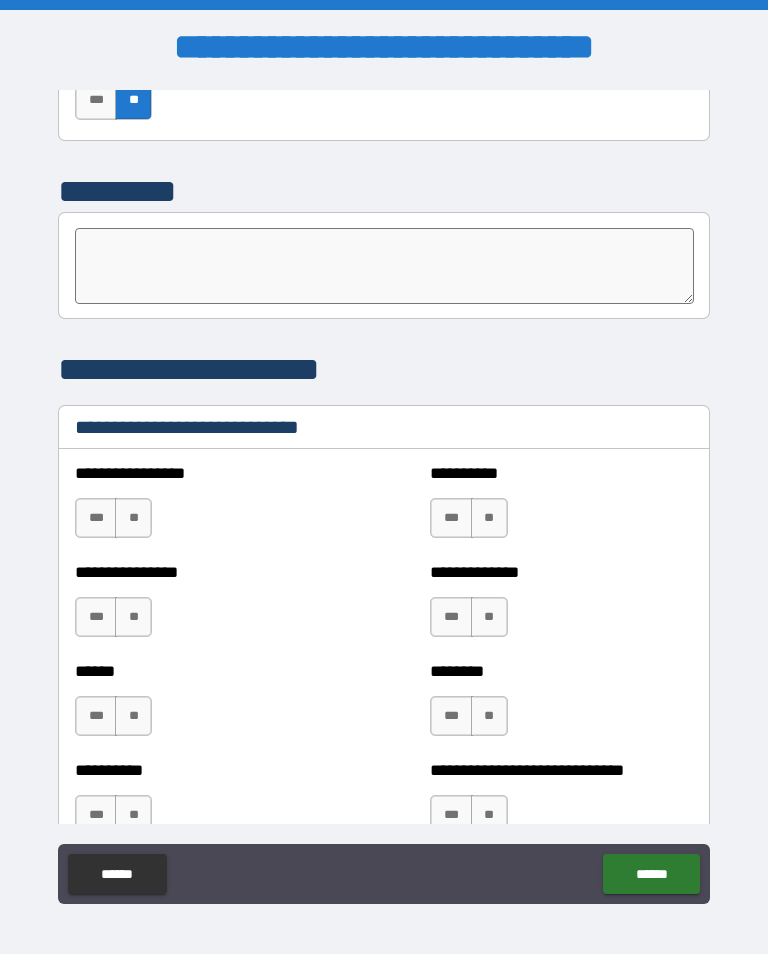 click on "***" at bounding box center [451, 617] 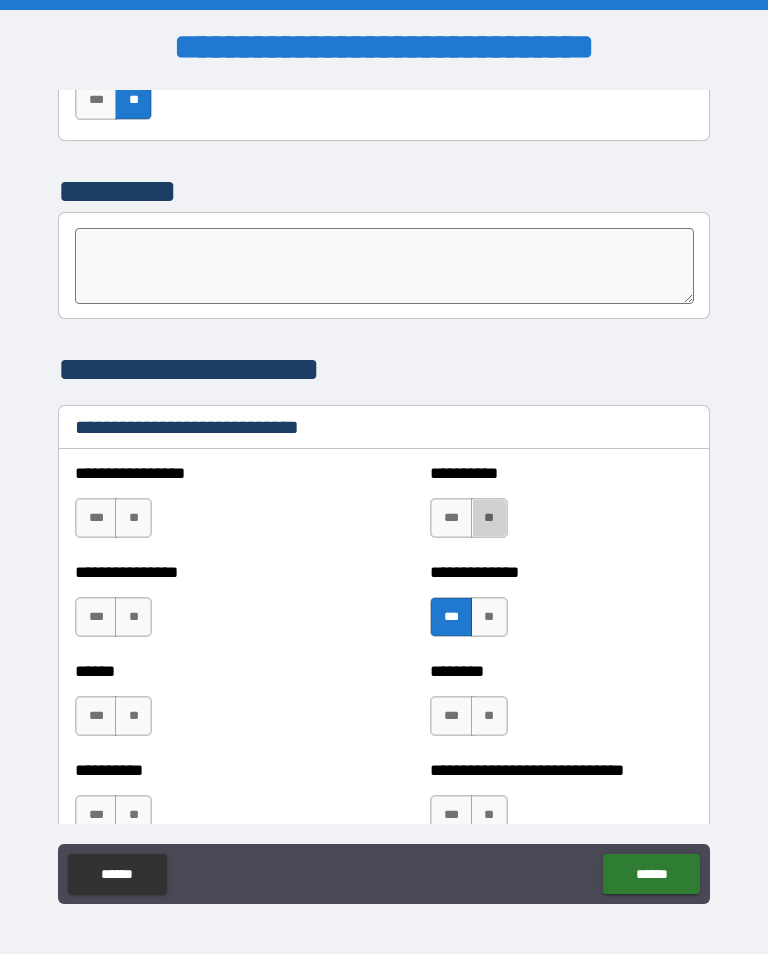 click on "**" at bounding box center [489, 518] 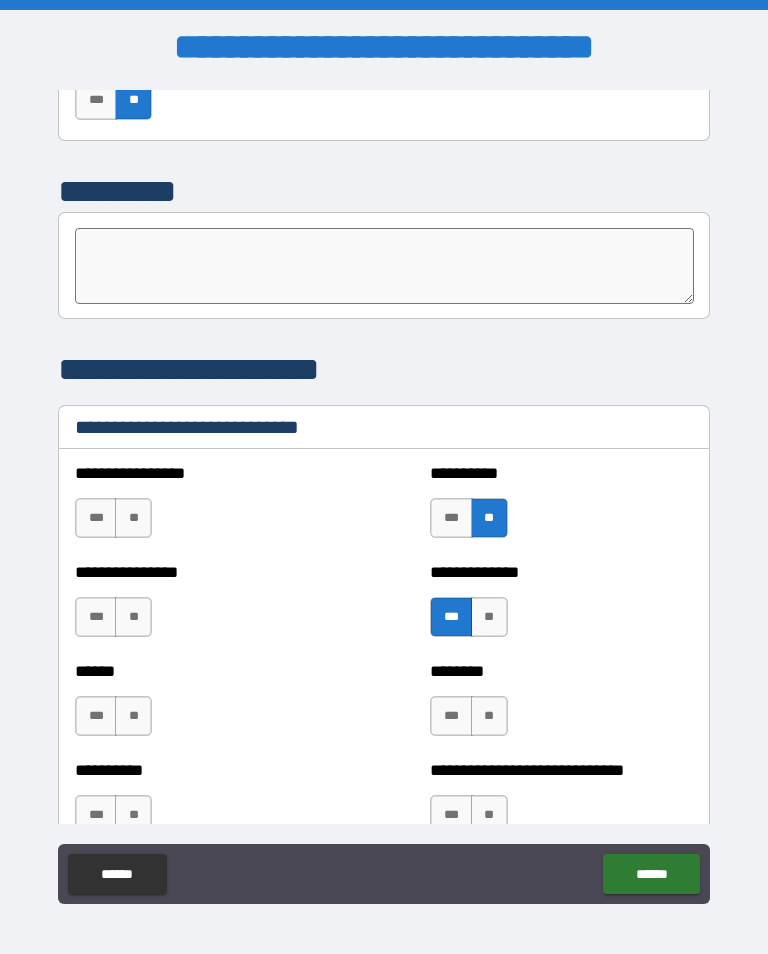 click on "**" at bounding box center (133, 518) 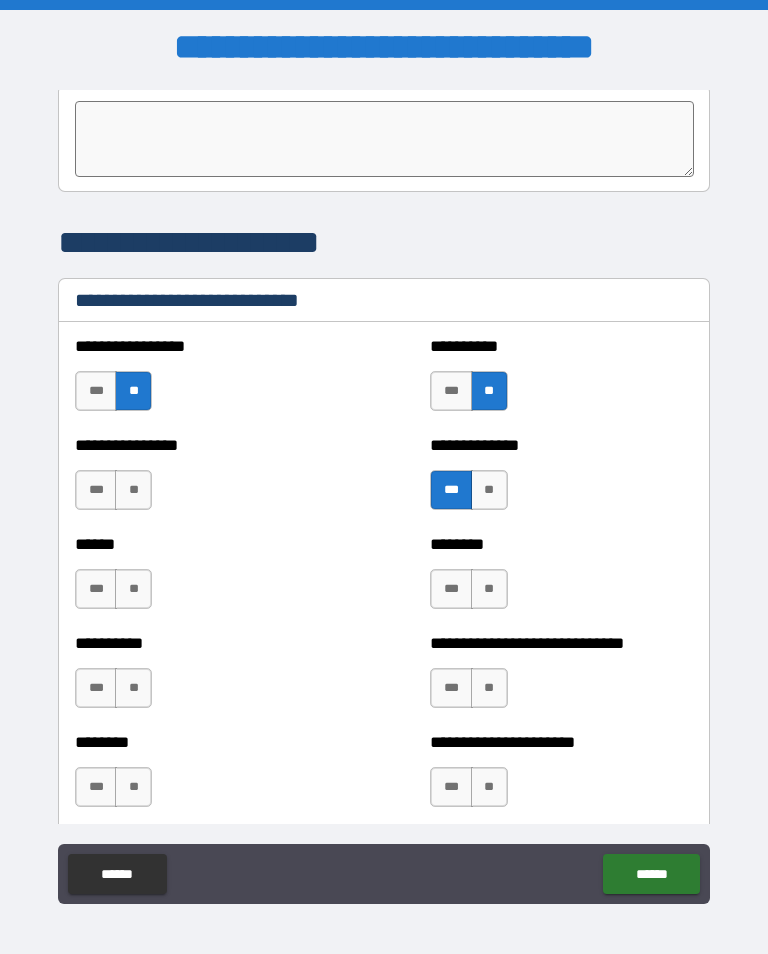scroll, scrollTop: 6597, scrollLeft: 0, axis: vertical 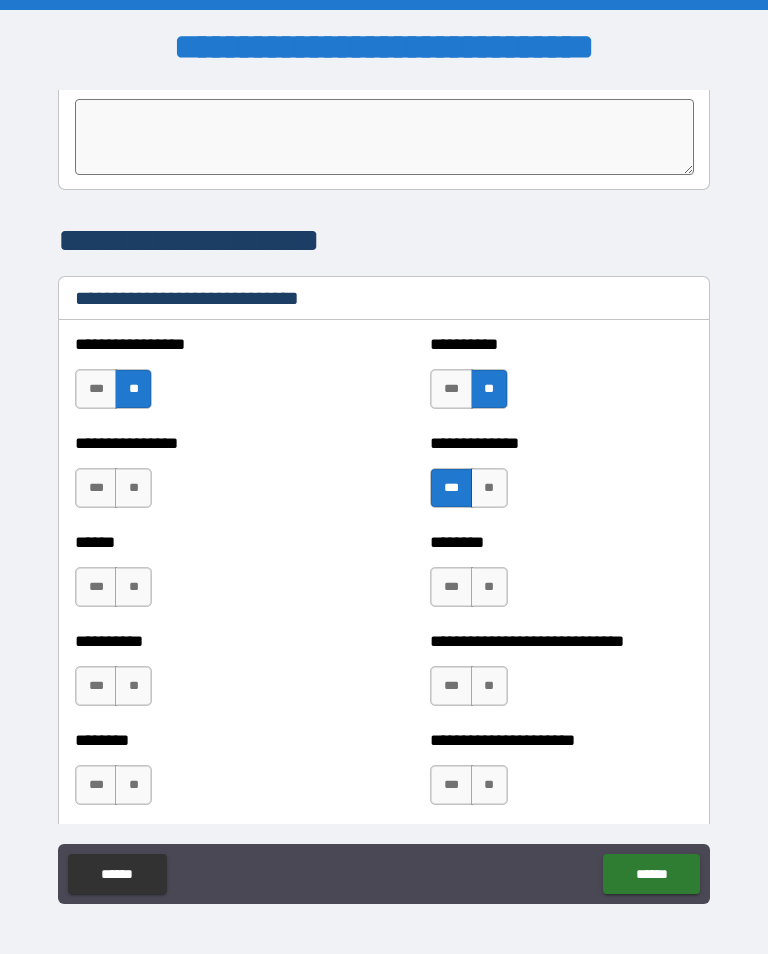 click on "**" at bounding box center (133, 488) 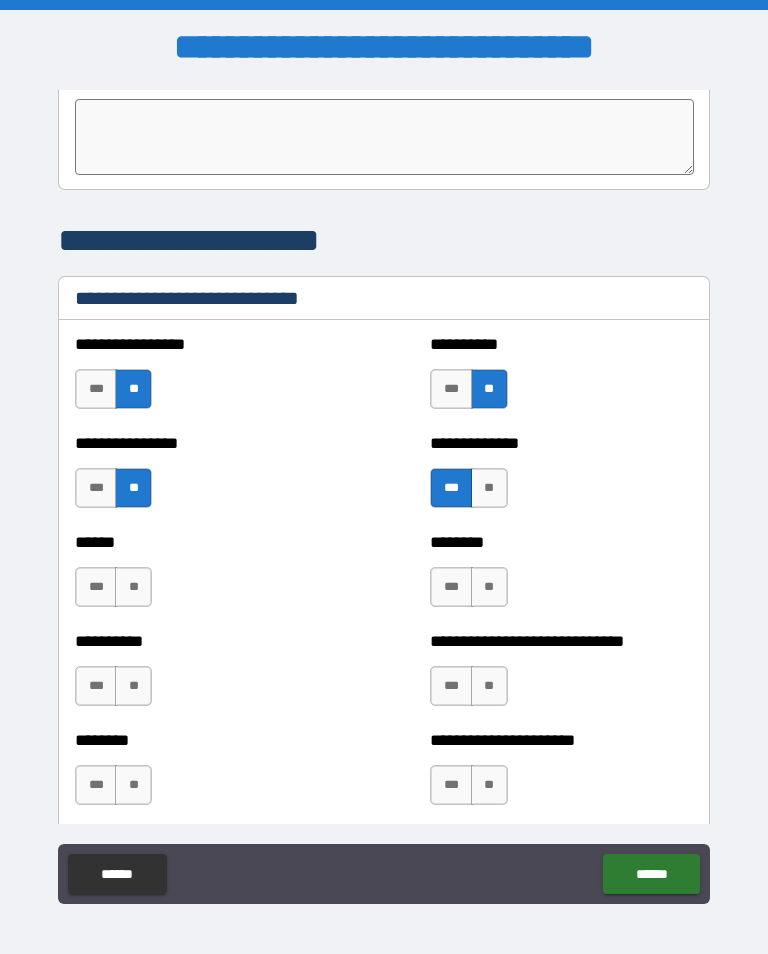 click on "**" at bounding box center (133, 587) 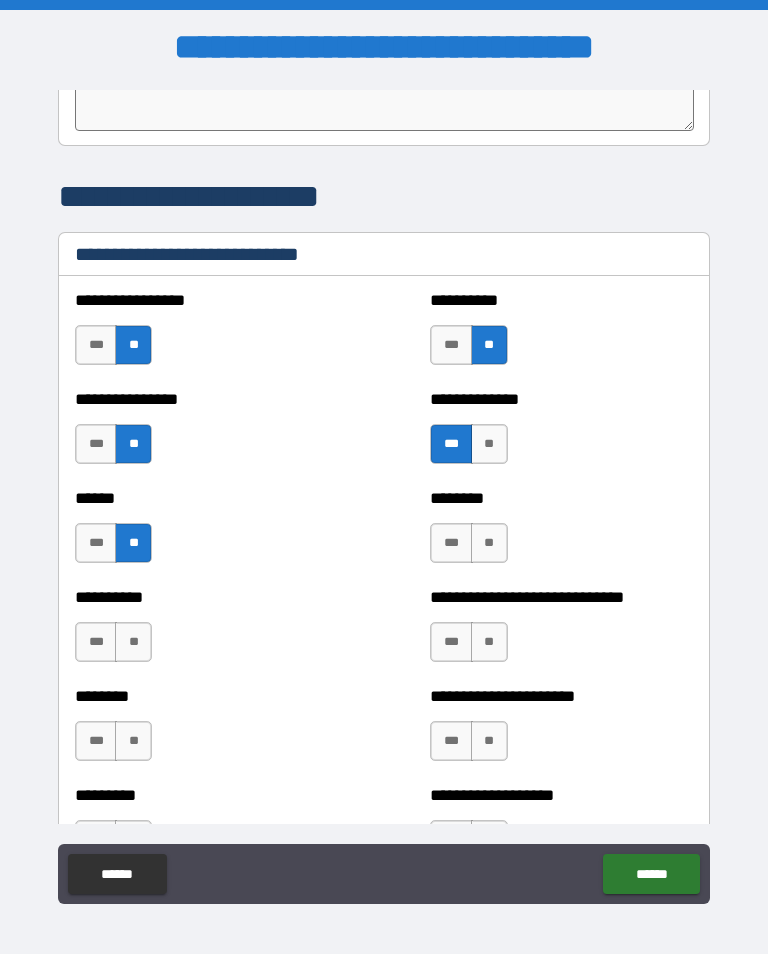 scroll, scrollTop: 6648, scrollLeft: 0, axis: vertical 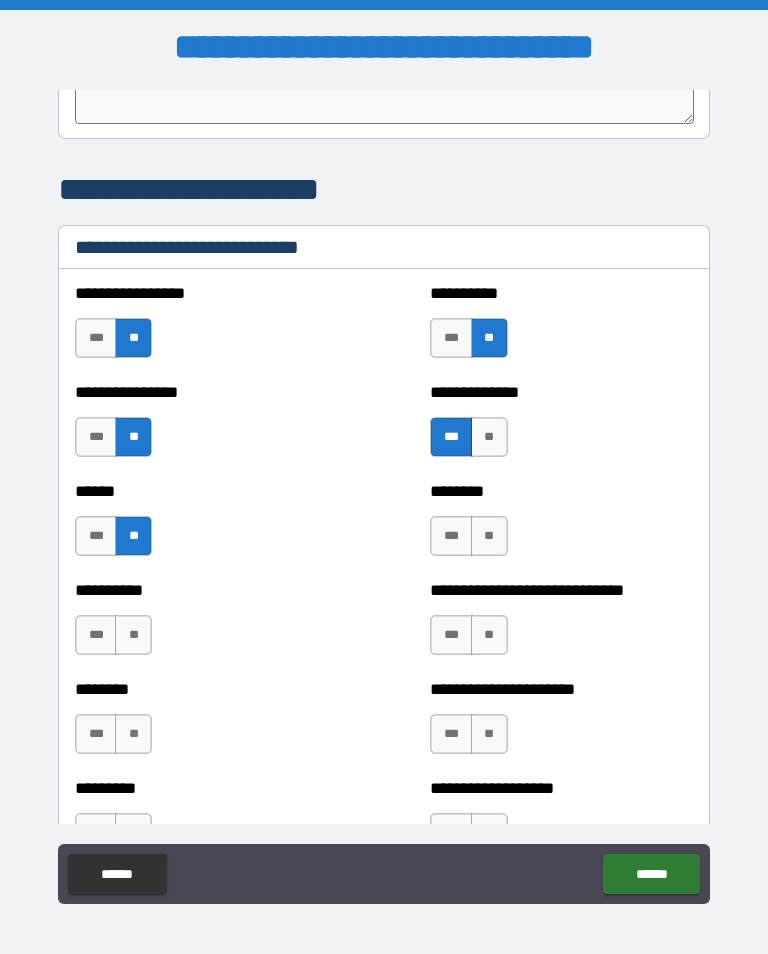 click on "***" at bounding box center (451, 536) 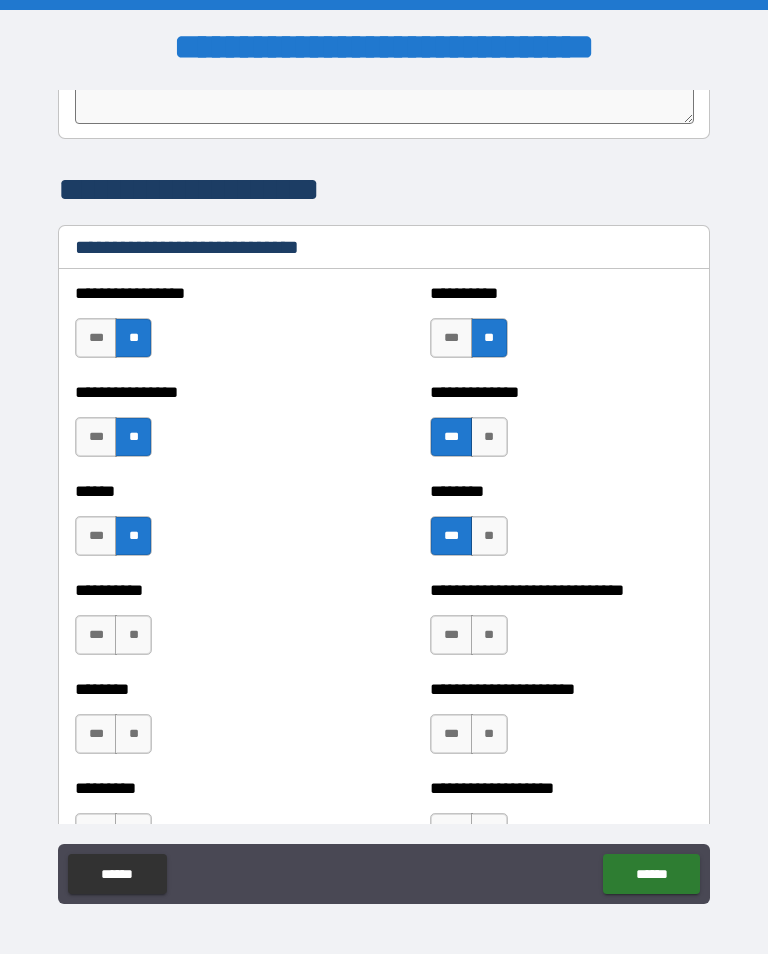 click on "**" at bounding box center (133, 635) 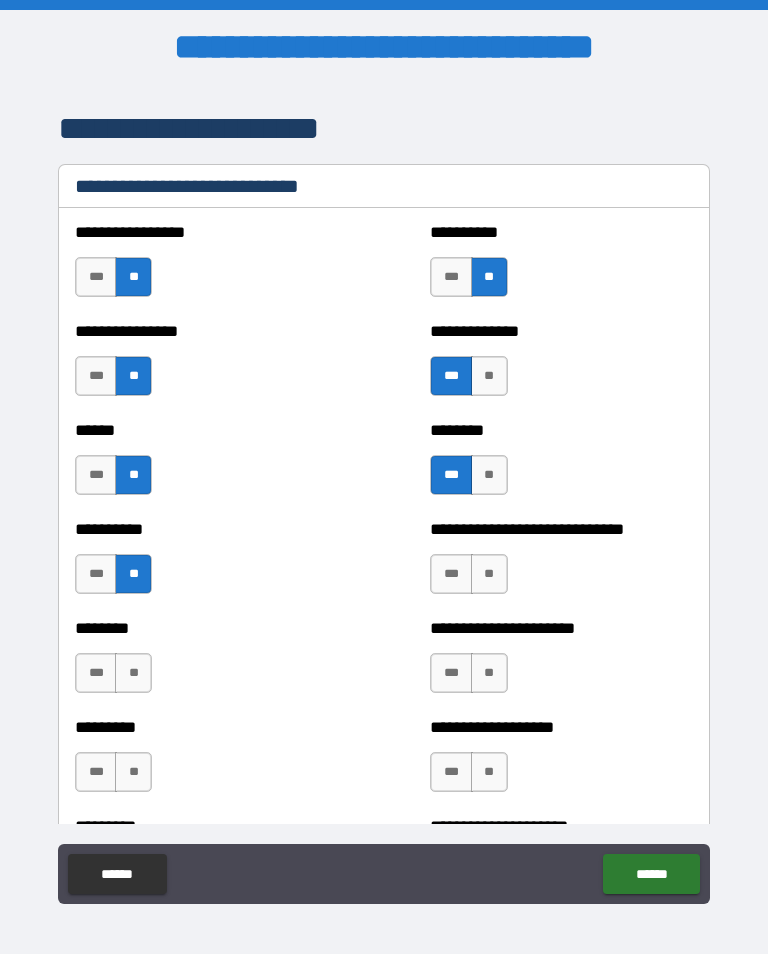 scroll, scrollTop: 6712, scrollLeft: 0, axis: vertical 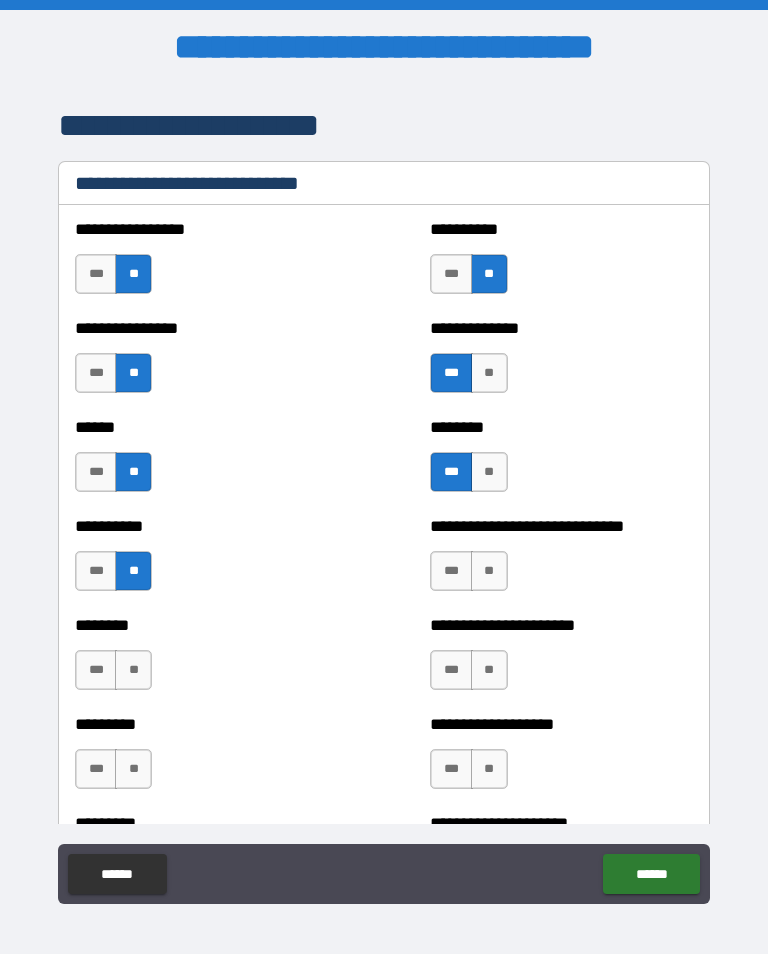 click on "**" at bounding box center [489, 571] 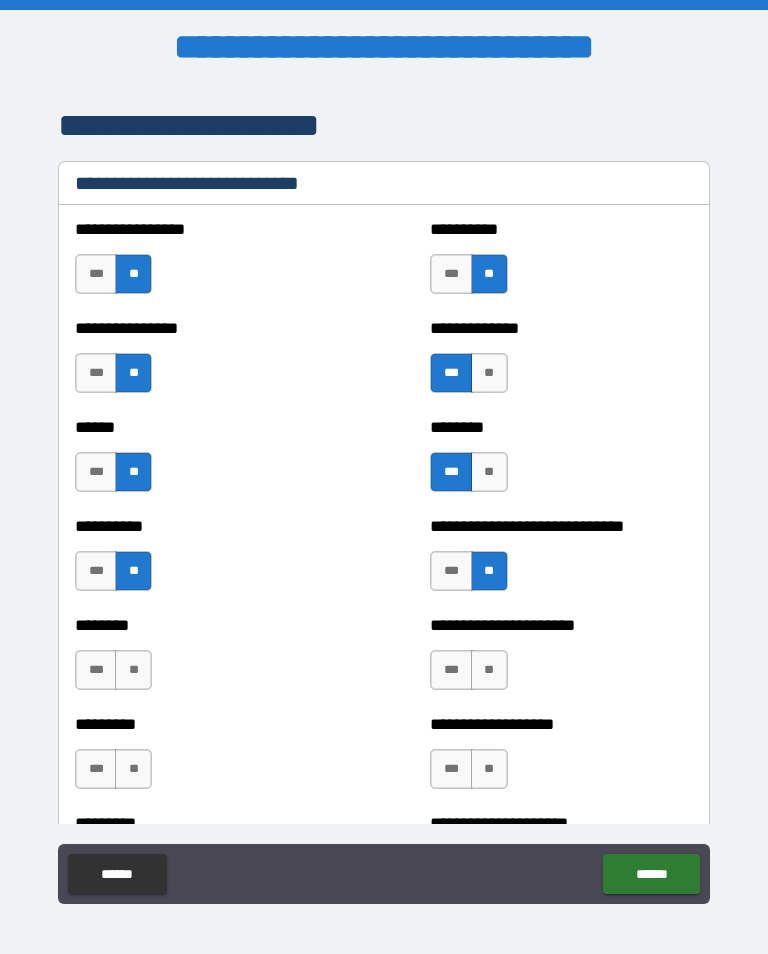 click on "**" at bounding box center (133, 670) 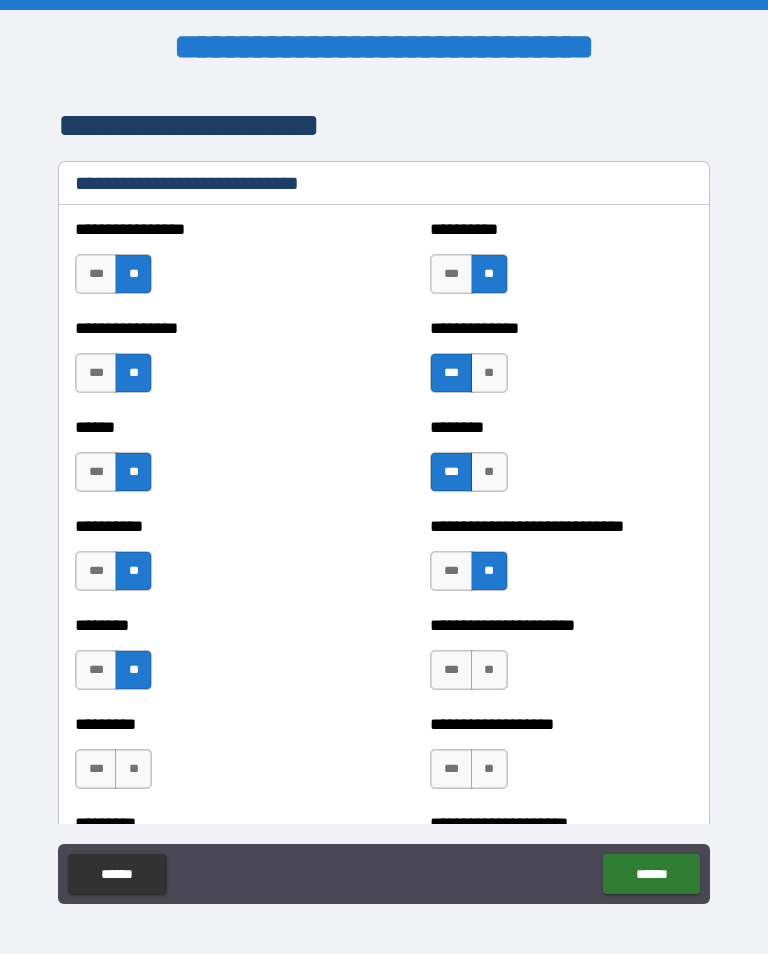 click on "**" at bounding box center [489, 670] 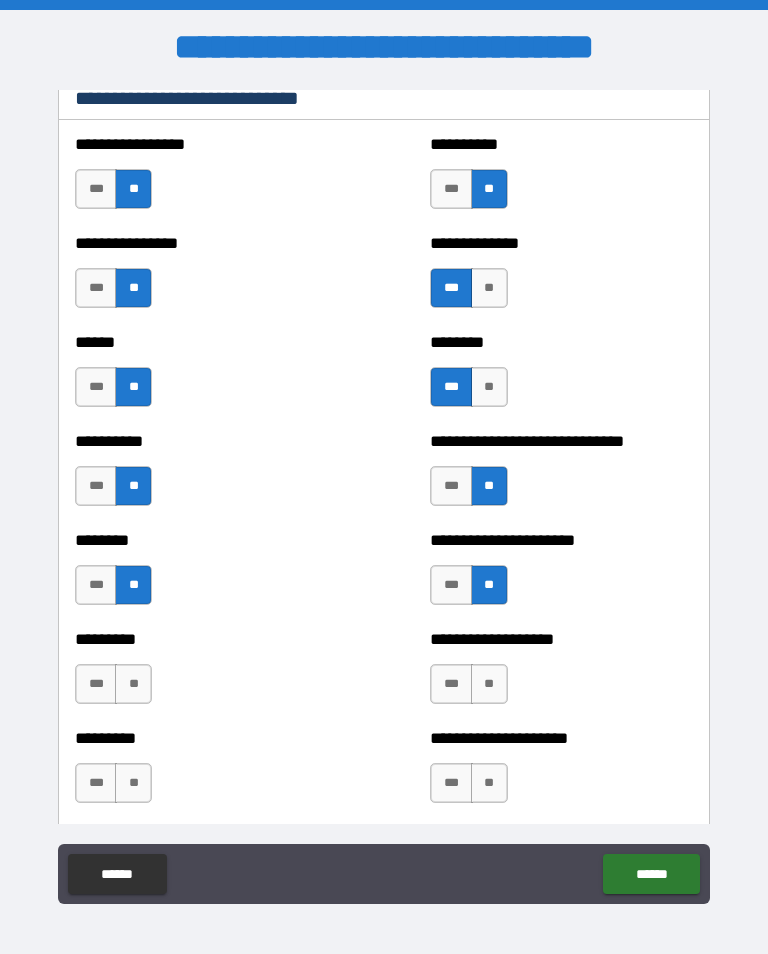 scroll, scrollTop: 6797, scrollLeft: 0, axis: vertical 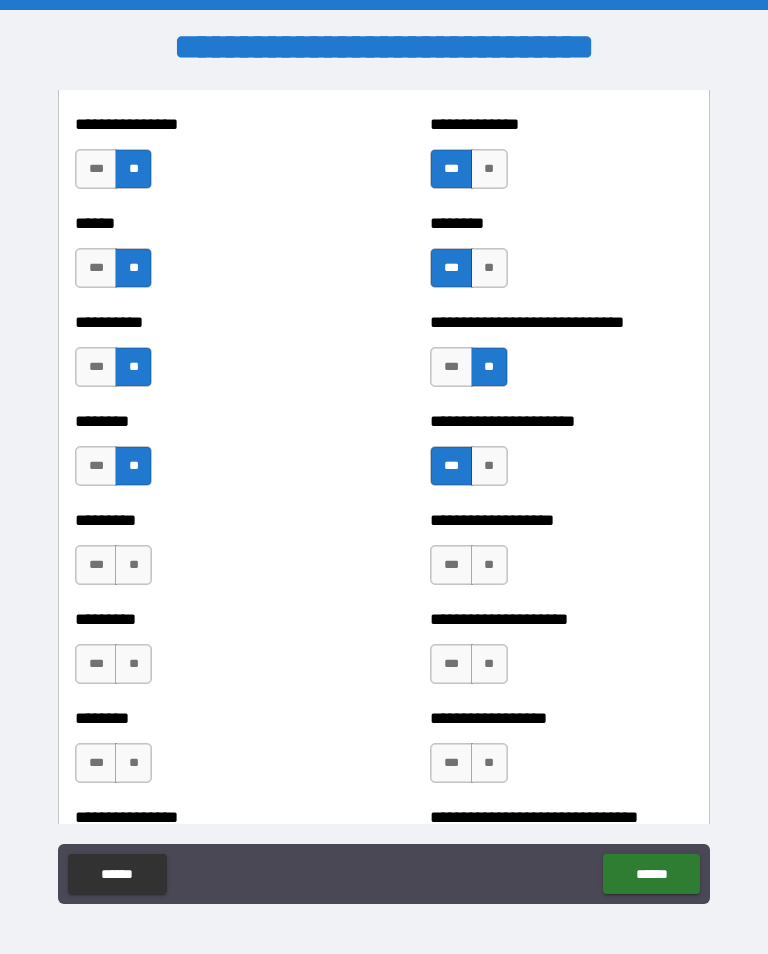 click on "**" at bounding box center (133, 565) 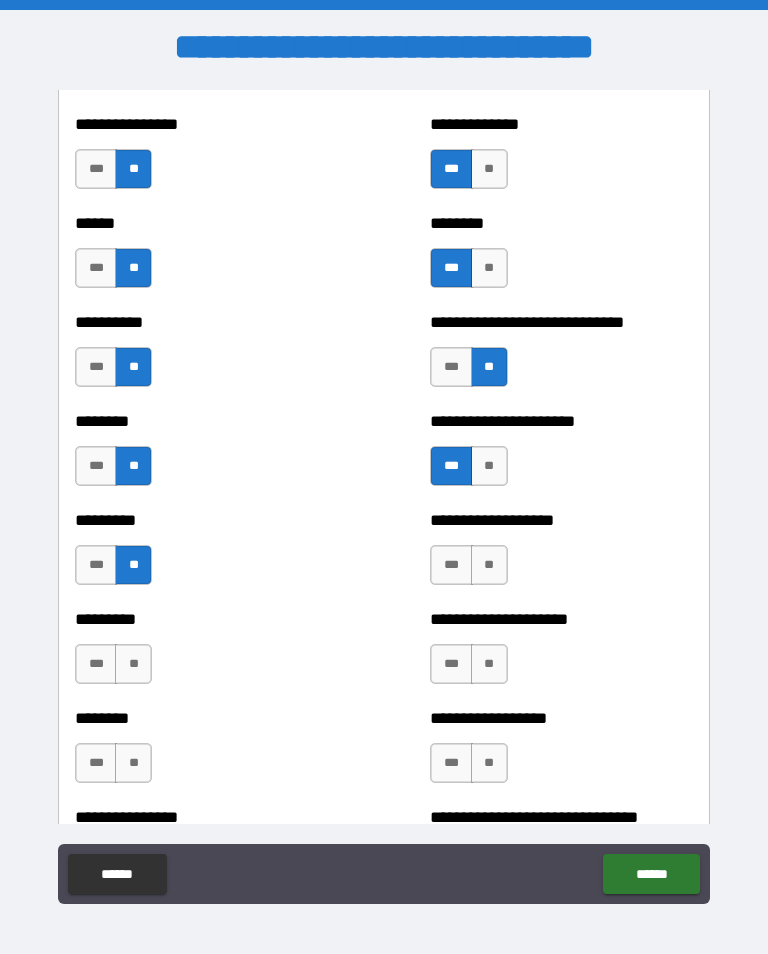 click on "**" at bounding box center (489, 565) 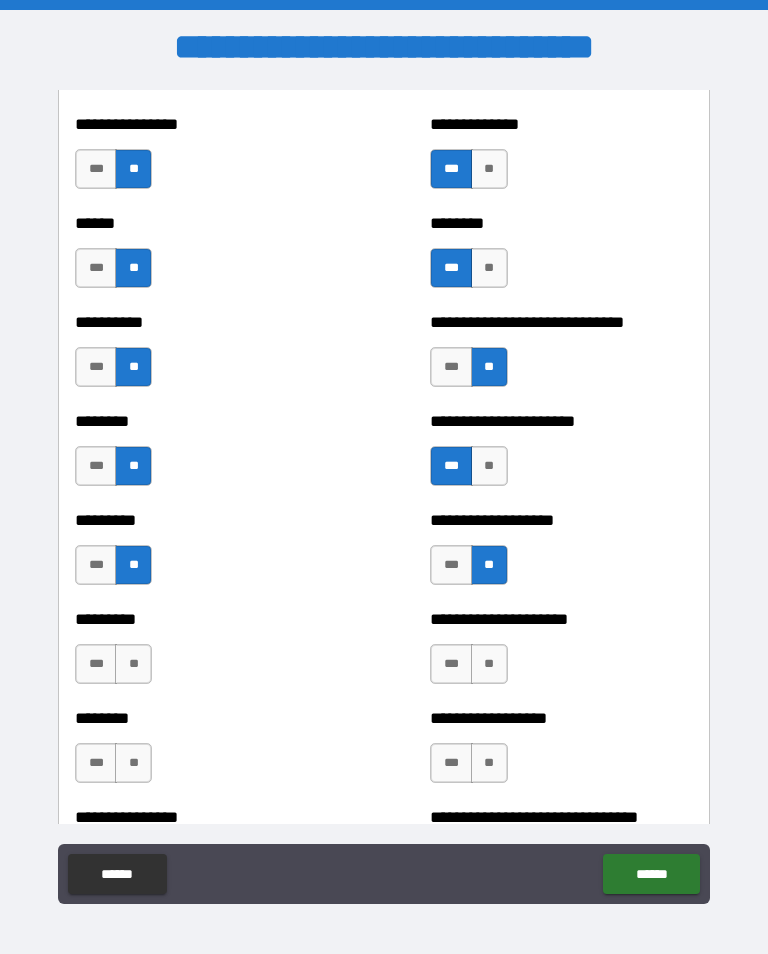 click on "**" at bounding box center [133, 664] 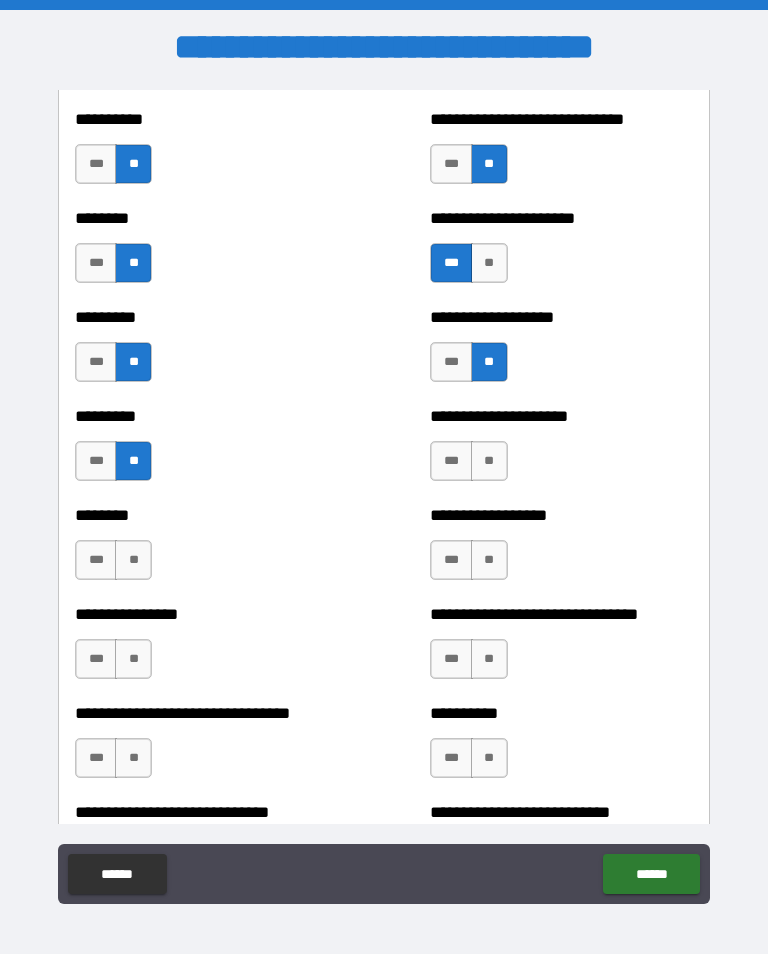 scroll, scrollTop: 7120, scrollLeft: 0, axis: vertical 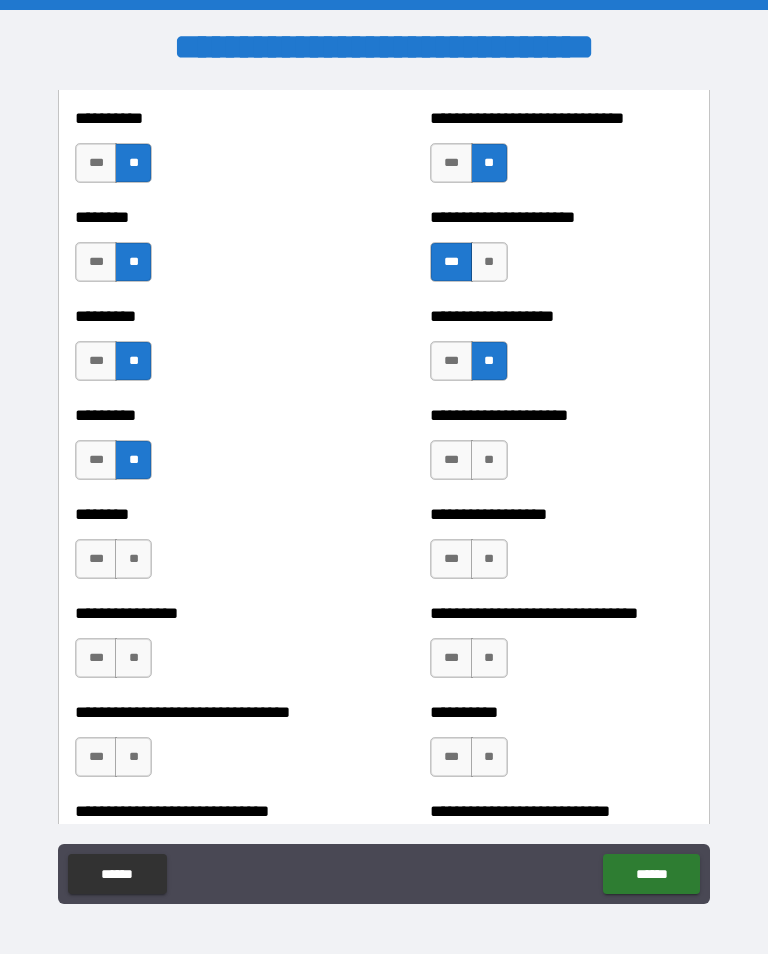 click on "**" at bounding box center (133, 559) 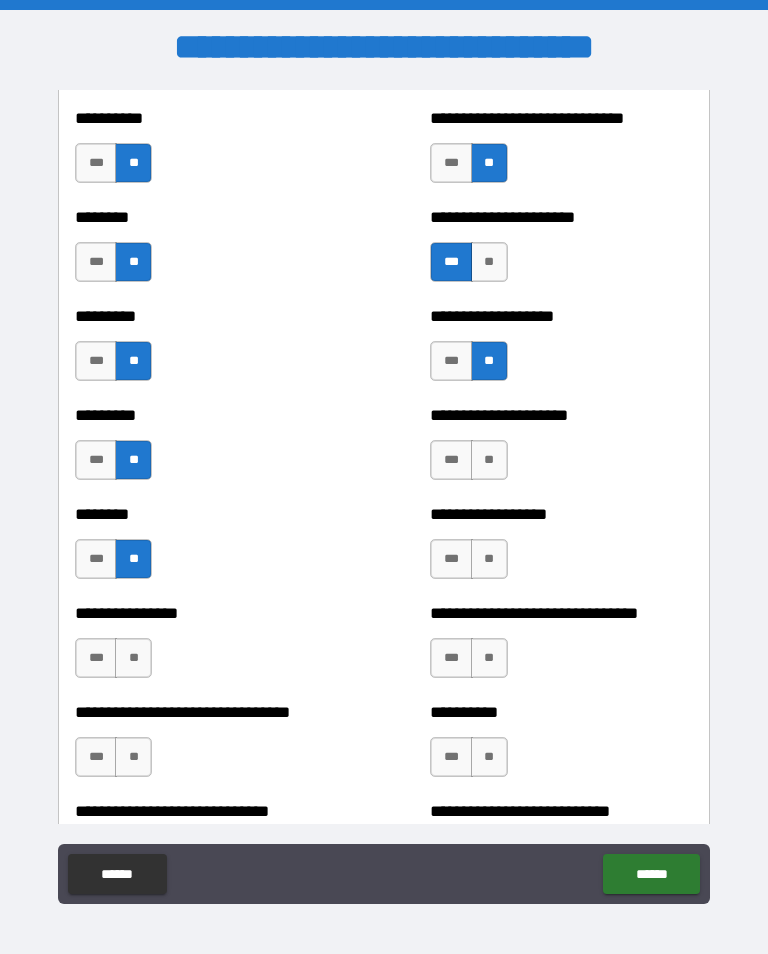 click on "**" at bounding box center [489, 559] 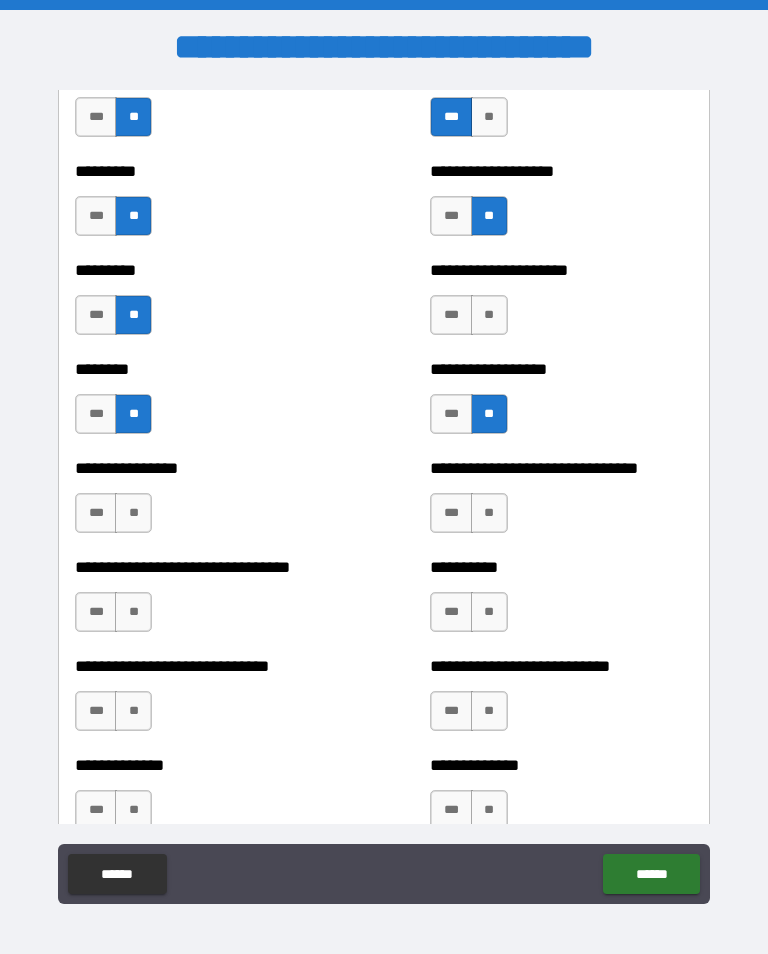 scroll, scrollTop: 7266, scrollLeft: 0, axis: vertical 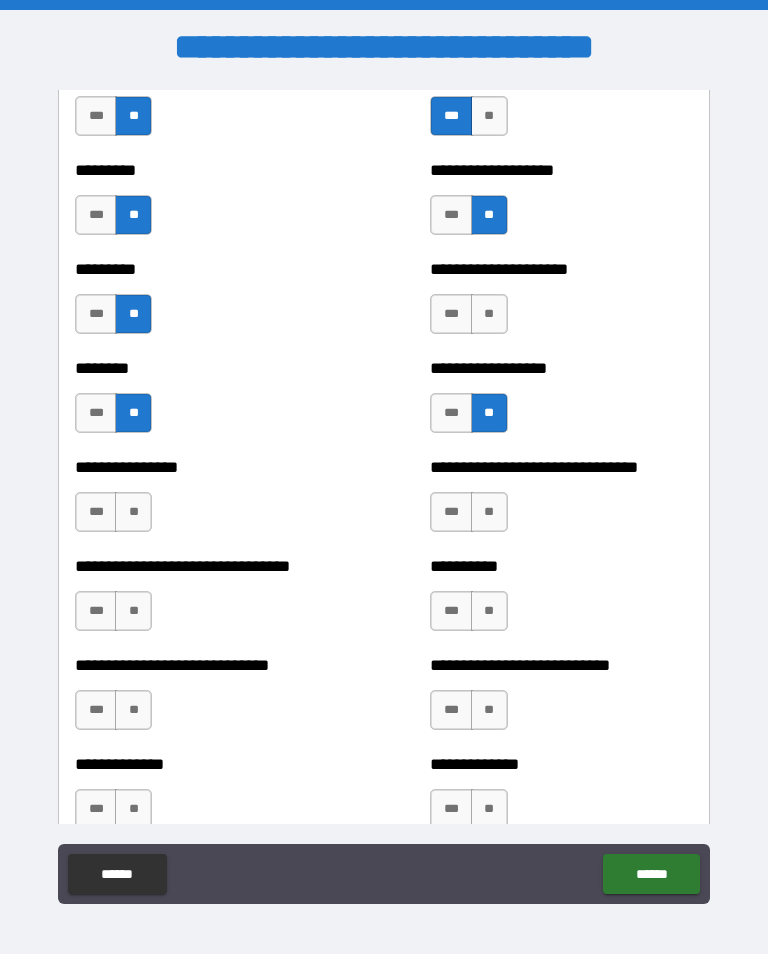 click on "***" at bounding box center (96, 611) 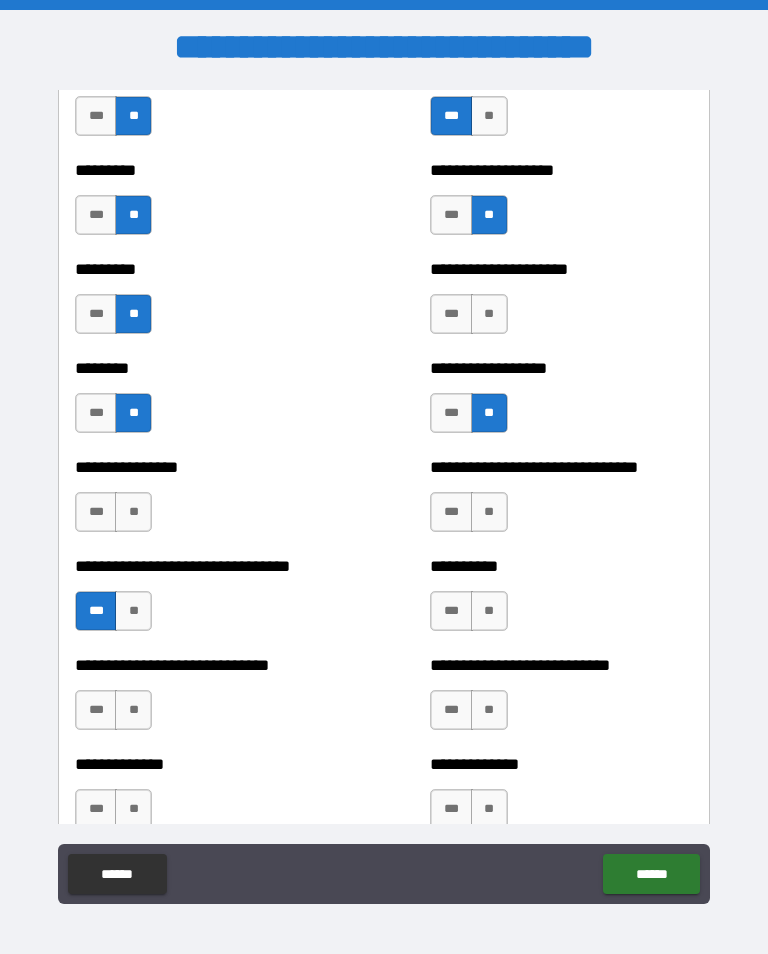 click on "***" at bounding box center (451, 611) 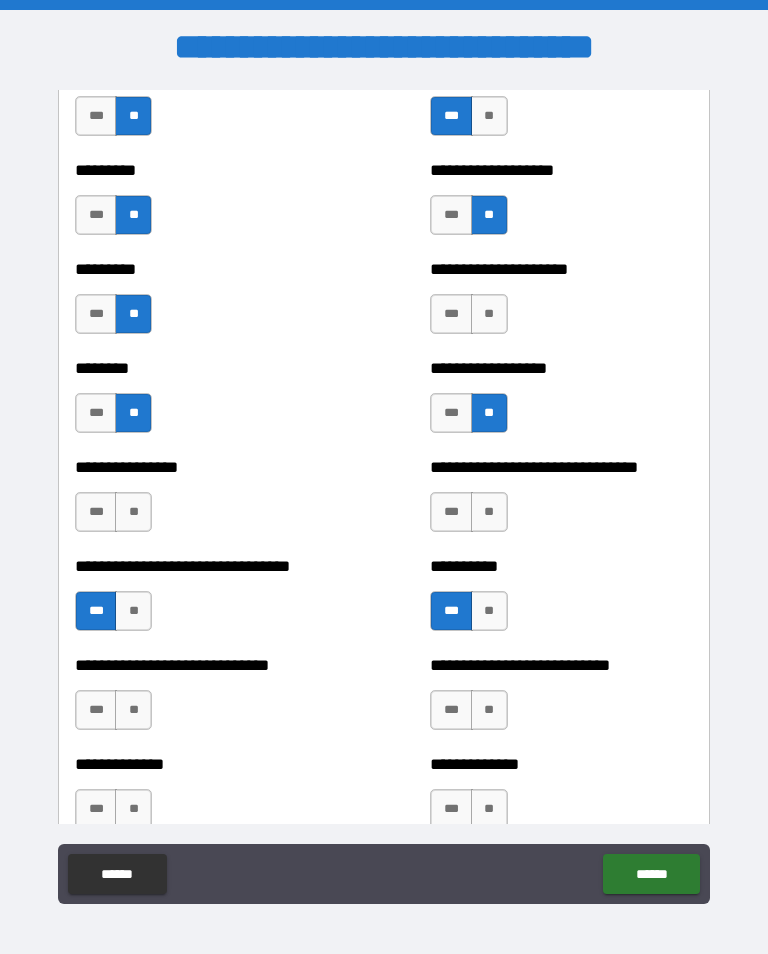 click on "**" at bounding box center (489, 512) 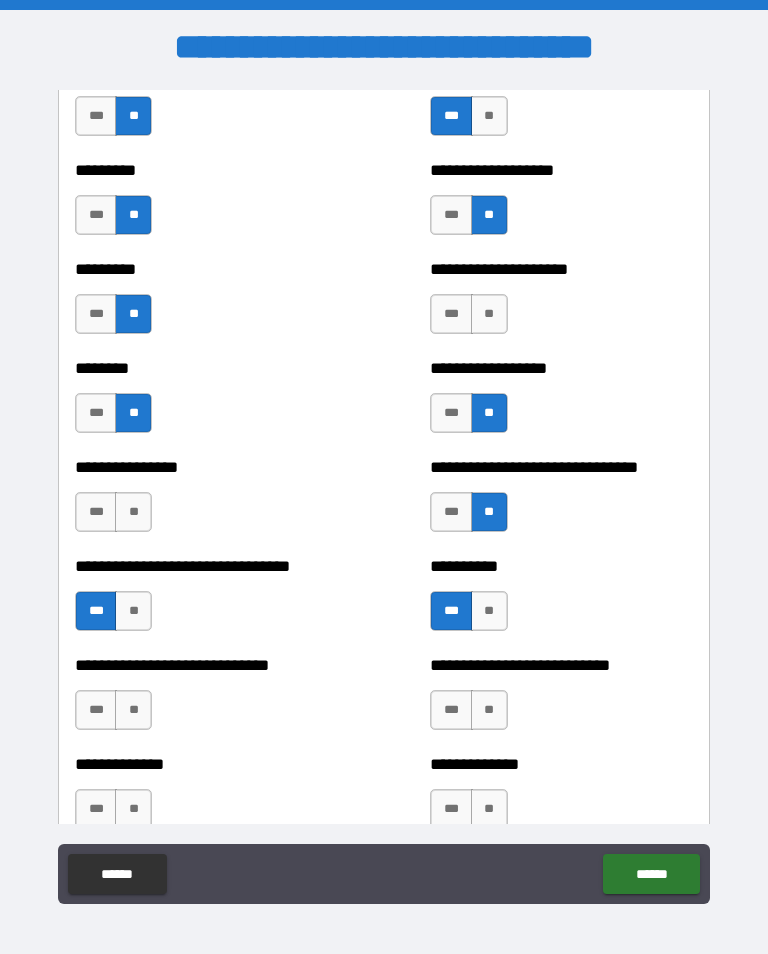 click on "**" at bounding box center [133, 512] 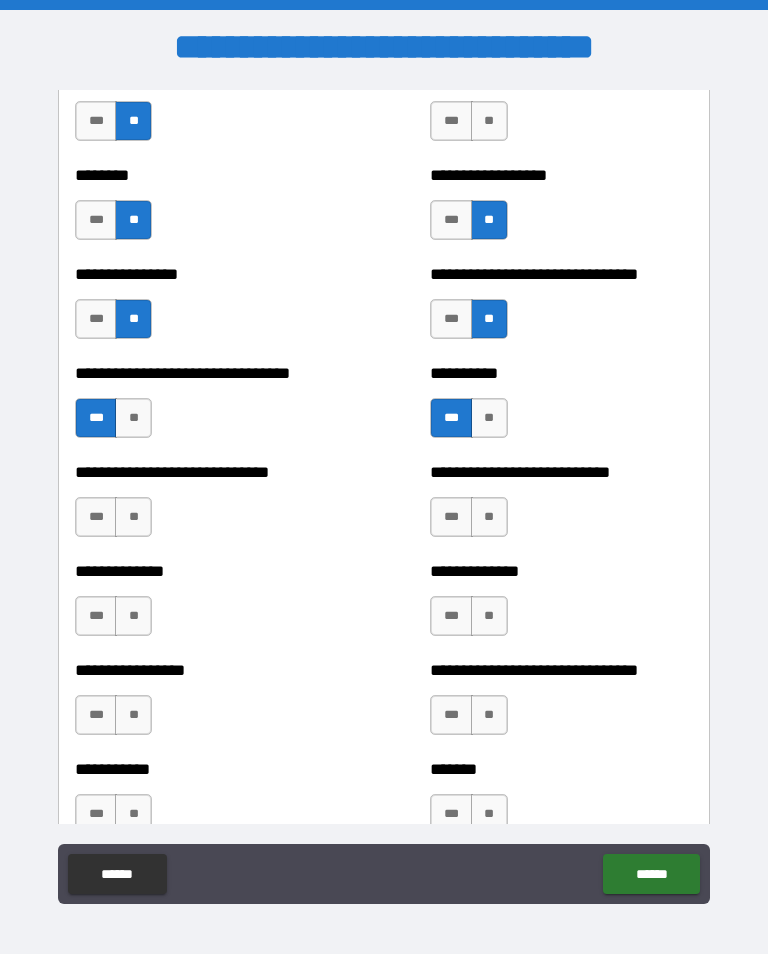 scroll, scrollTop: 7463, scrollLeft: 0, axis: vertical 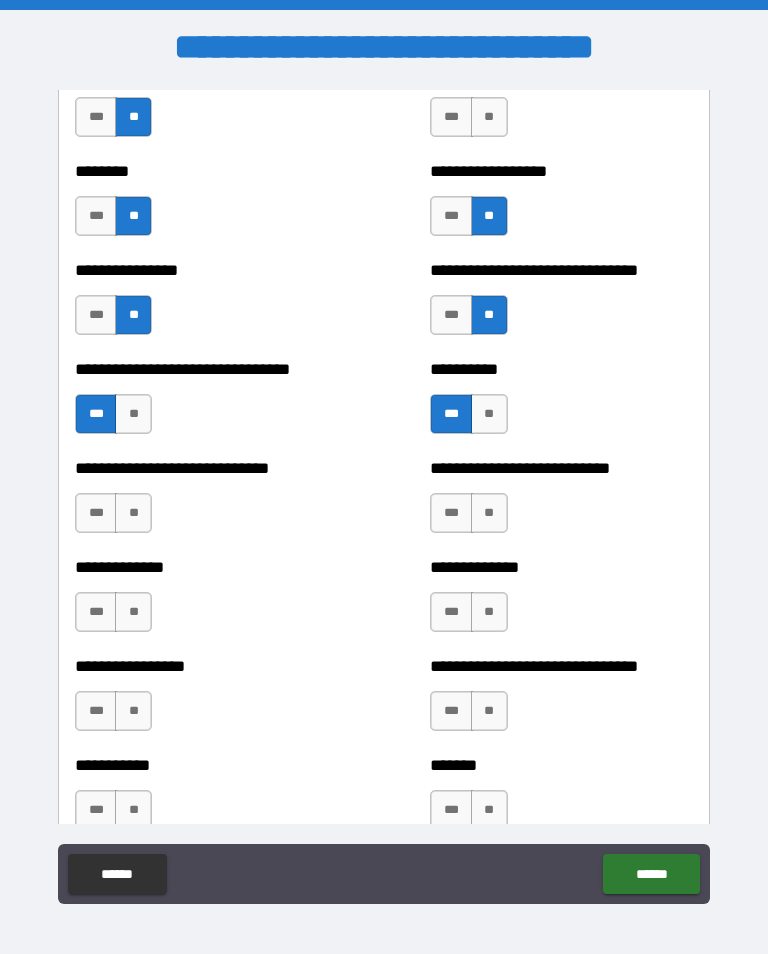 click on "**" at bounding box center [489, 513] 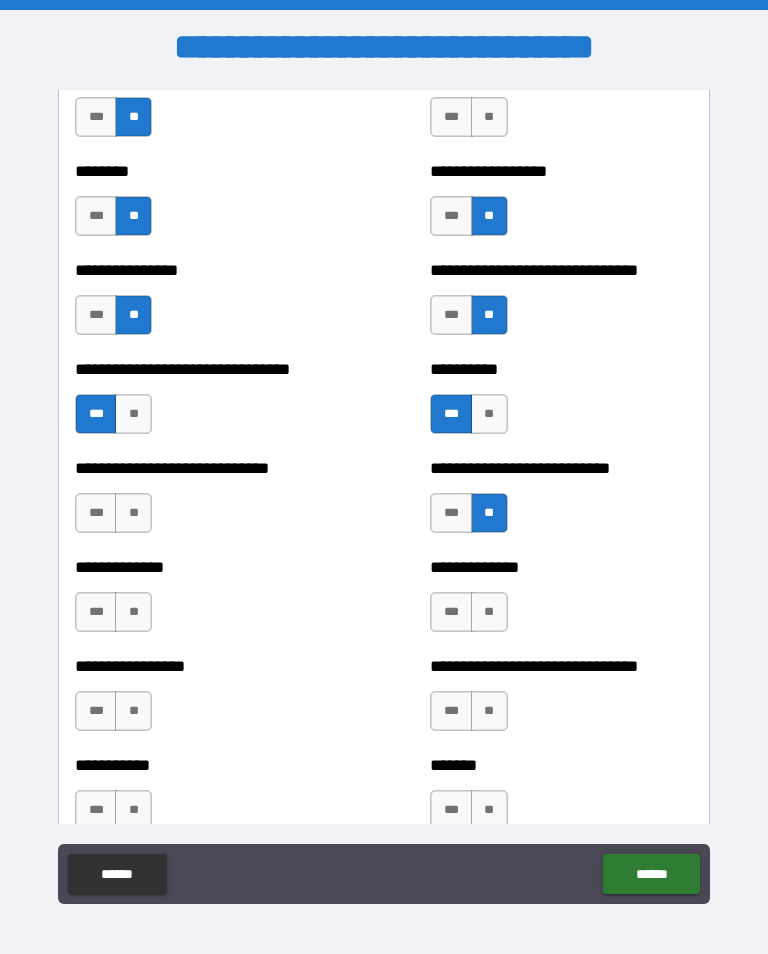click on "**" at bounding box center [133, 612] 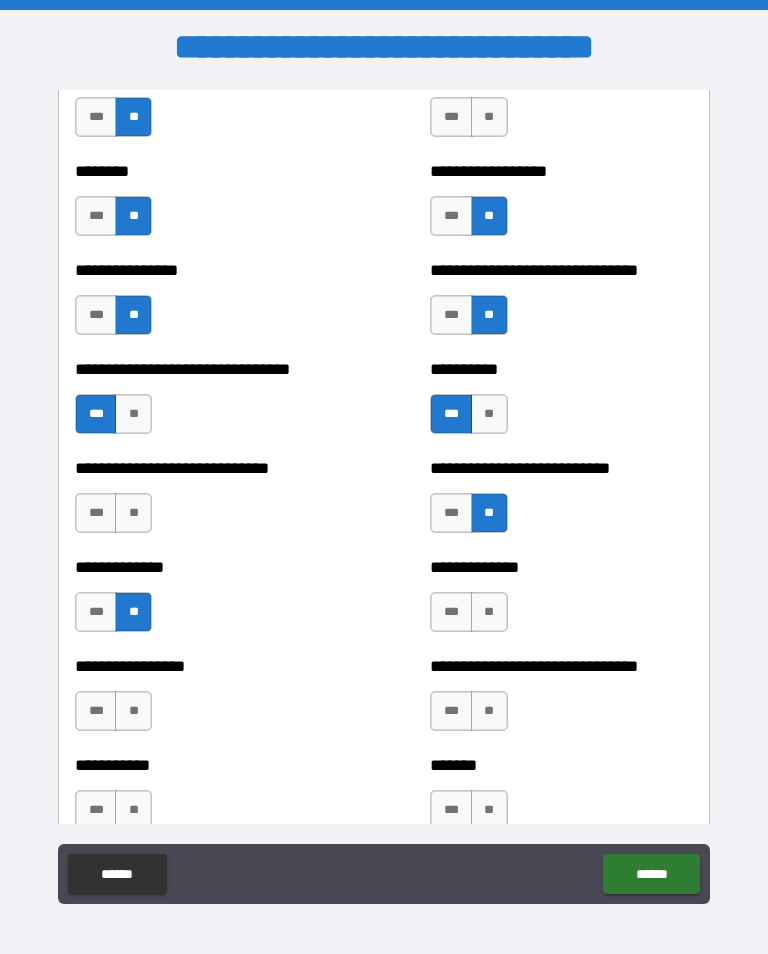 click on "**" at bounding box center (489, 612) 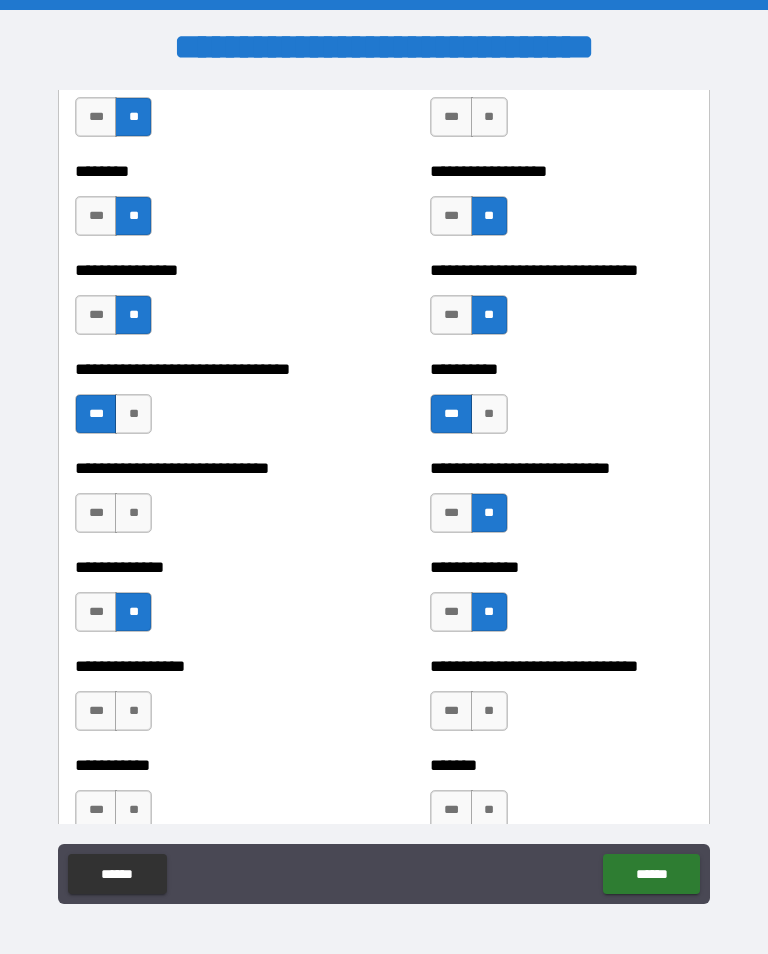 click on "**" at bounding box center (489, 711) 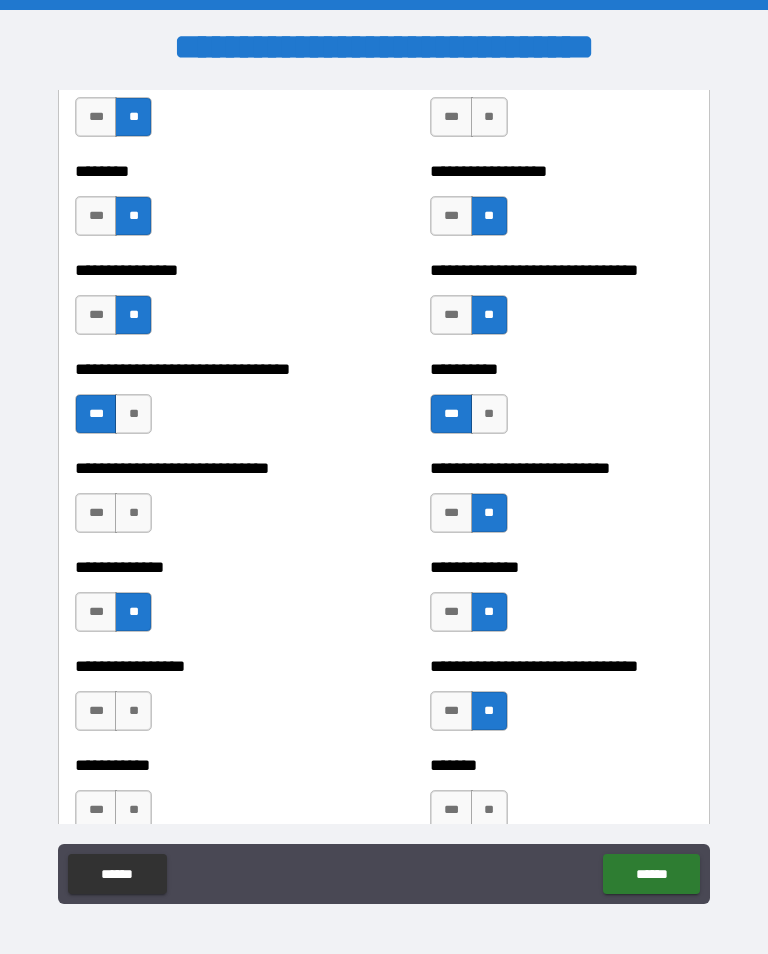 click on "**" at bounding box center (133, 711) 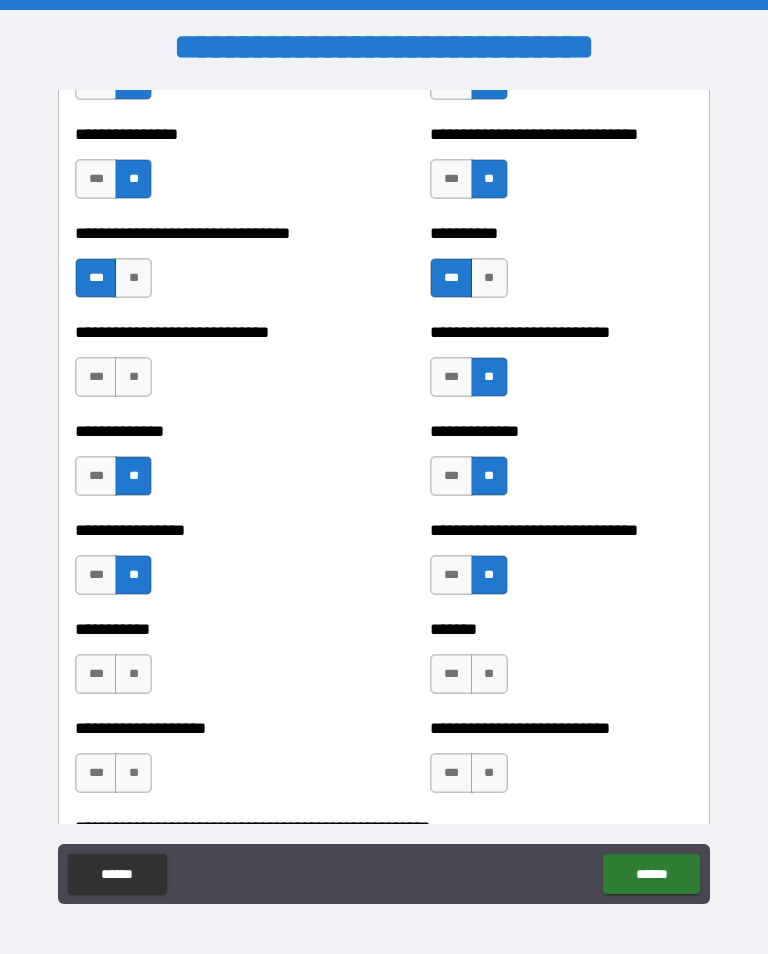 scroll, scrollTop: 7602, scrollLeft: 0, axis: vertical 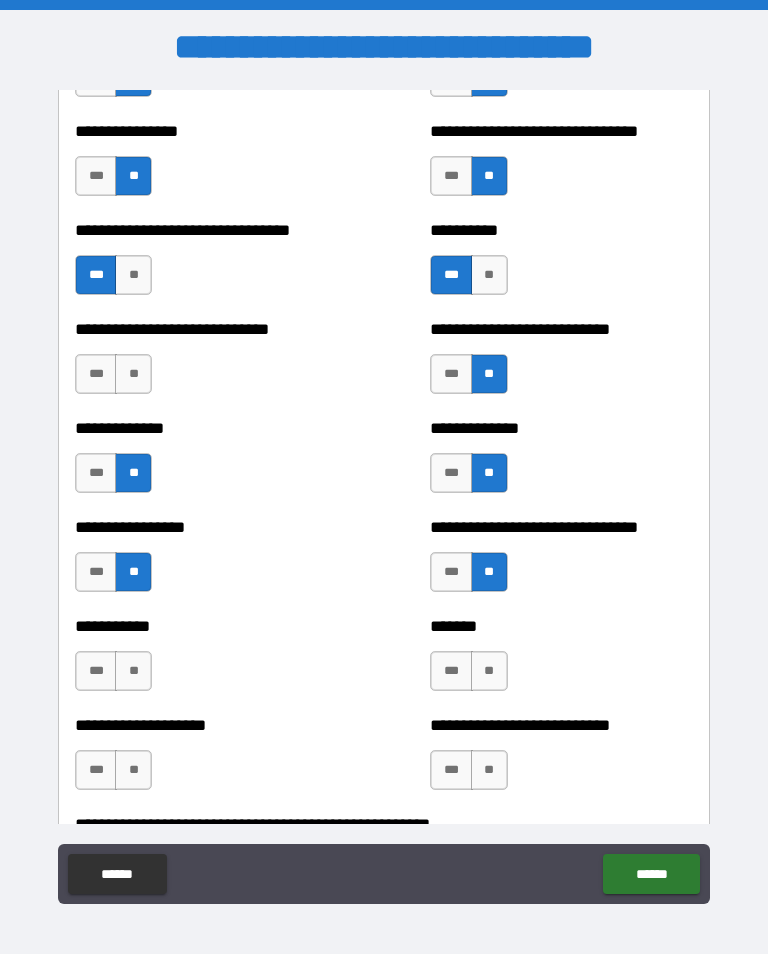 click on "**" at bounding box center (133, 671) 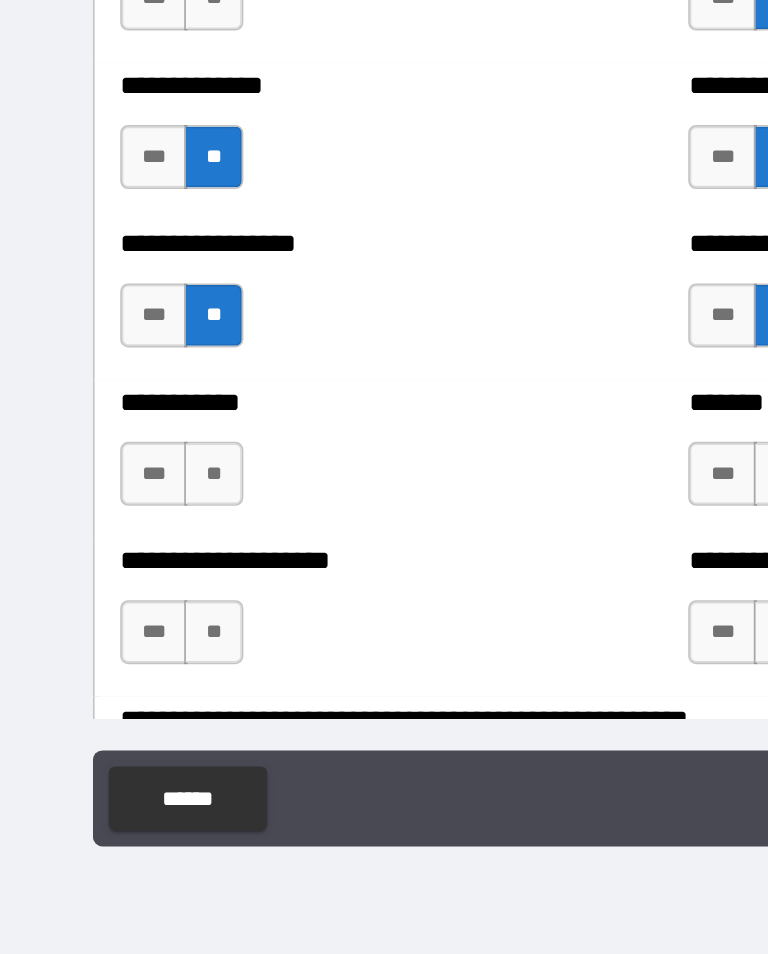 click on "**" at bounding box center [133, 654] 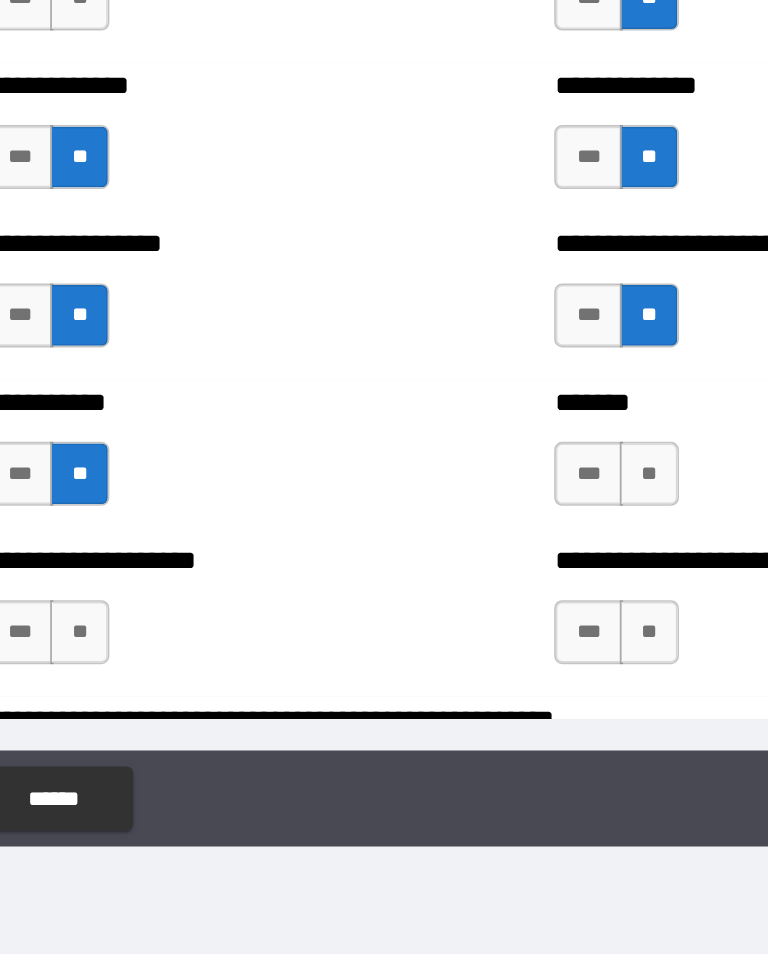 click on "**" at bounding box center (489, 654) 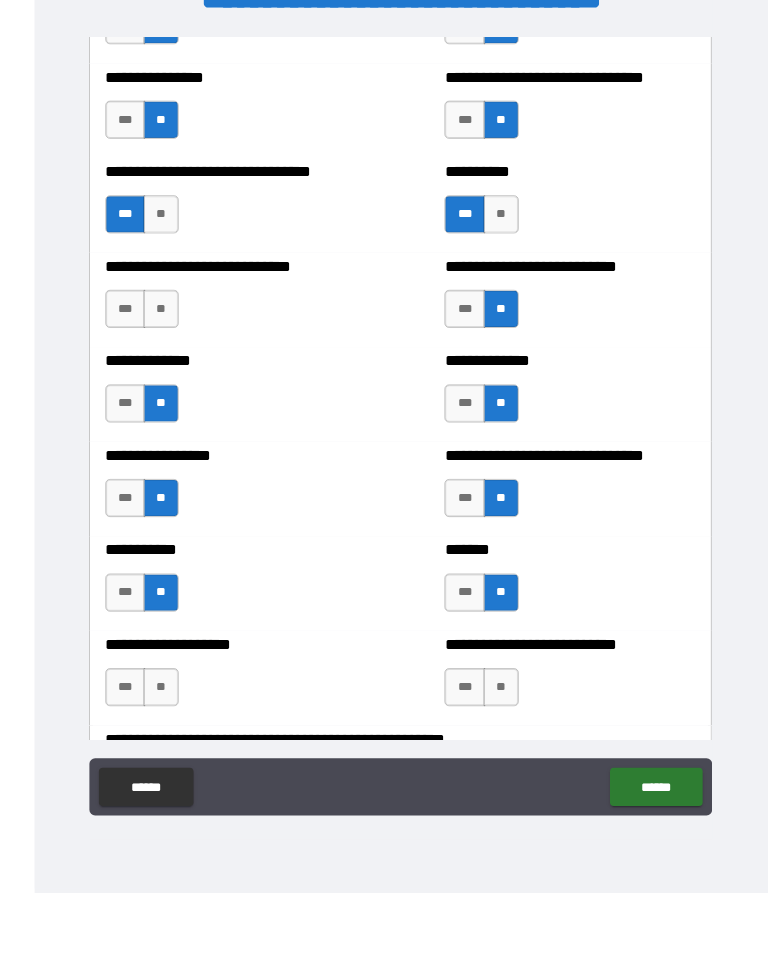 scroll, scrollTop: 26, scrollLeft: 0, axis: vertical 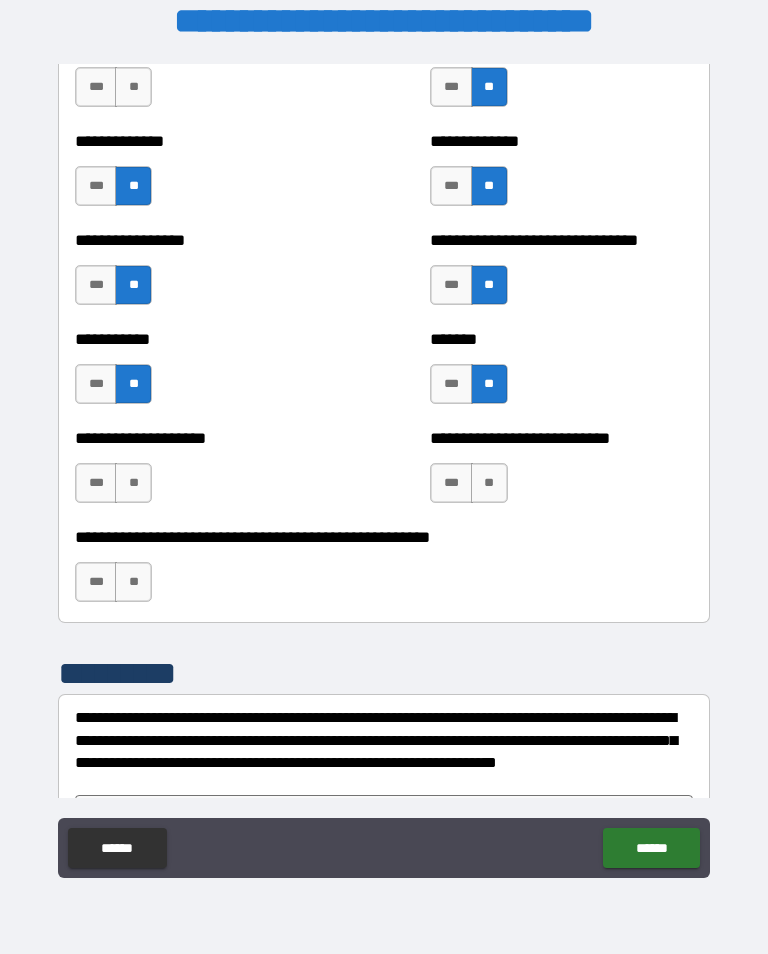 click on "**" at bounding box center [489, 483] 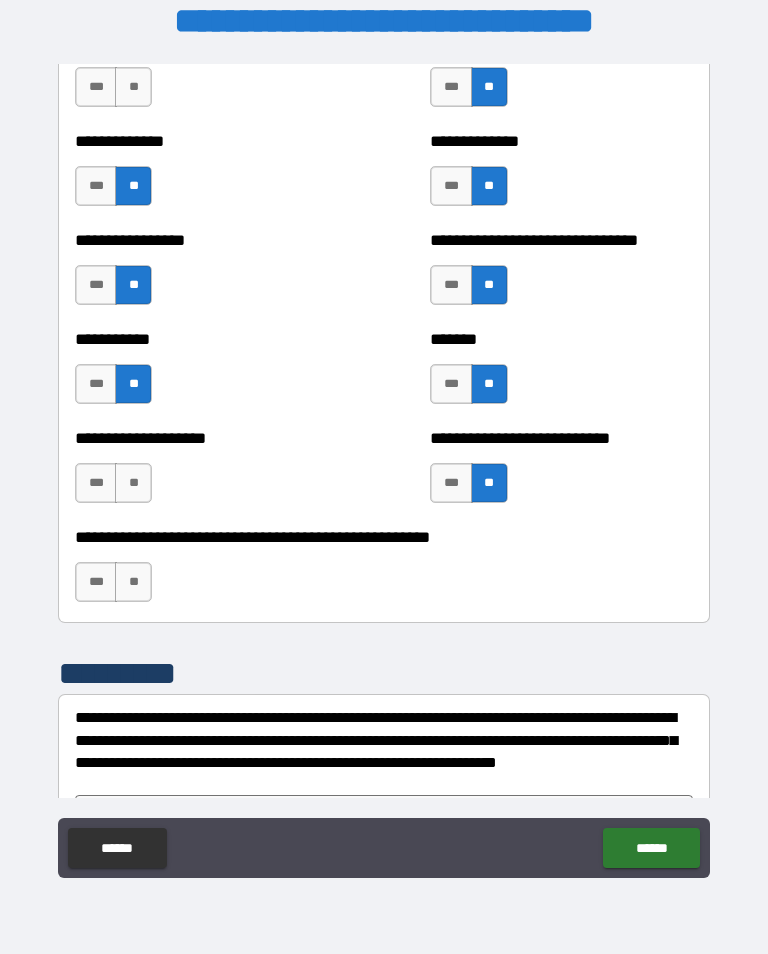 click on "**" at bounding box center (133, 483) 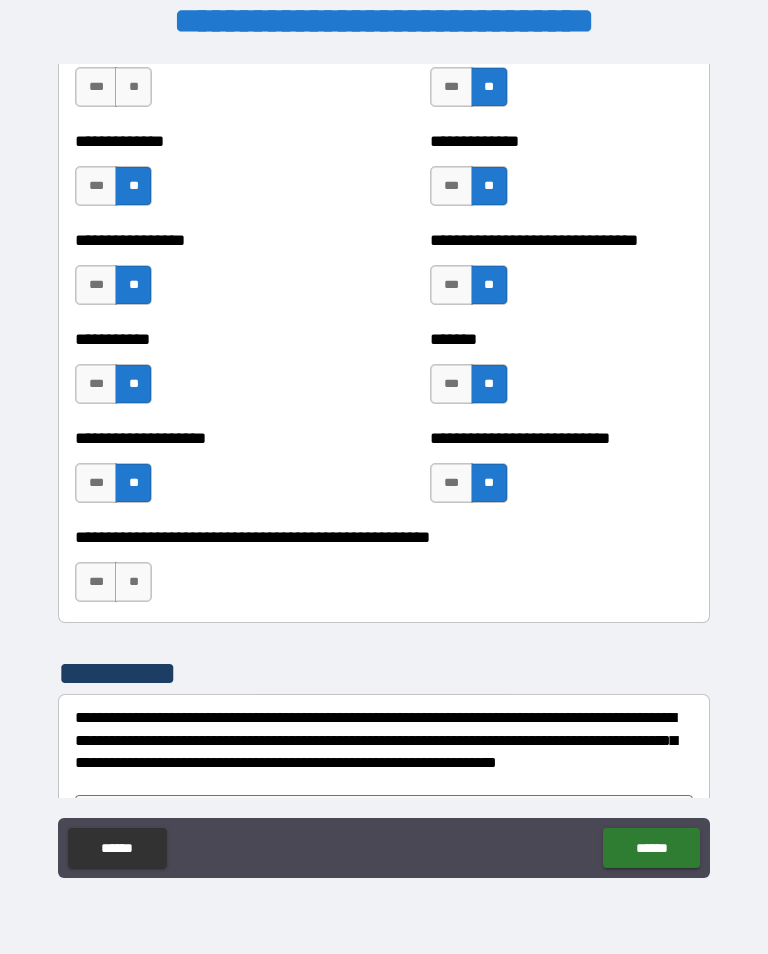 click on "**" at bounding box center [133, 582] 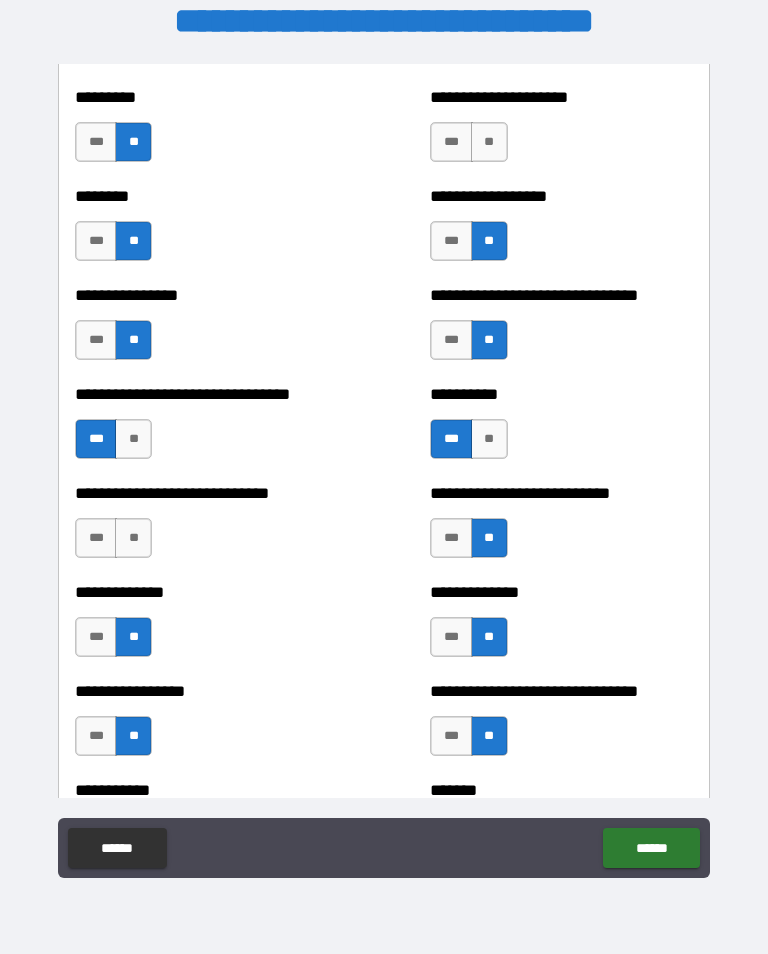 scroll, scrollTop: 7408, scrollLeft: 0, axis: vertical 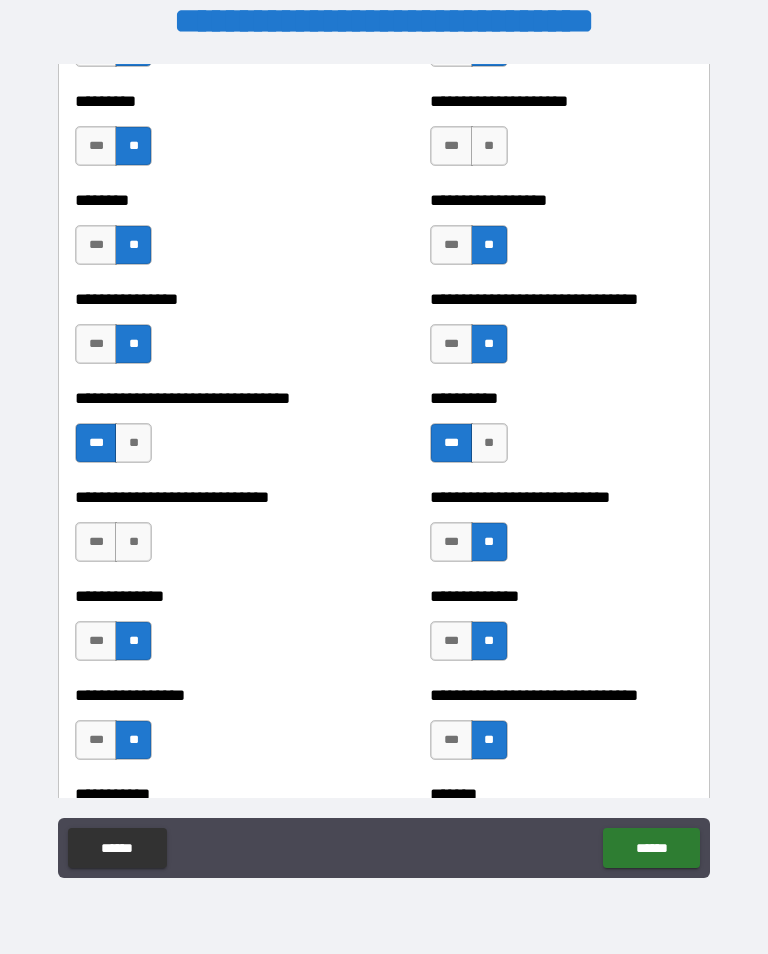 click on "**" at bounding box center (133, 542) 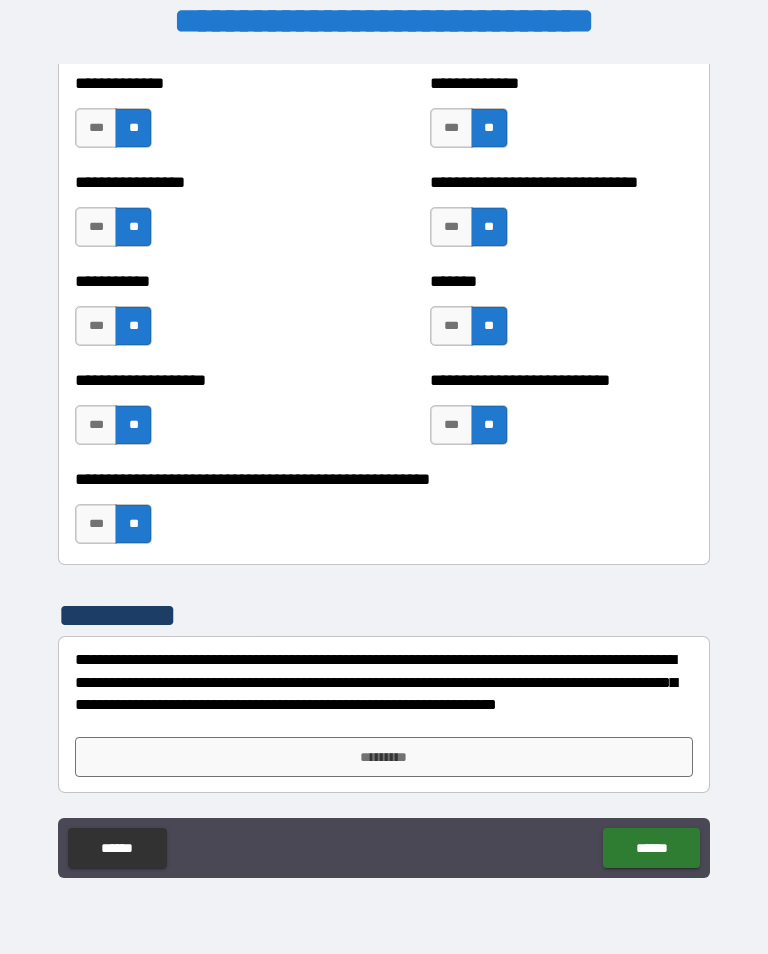 scroll, scrollTop: 7921, scrollLeft: 0, axis: vertical 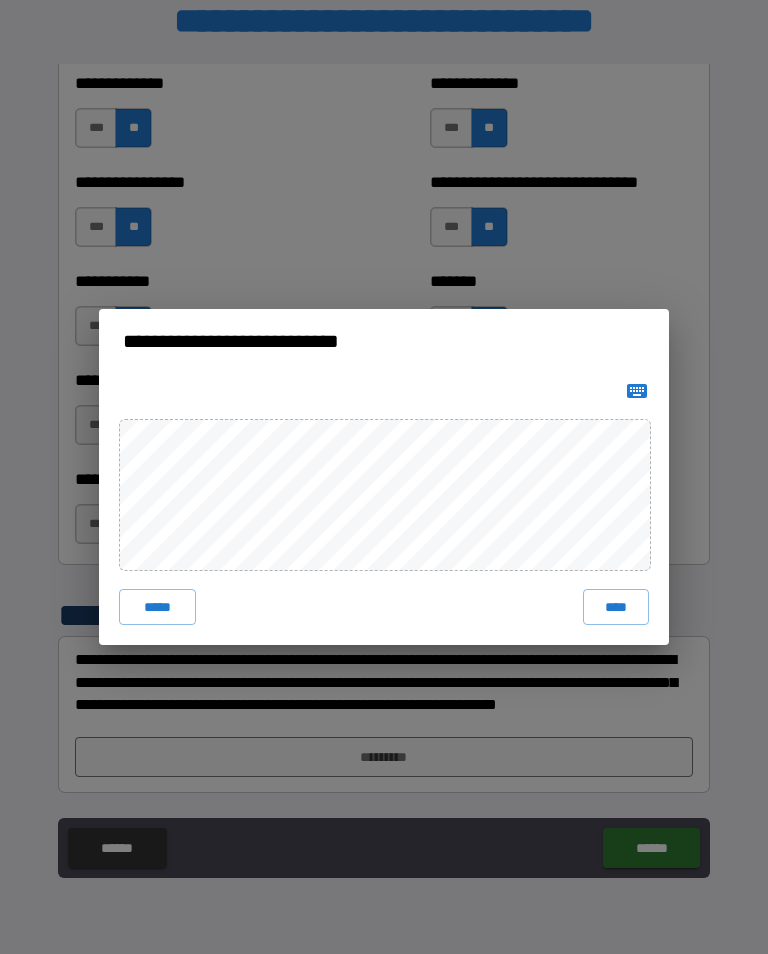 click on "****" at bounding box center (616, 607) 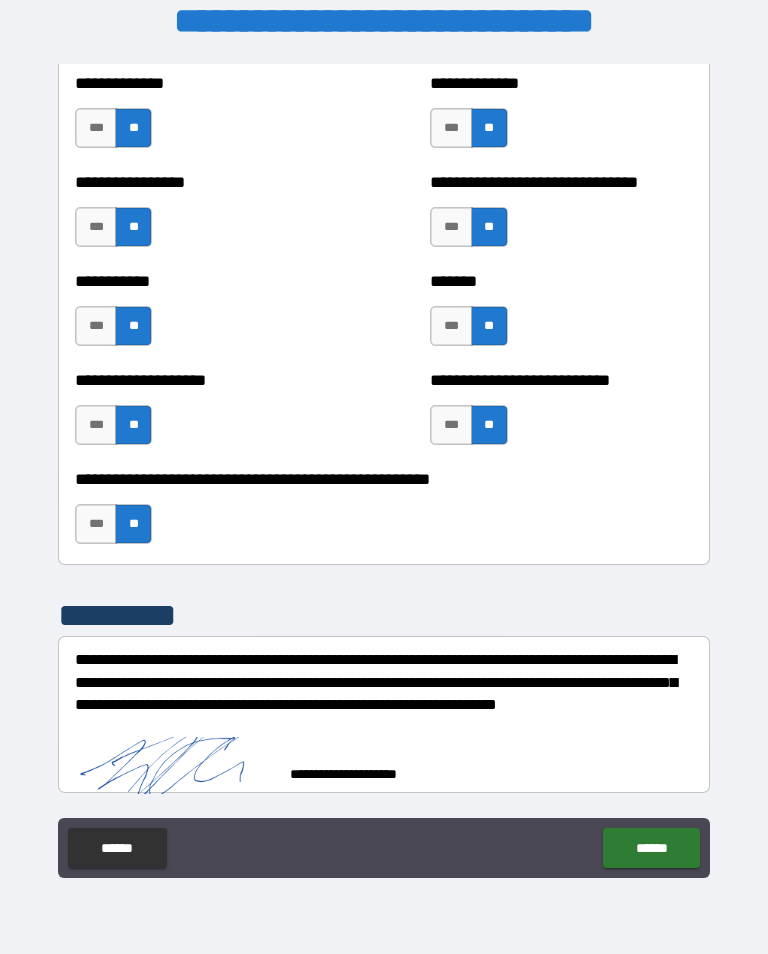 scroll, scrollTop: 7911, scrollLeft: 0, axis: vertical 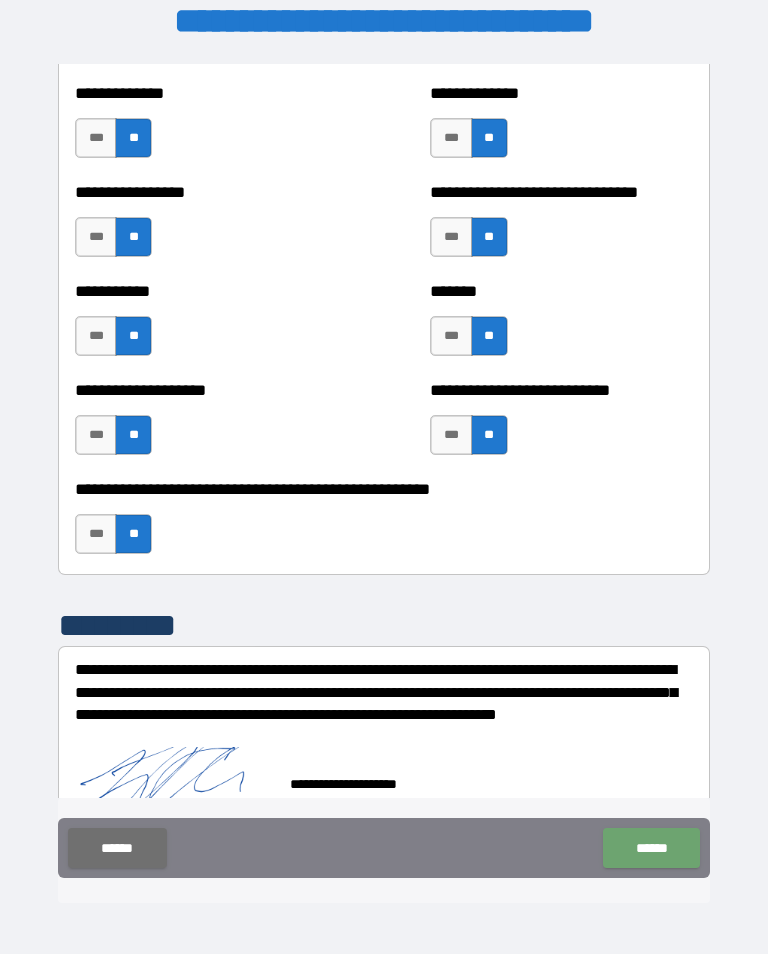 click on "******" at bounding box center (651, 848) 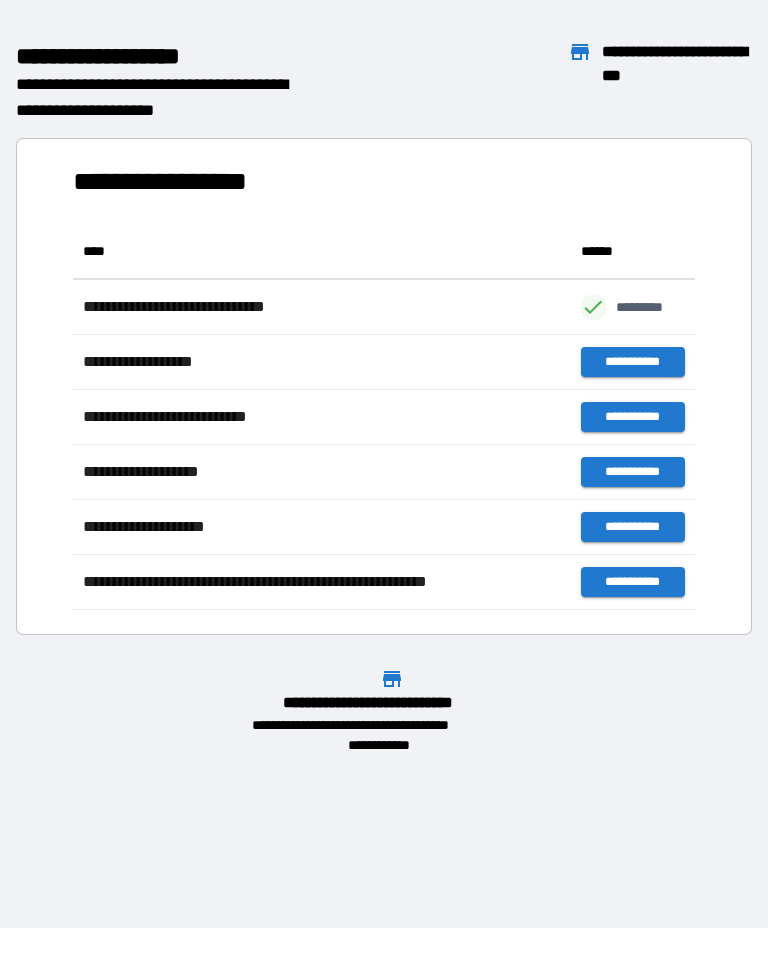 scroll, scrollTop: 386, scrollLeft: 622, axis: both 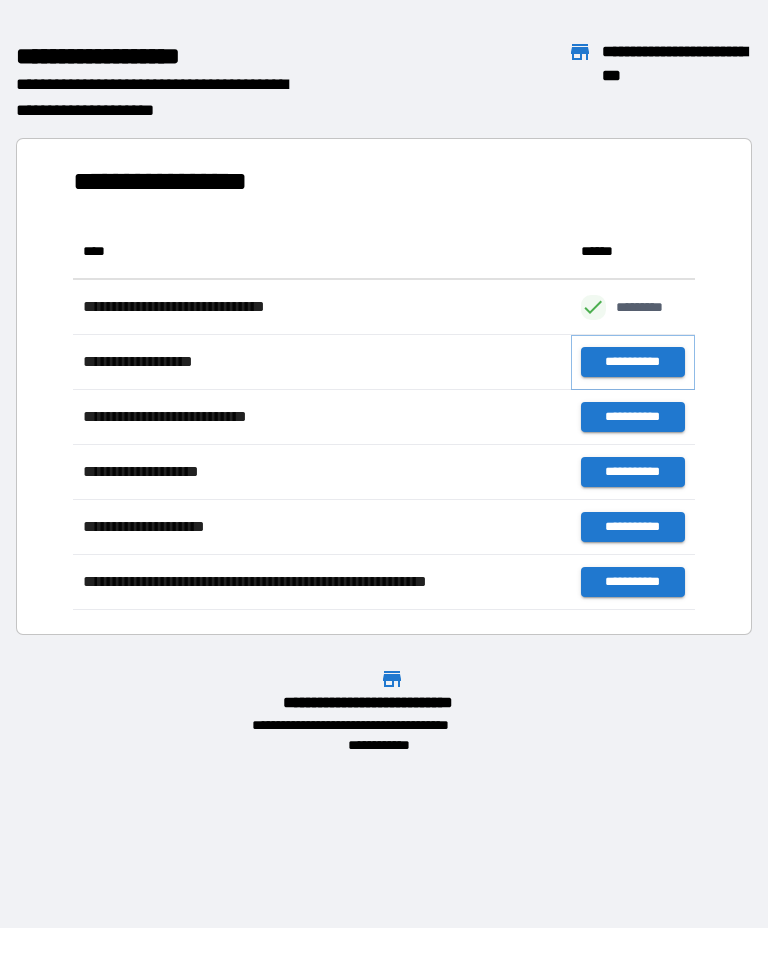 click on "**********" at bounding box center [633, 362] 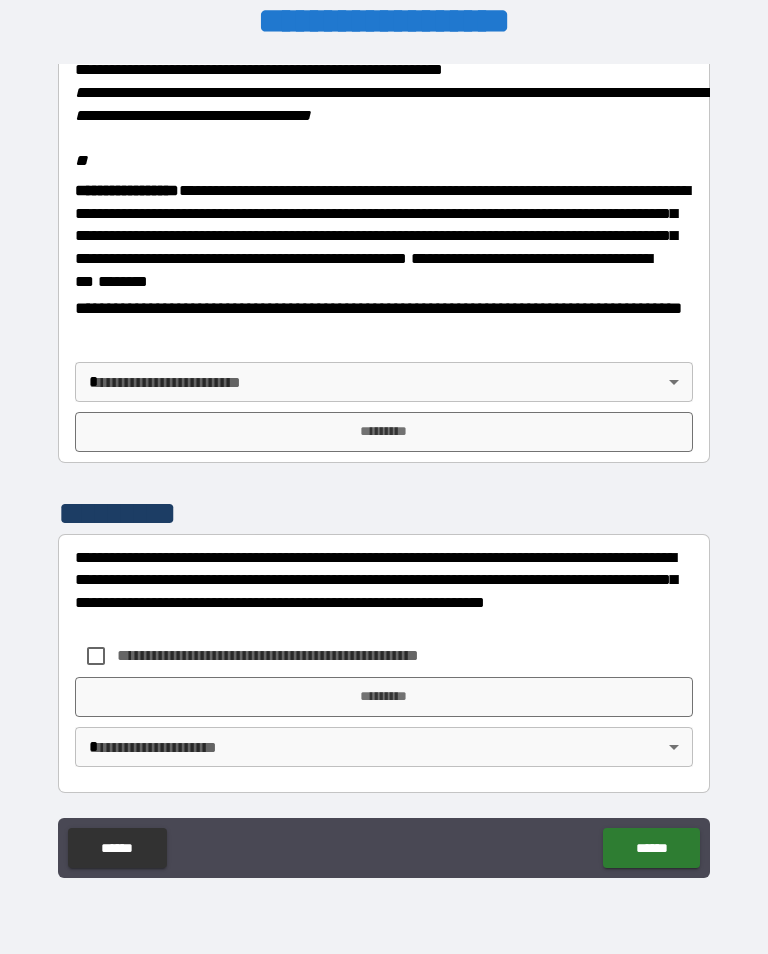 scroll, scrollTop: 2448, scrollLeft: 0, axis: vertical 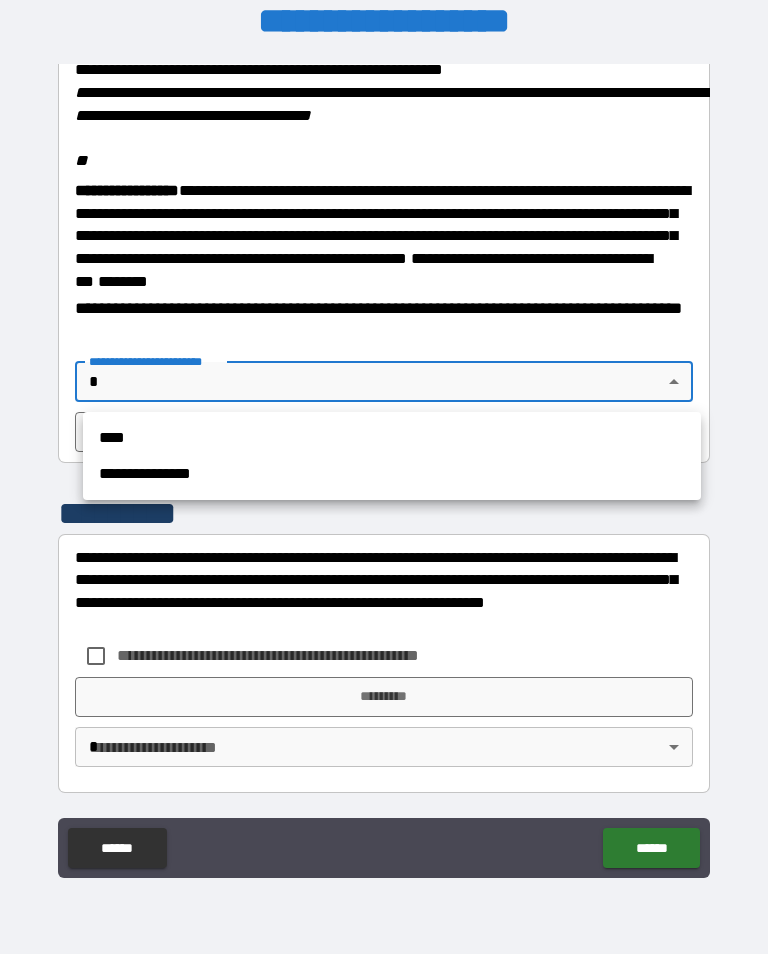 click on "**********" at bounding box center [392, 474] 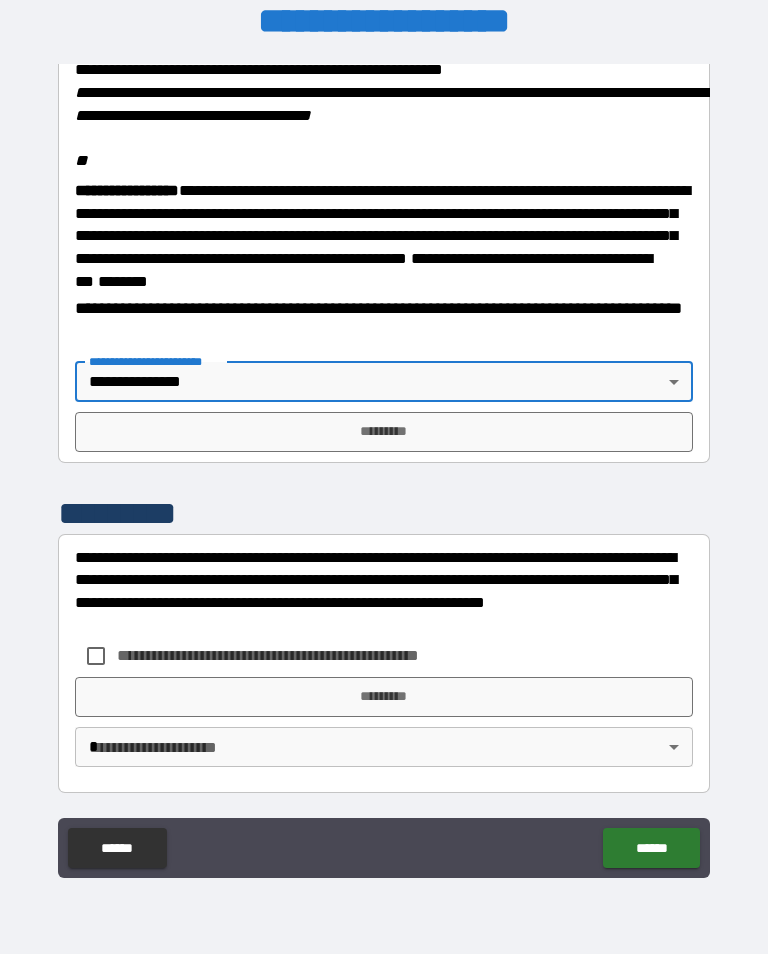 click on "*********" at bounding box center (384, 432) 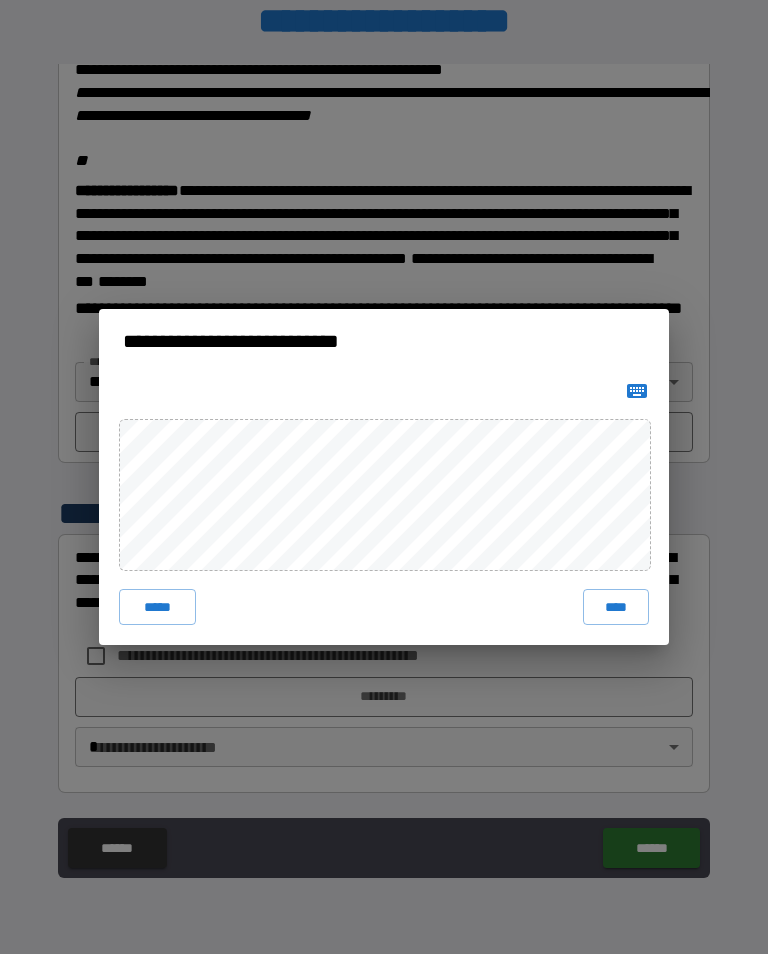 click on "****" at bounding box center (616, 607) 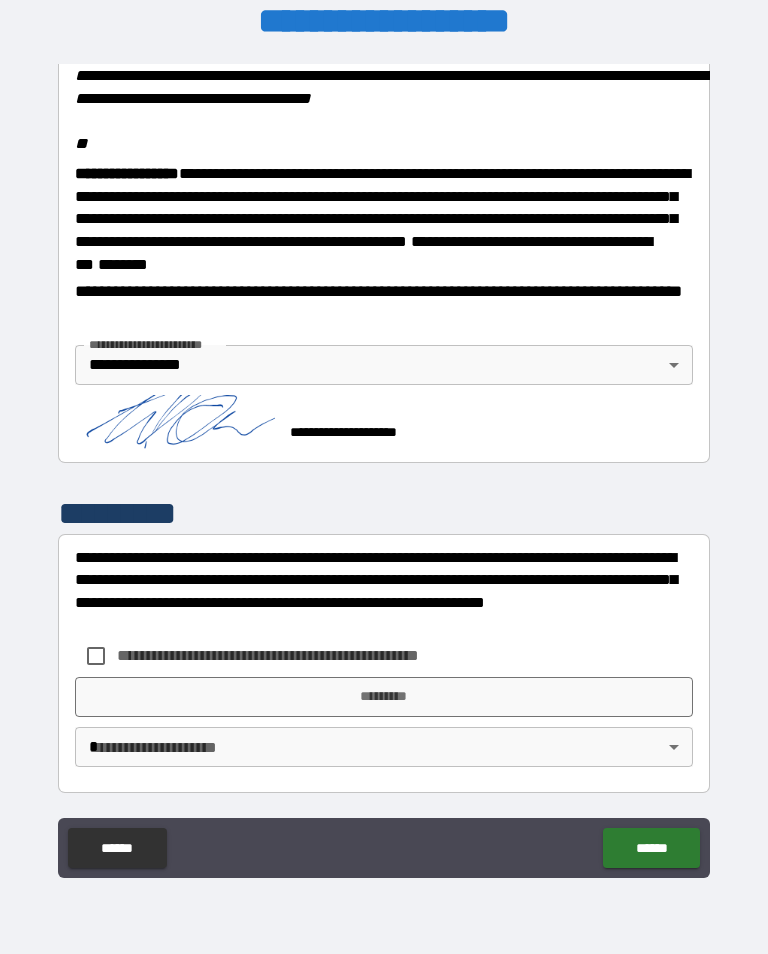scroll, scrollTop: 2438, scrollLeft: 0, axis: vertical 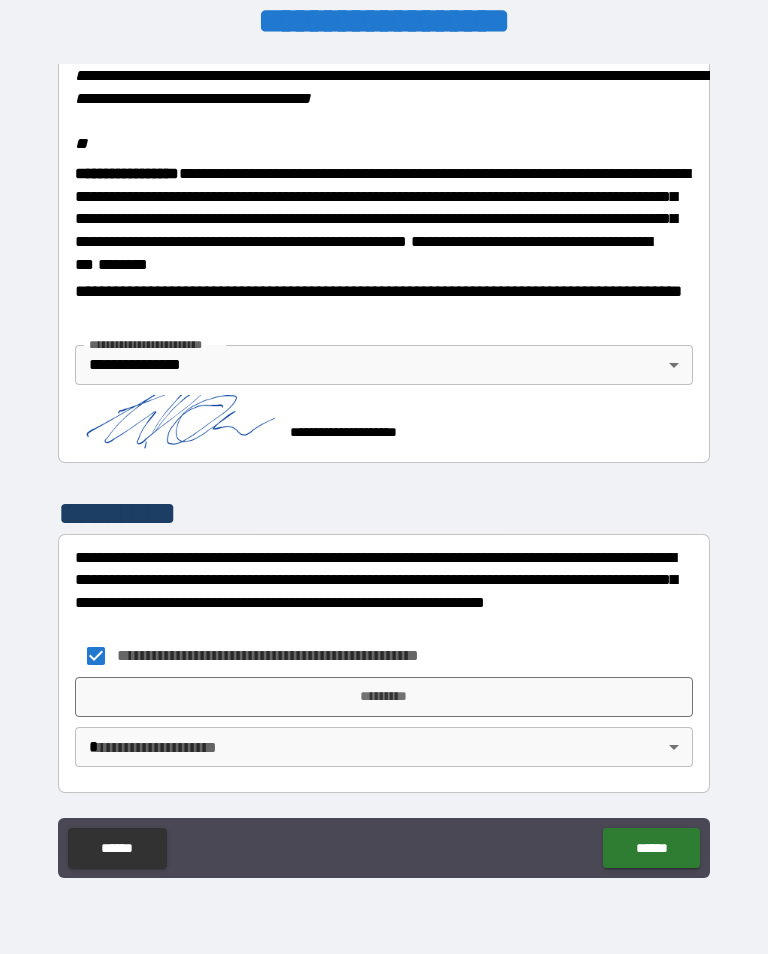 click on "*********" at bounding box center (384, 697) 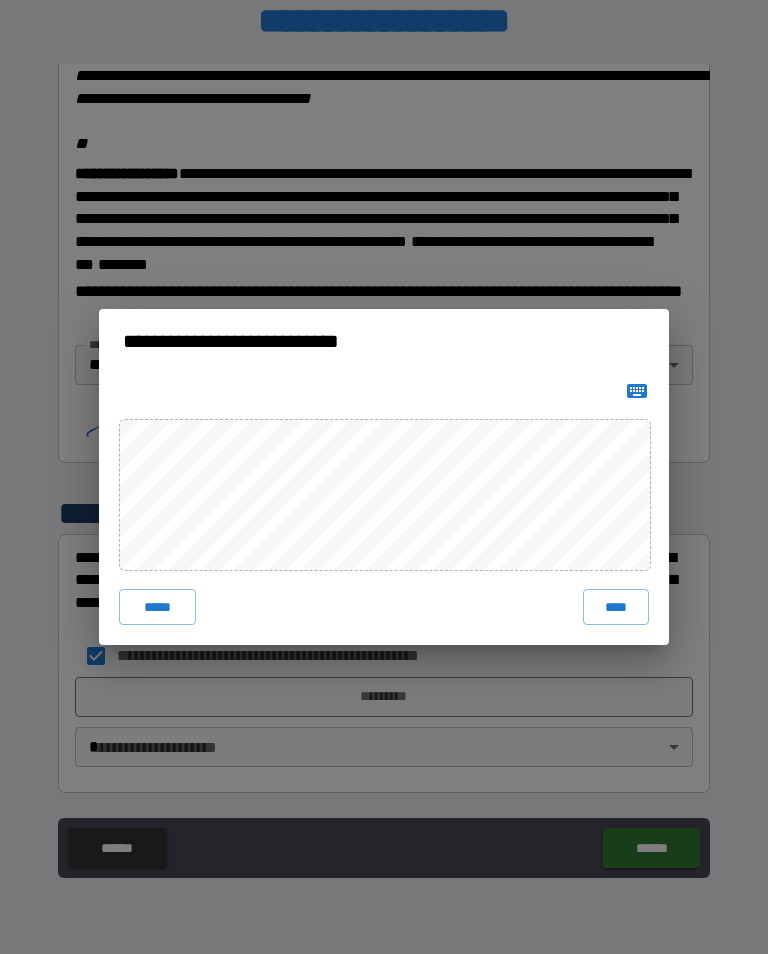 click on "****" at bounding box center [616, 607] 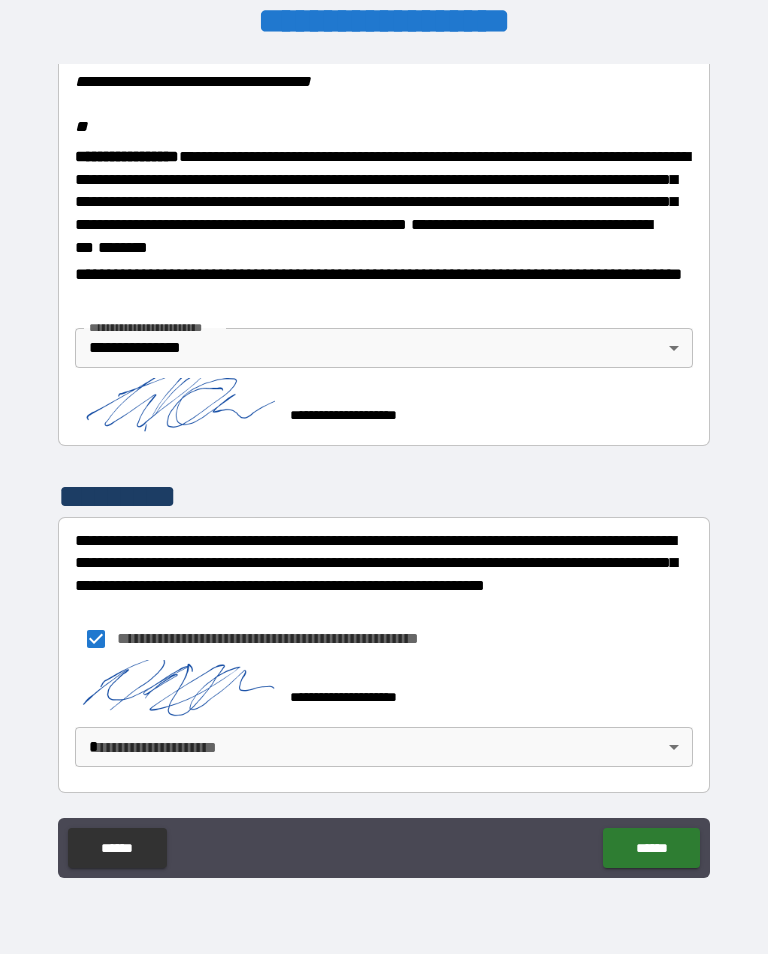 scroll, scrollTop: 2482, scrollLeft: 0, axis: vertical 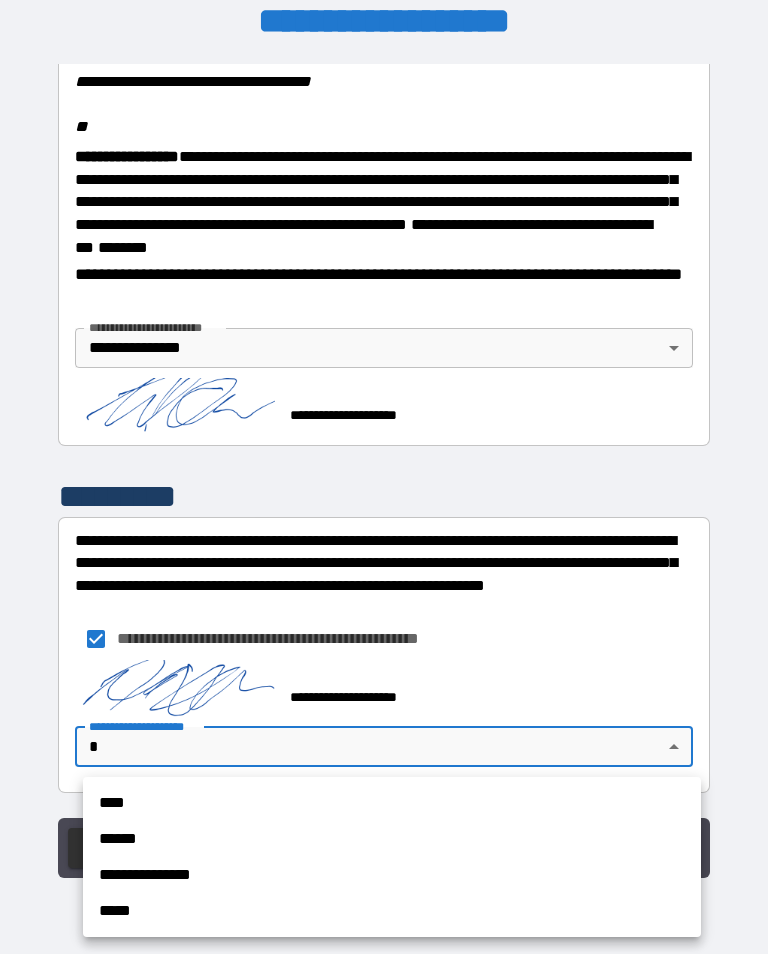 click on "**********" at bounding box center [392, 875] 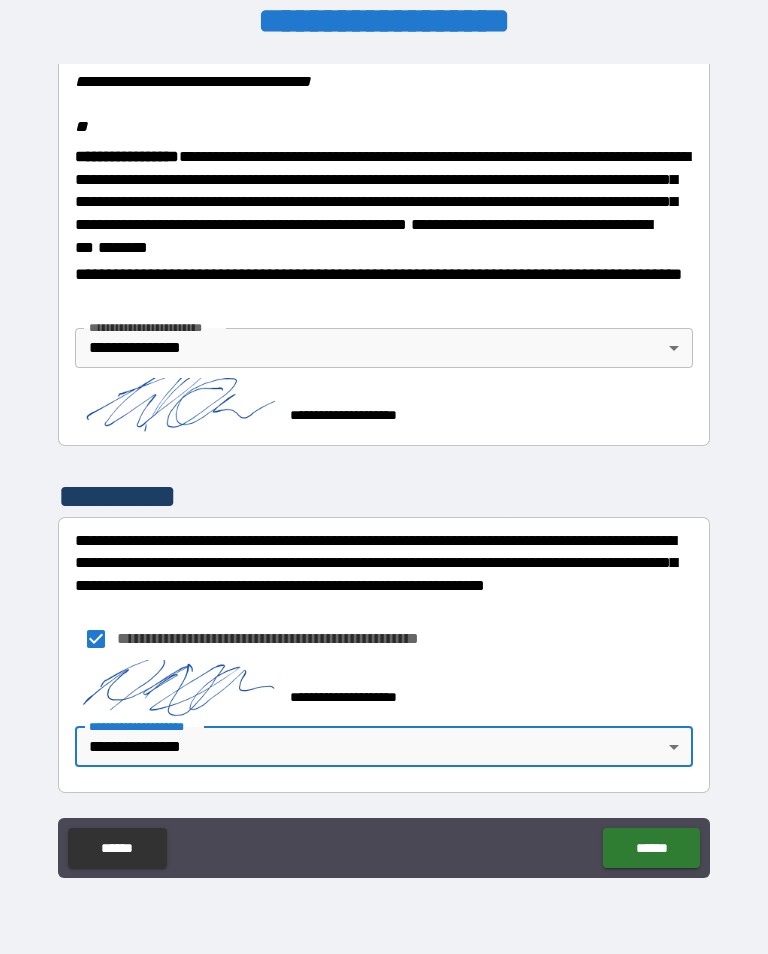 type on "**********" 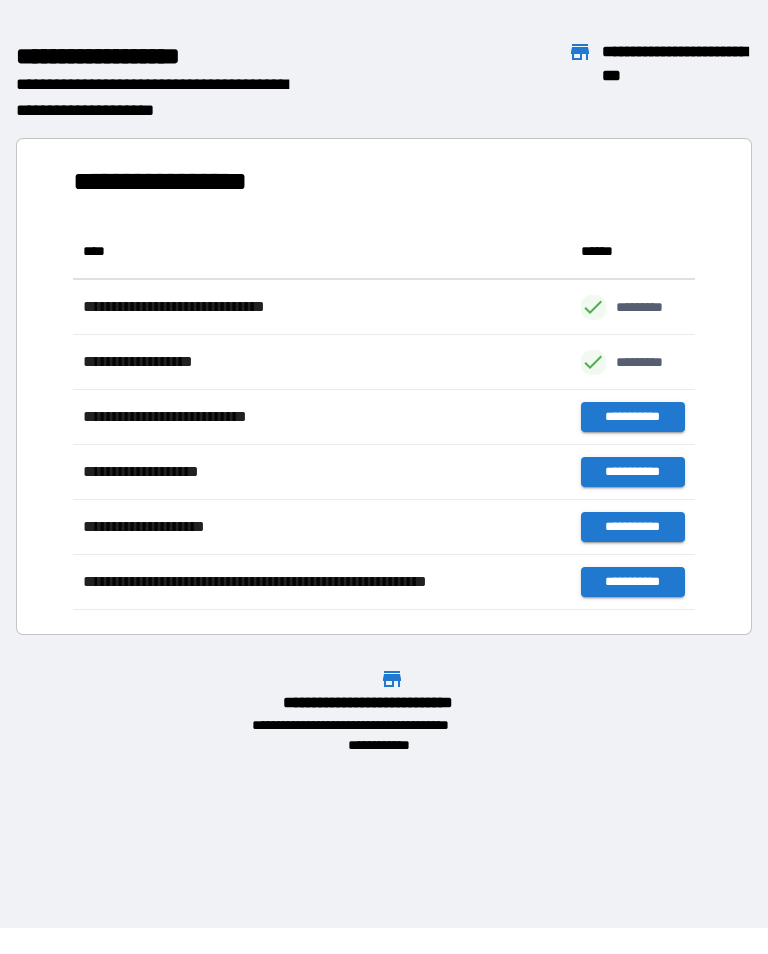scroll, scrollTop: 386, scrollLeft: 622, axis: both 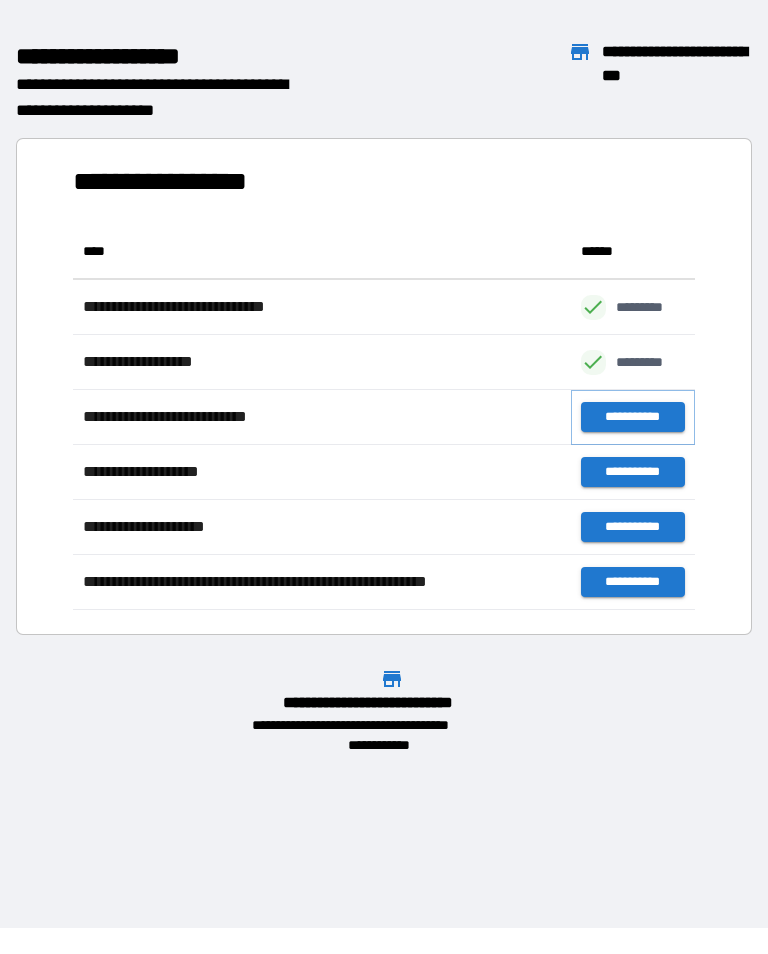 click on "**********" at bounding box center (633, 417) 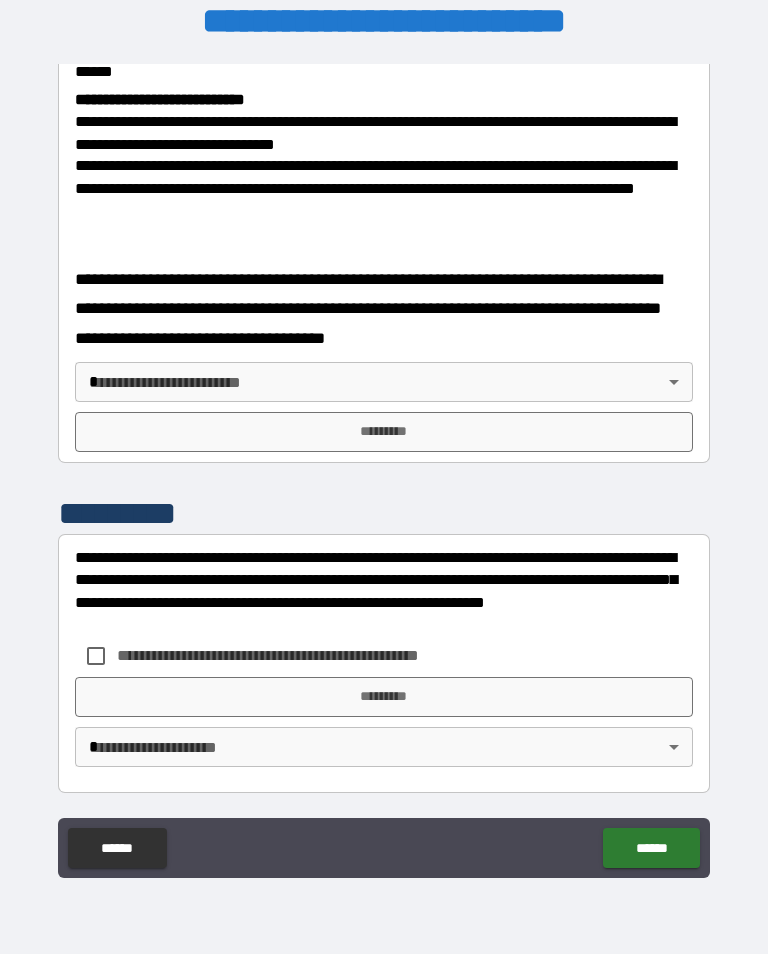 scroll, scrollTop: 778, scrollLeft: 0, axis: vertical 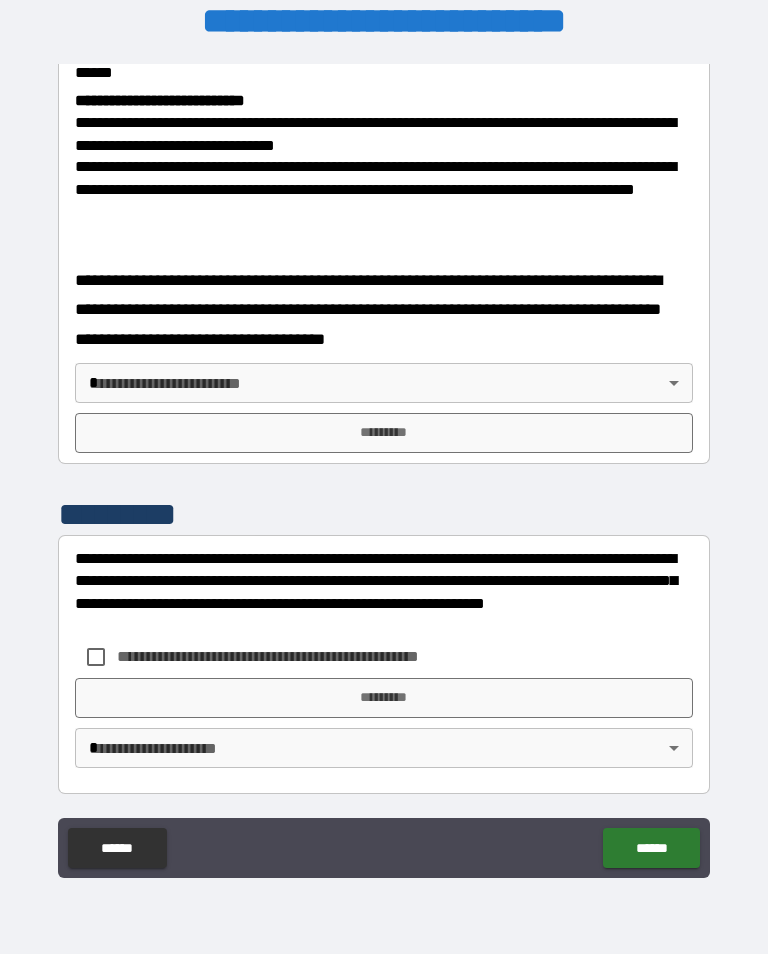 click on "**********" at bounding box center [384, 466] 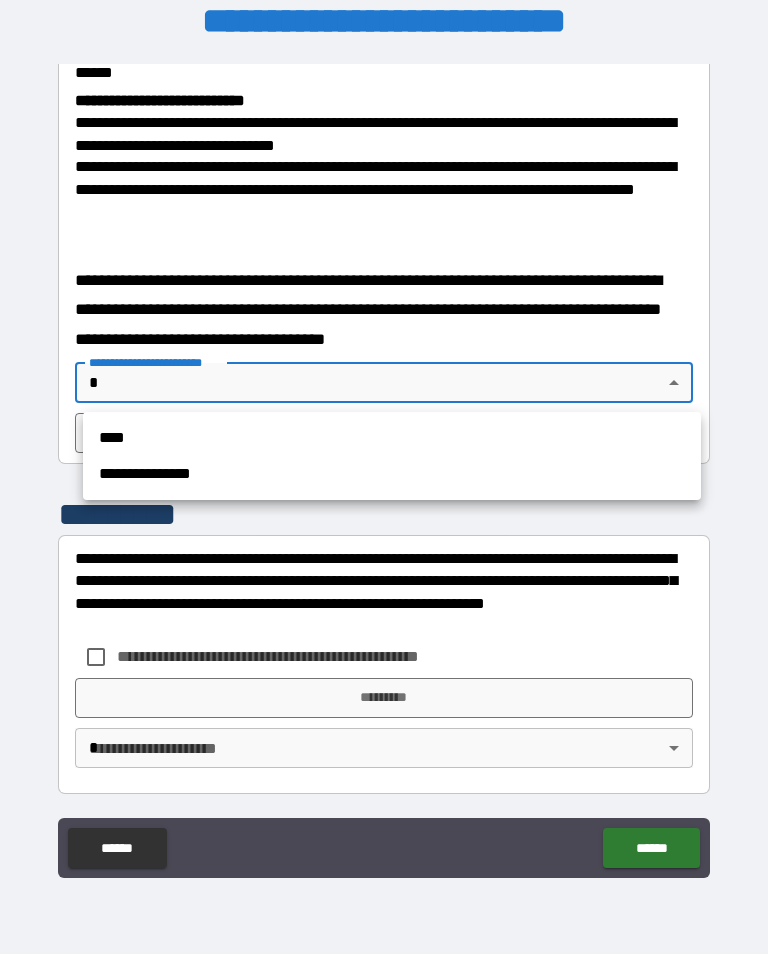click on "**********" at bounding box center (392, 474) 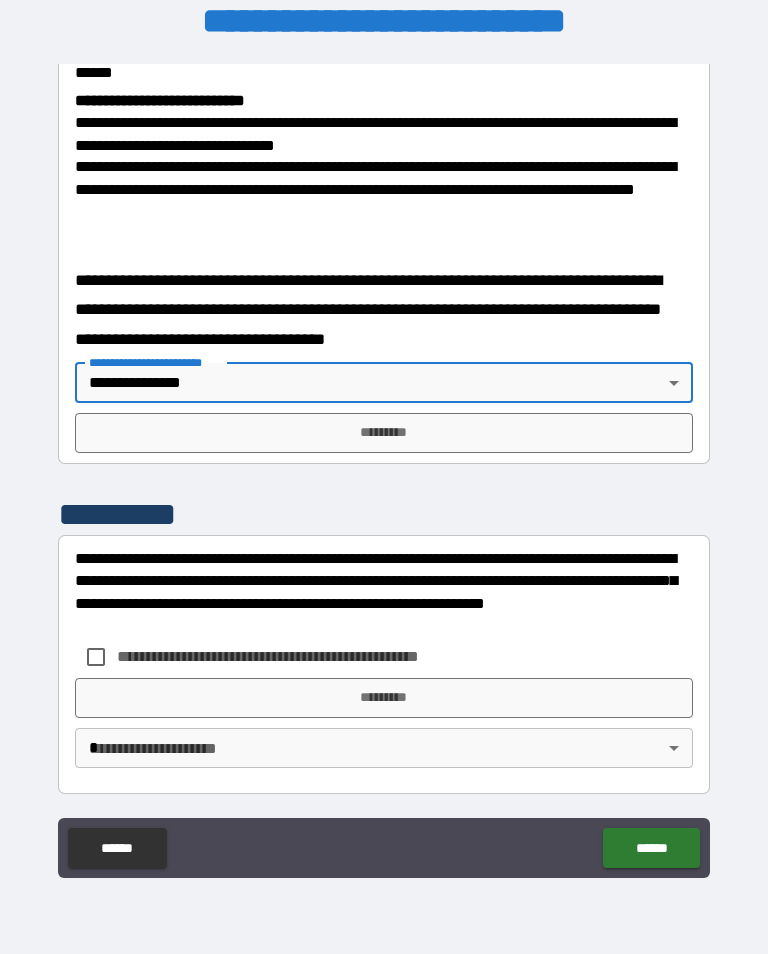 click on "**********" at bounding box center (384, 466) 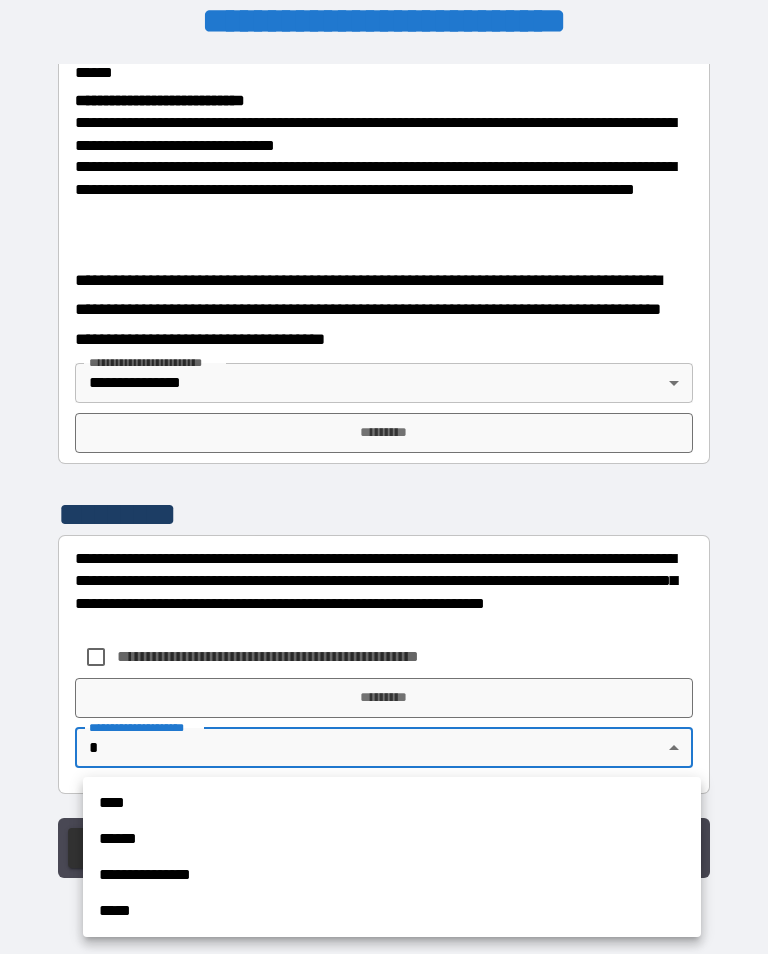 click on "**********" at bounding box center (392, 875) 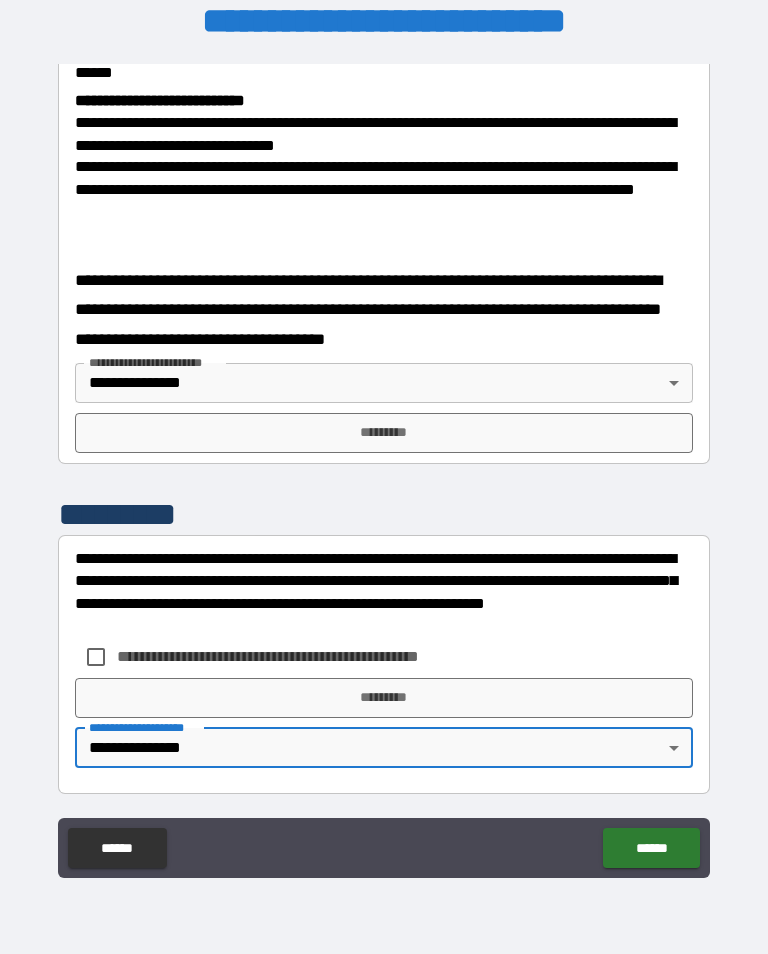 click on "*********" at bounding box center (384, 433) 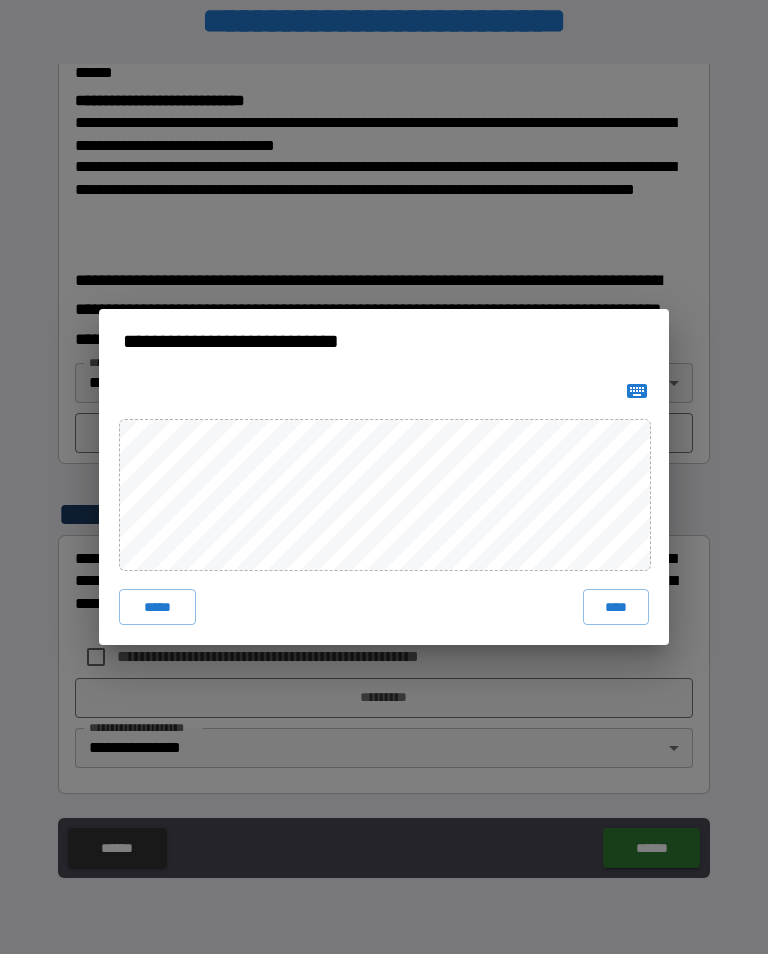 click on "****" at bounding box center [616, 607] 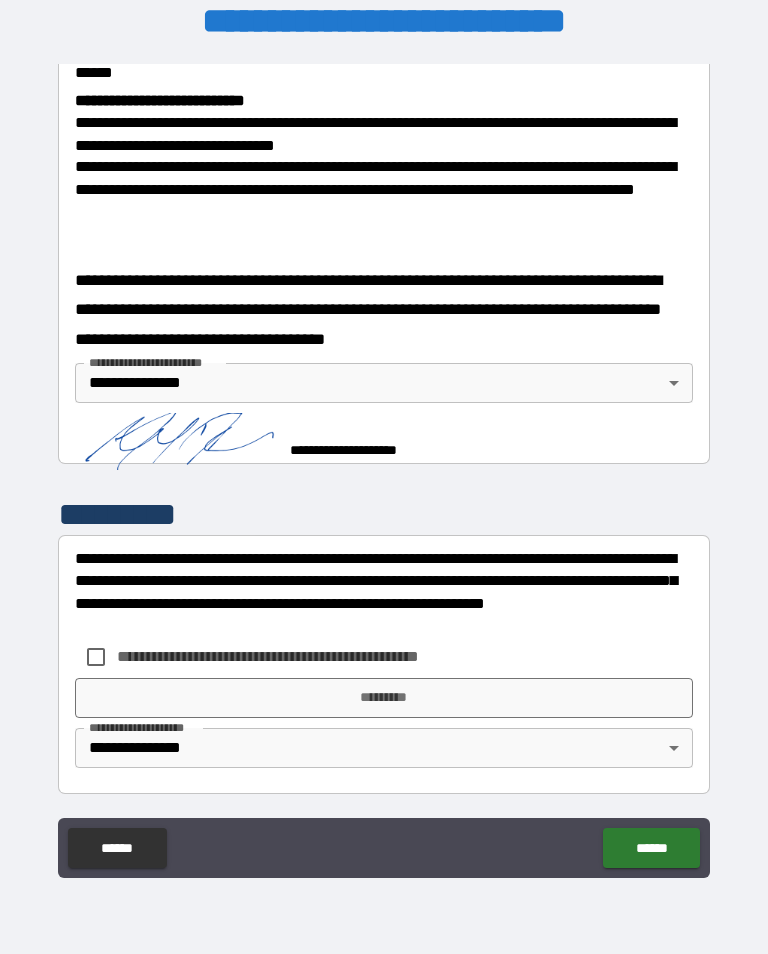 scroll, scrollTop: 768, scrollLeft: 0, axis: vertical 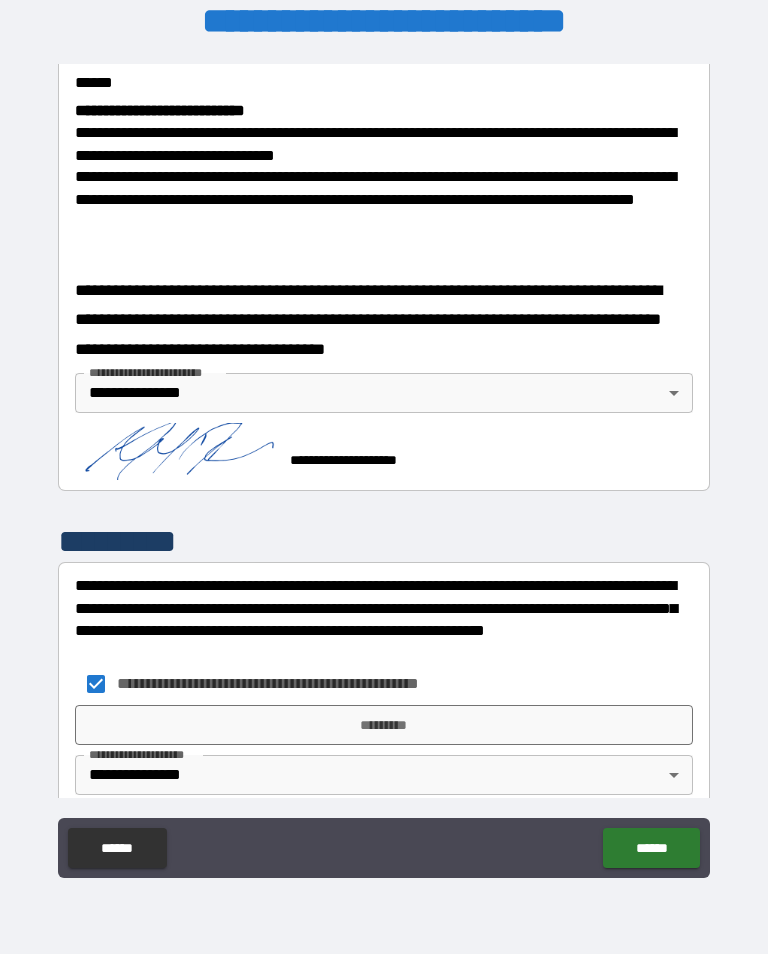 click on "*********" at bounding box center [384, 725] 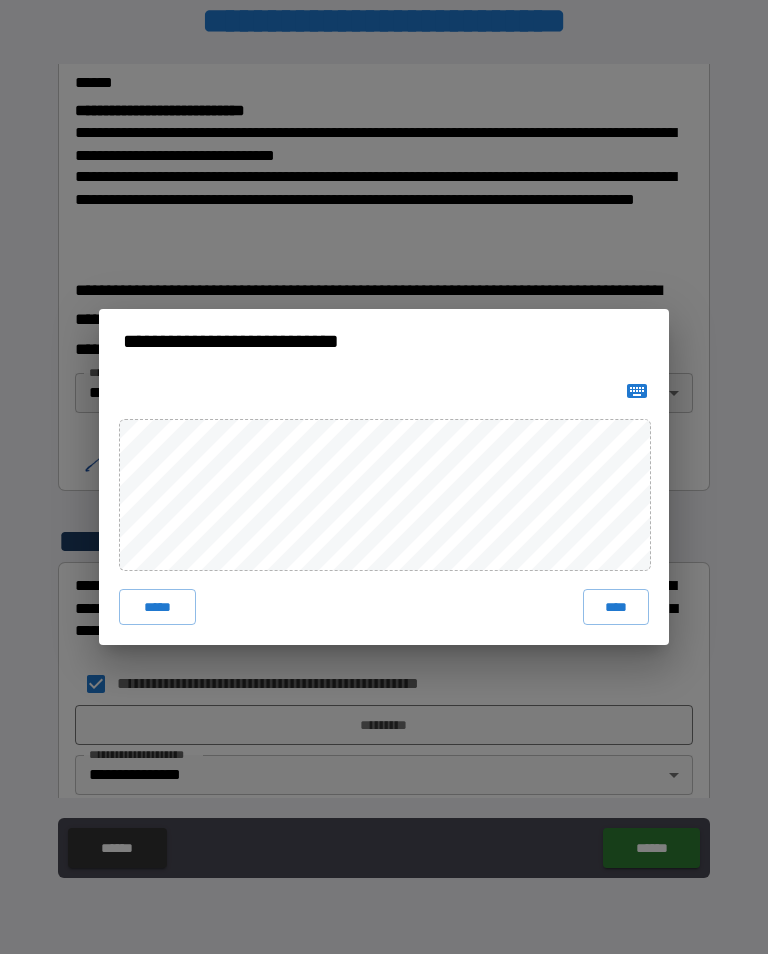 click on "****" at bounding box center [616, 607] 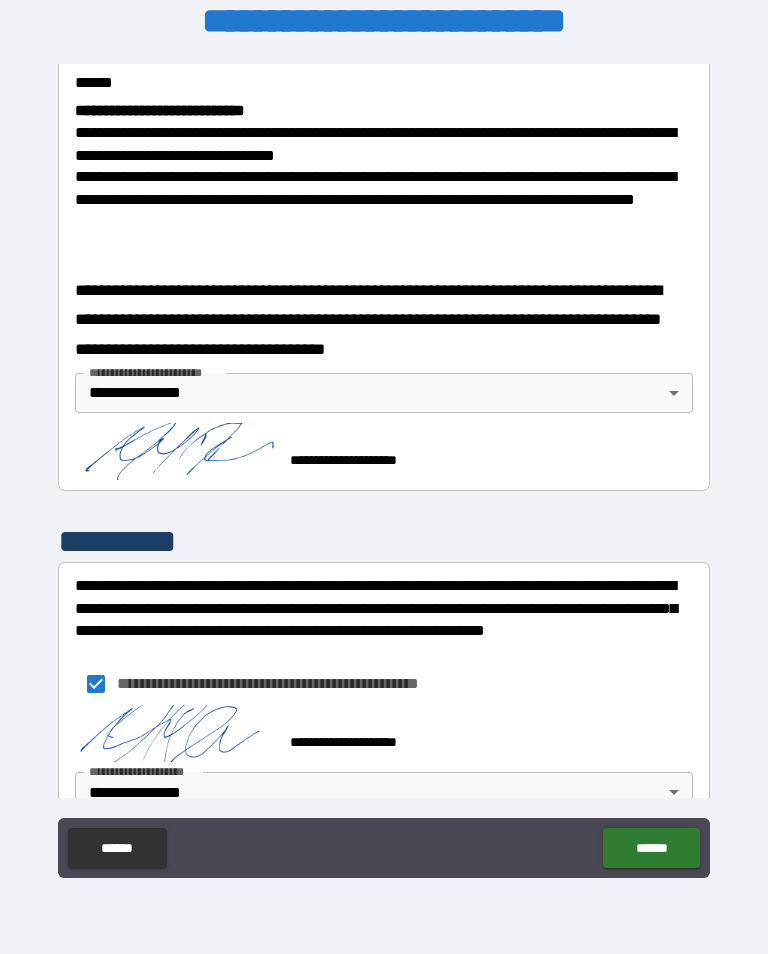 click on "******" at bounding box center (651, 848) 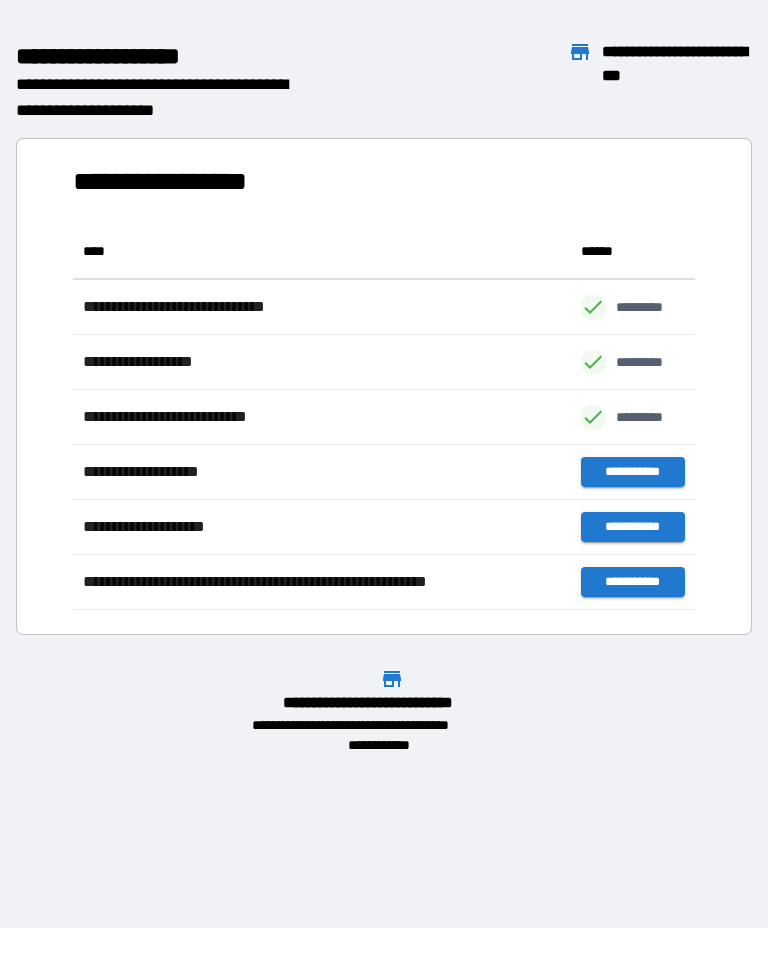 scroll, scrollTop: 1, scrollLeft: 1, axis: both 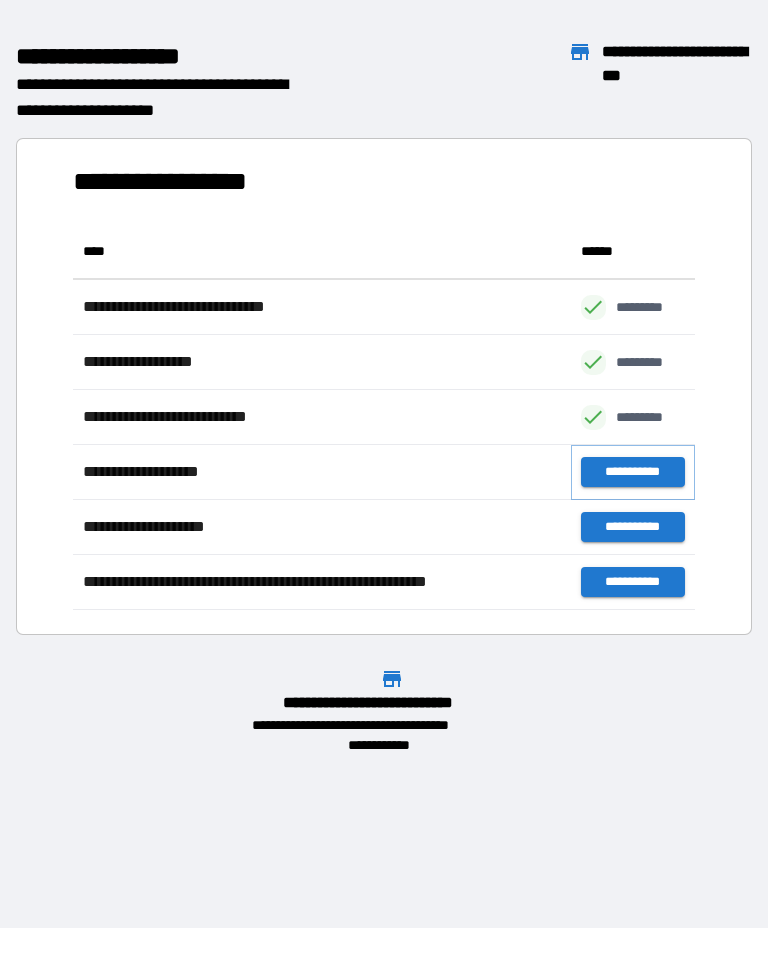click on "**********" at bounding box center (633, 472) 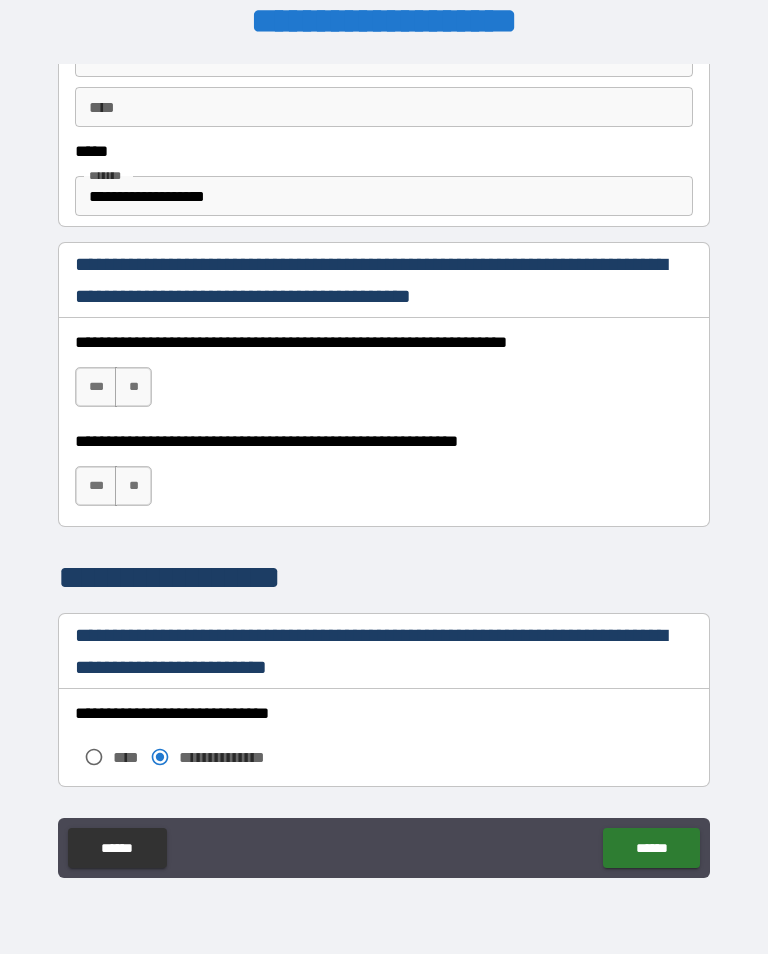 scroll, scrollTop: 1181, scrollLeft: 0, axis: vertical 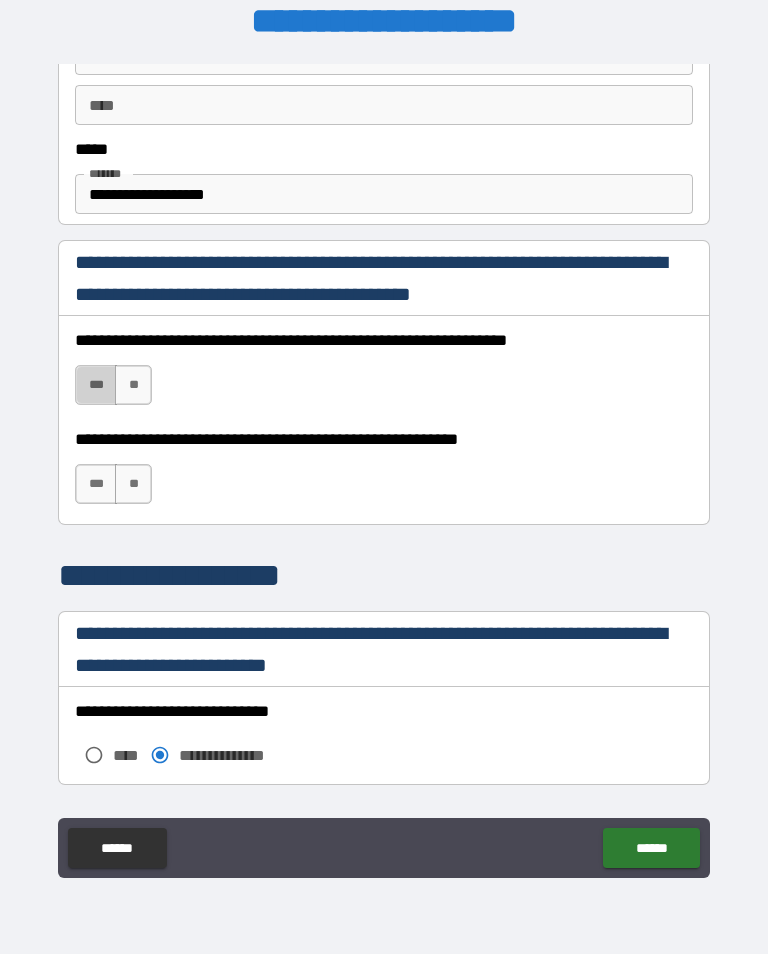 click on "***" at bounding box center [96, 385] 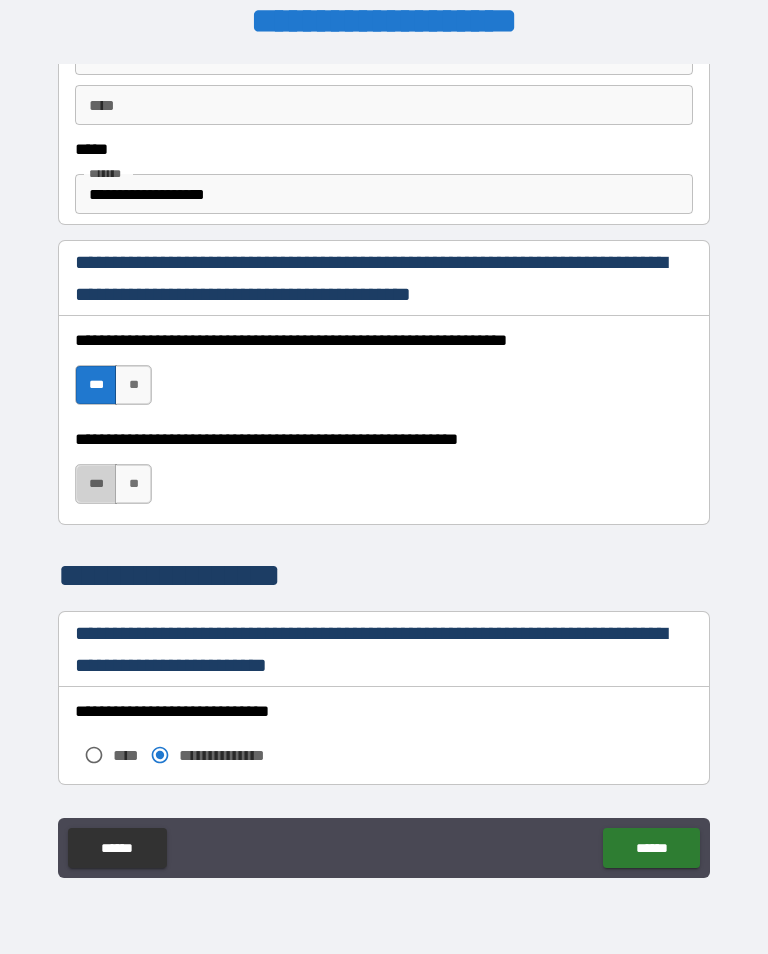 click on "***" at bounding box center (96, 484) 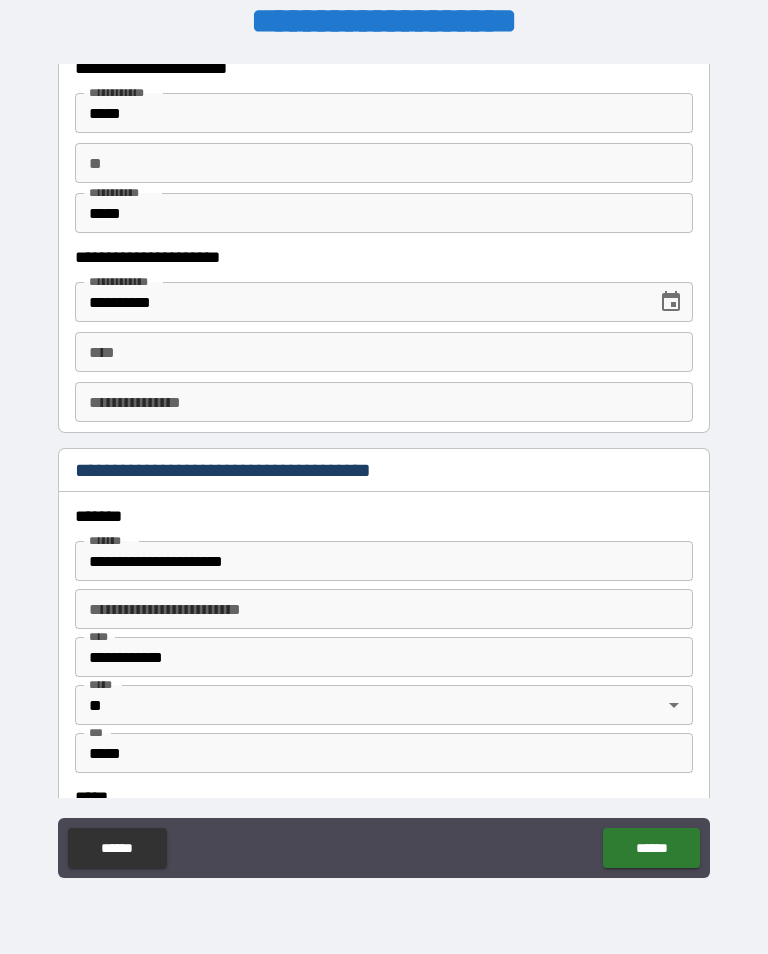 scroll, scrollTop: 1976, scrollLeft: 0, axis: vertical 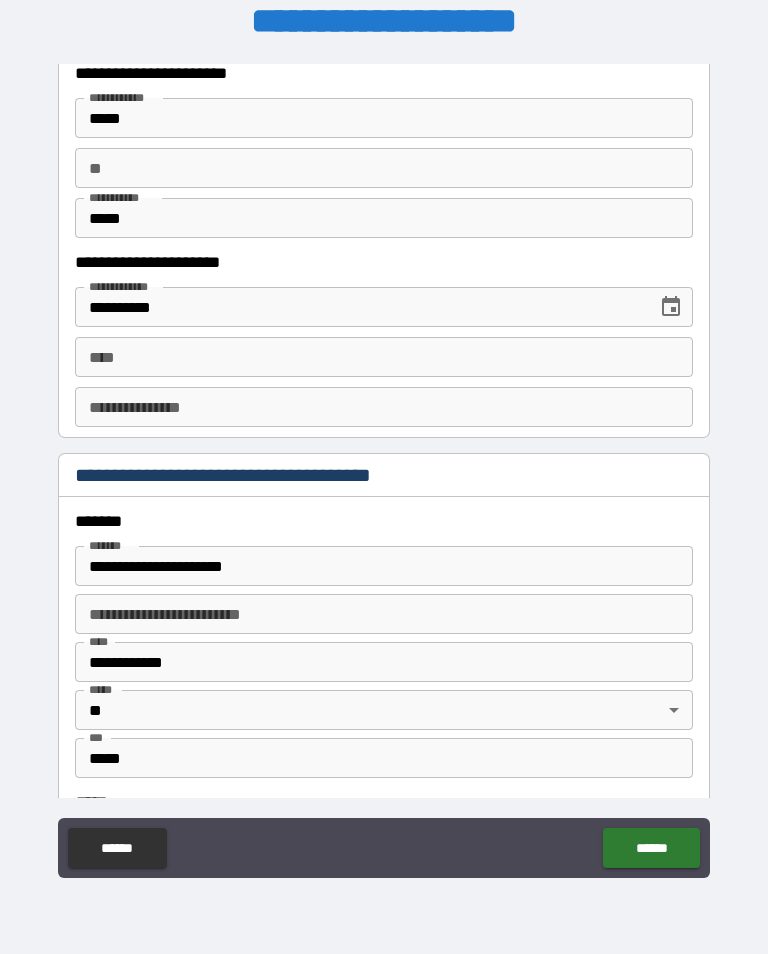 click on "**** ****" at bounding box center (384, 357) 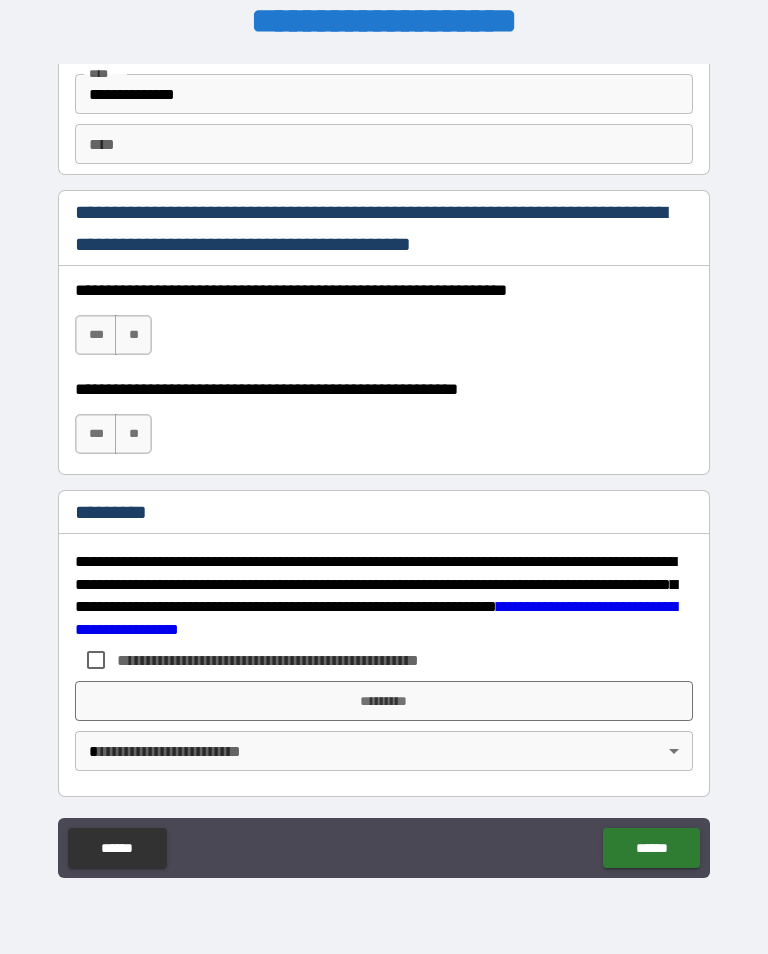 scroll, scrollTop: 2869, scrollLeft: 0, axis: vertical 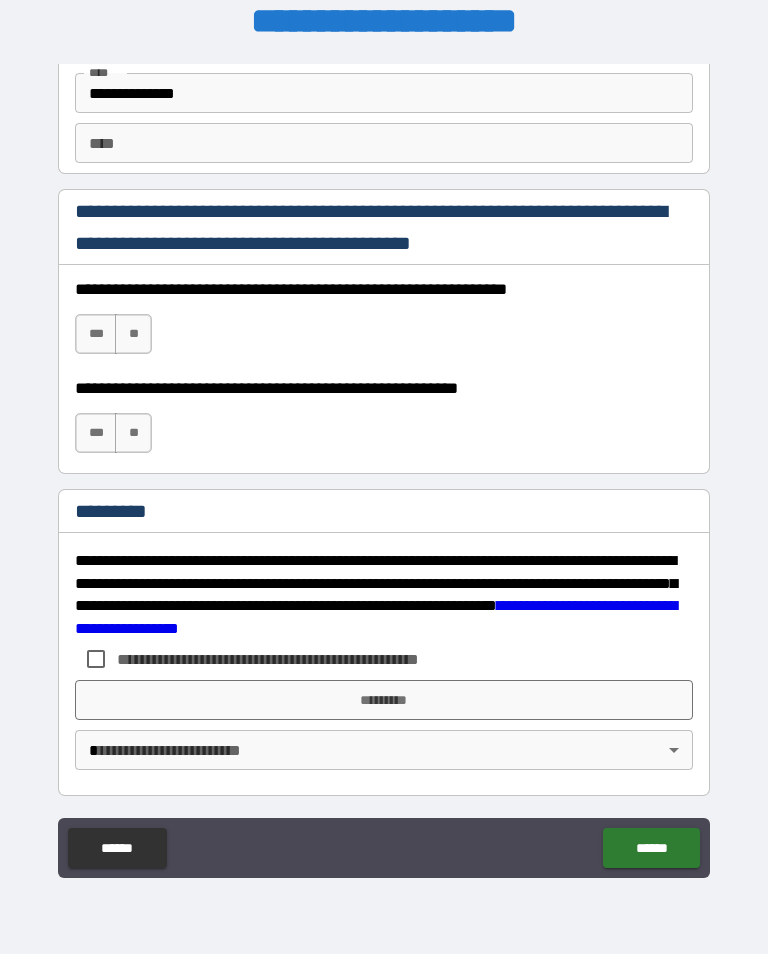 type on "**********" 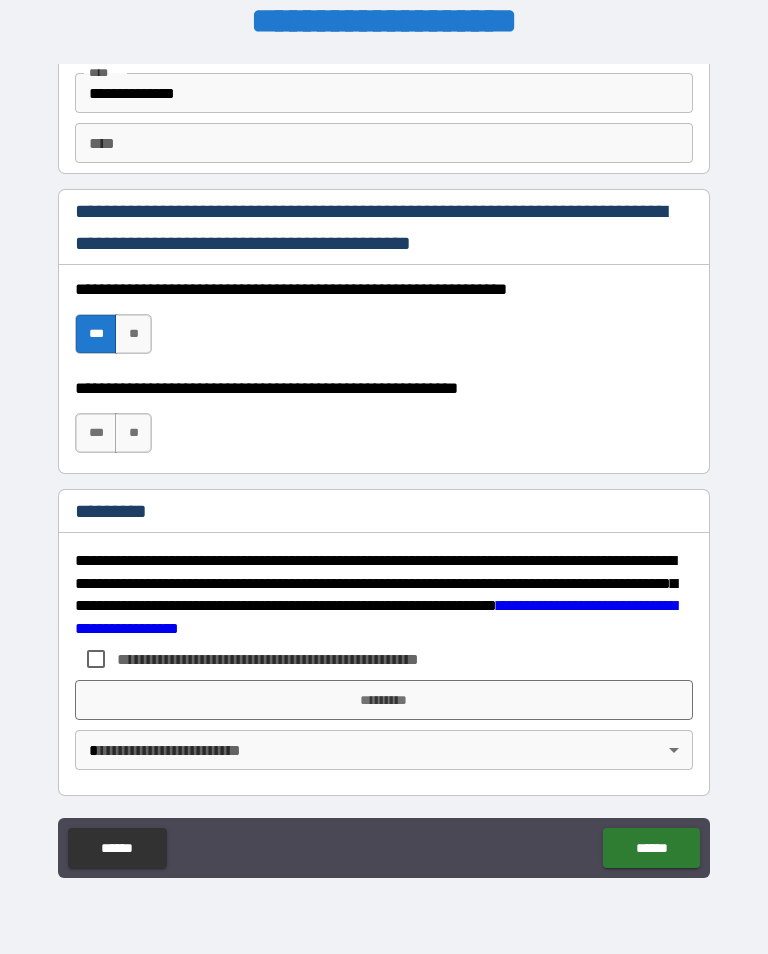 click on "***" at bounding box center (96, 433) 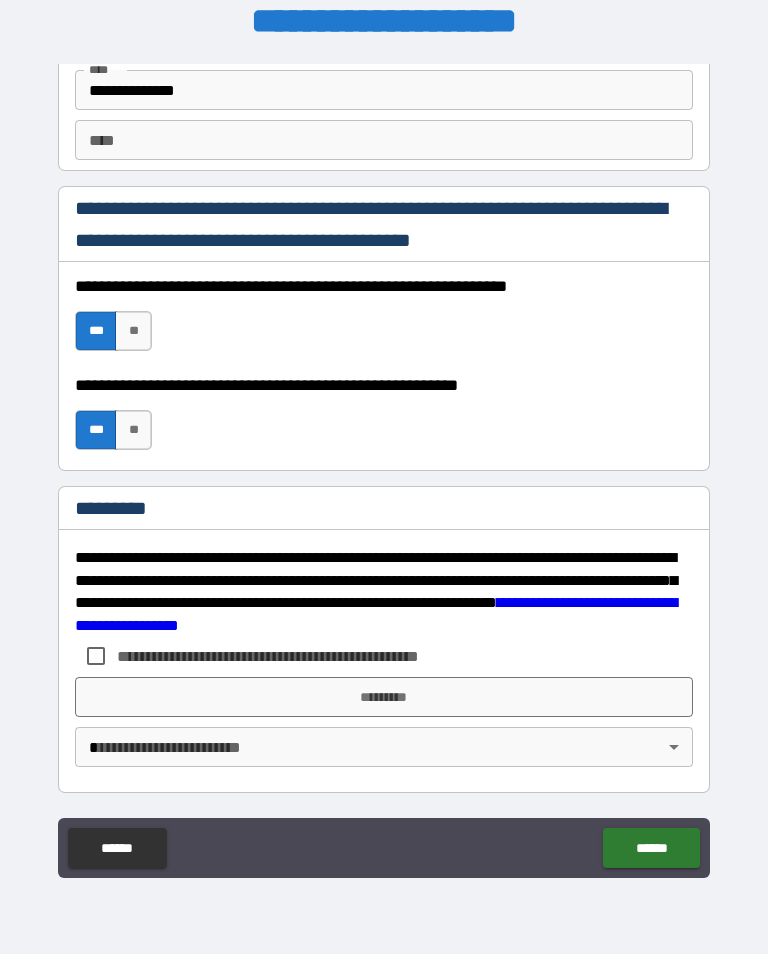 scroll, scrollTop: 2872, scrollLeft: 0, axis: vertical 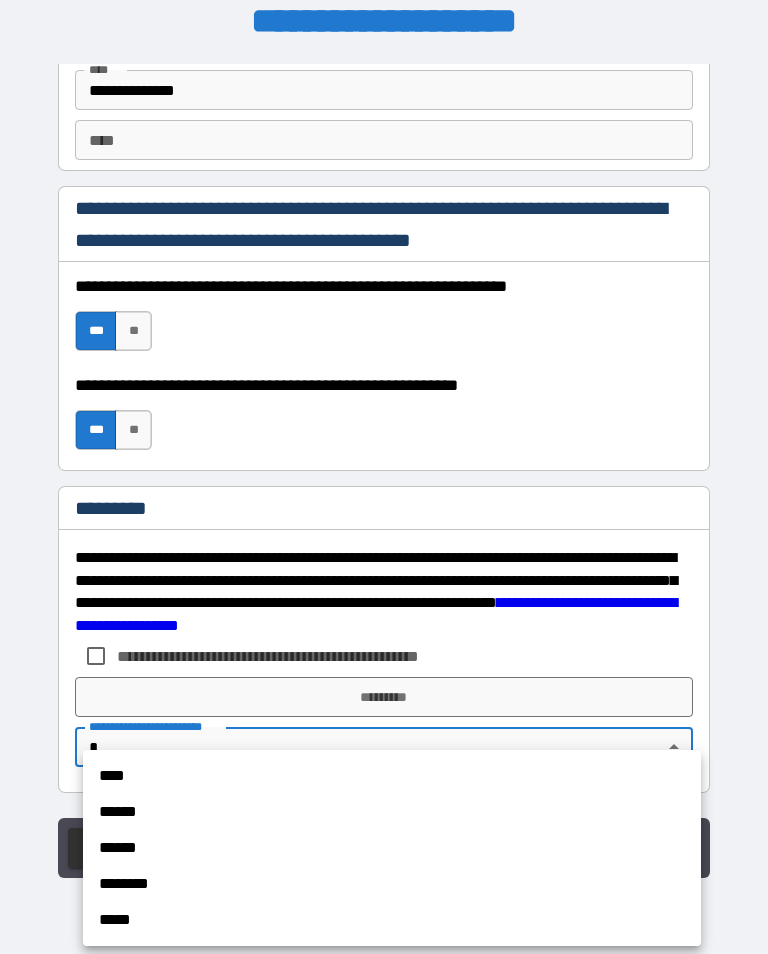 click on "******" at bounding box center [392, 812] 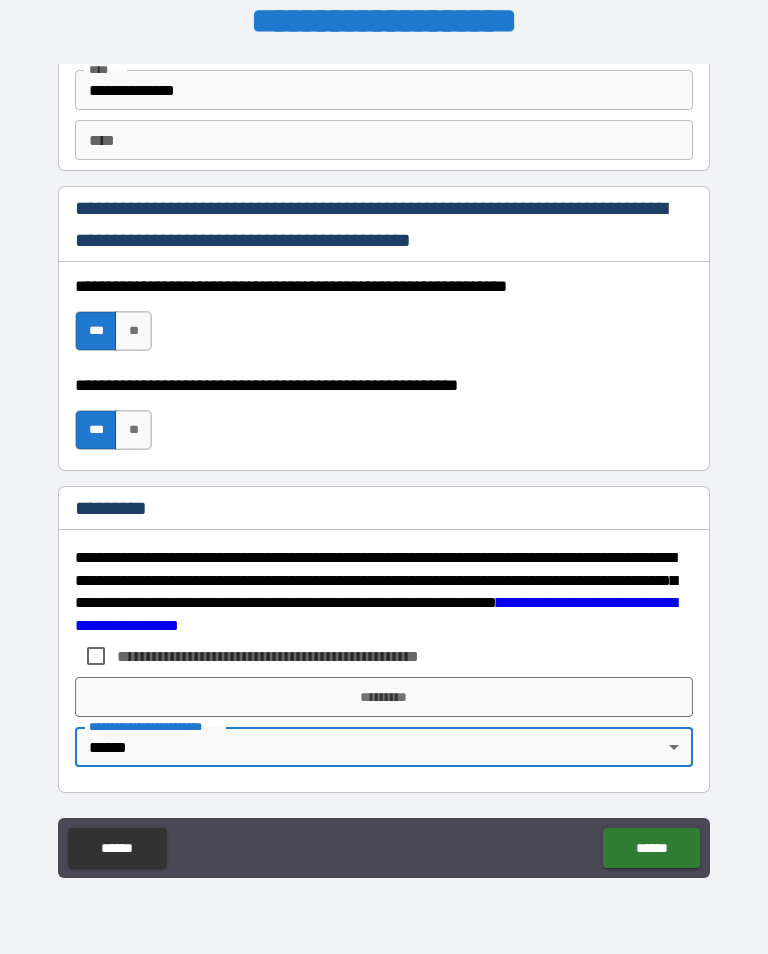 type on "*" 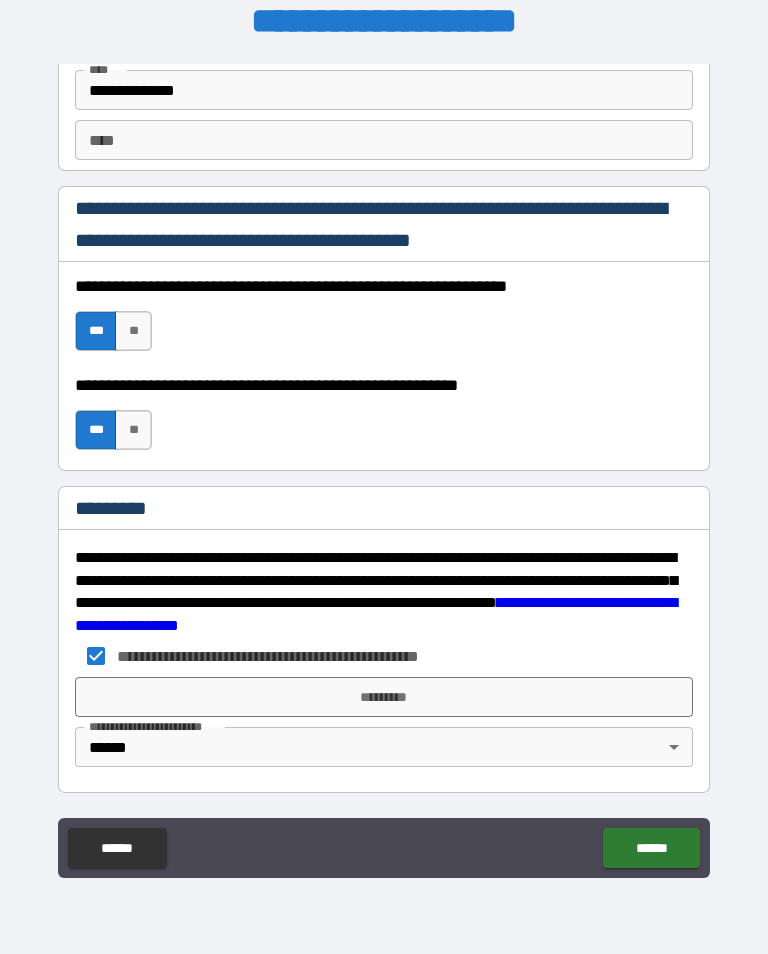 click on "*********" at bounding box center (384, 697) 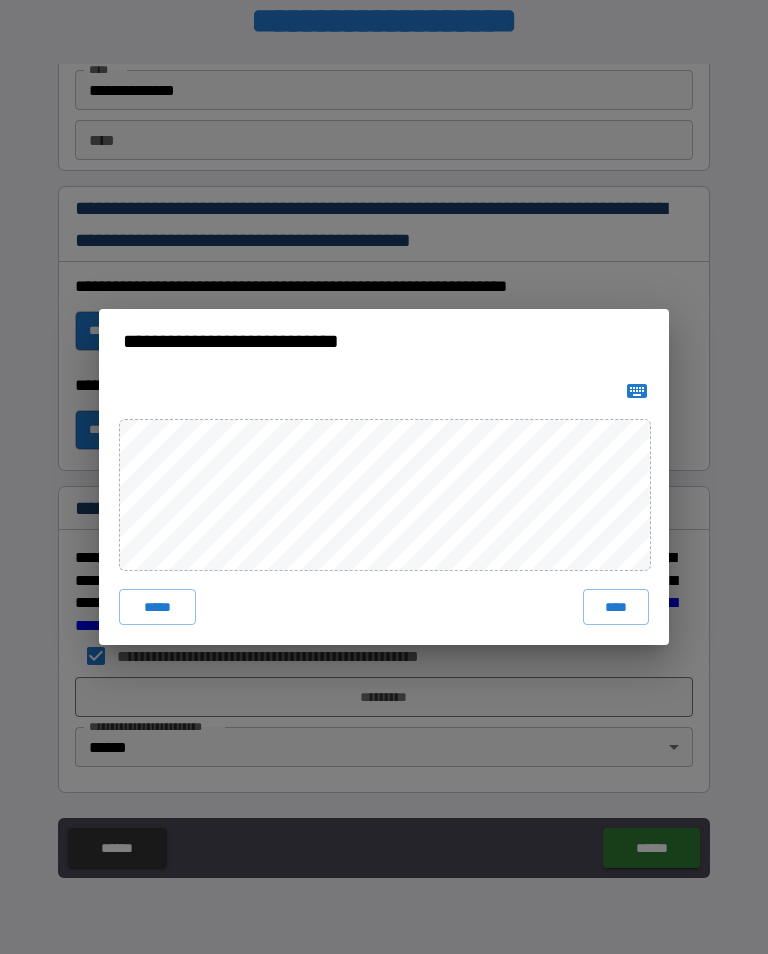 click on "****" at bounding box center [616, 607] 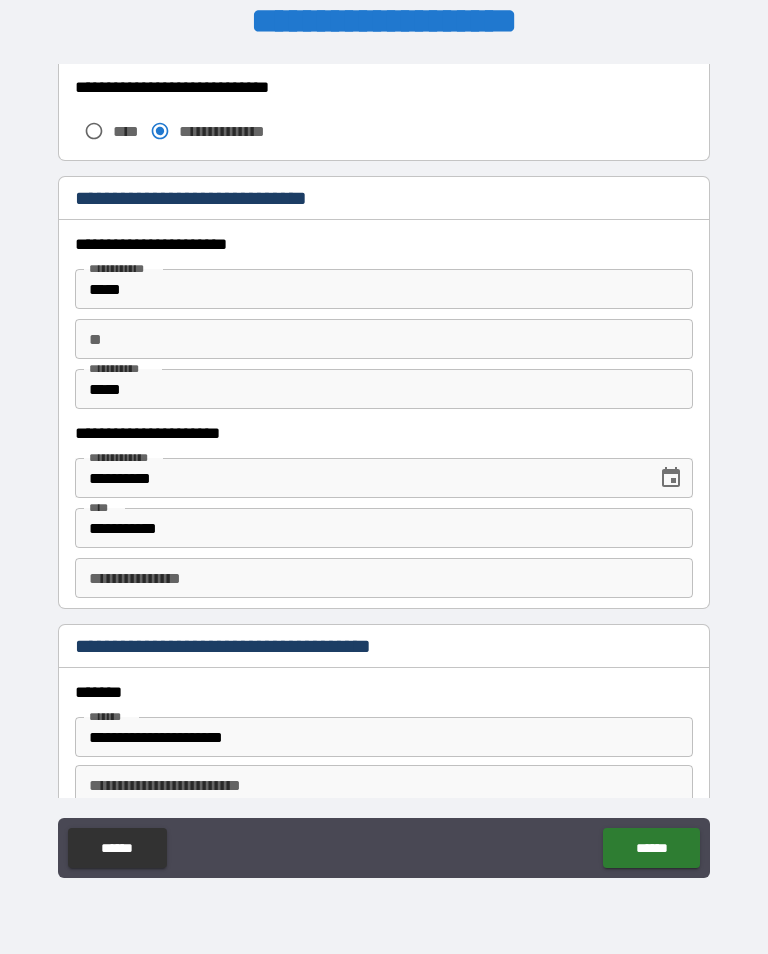 scroll, scrollTop: 1808, scrollLeft: 0, axis: vertical 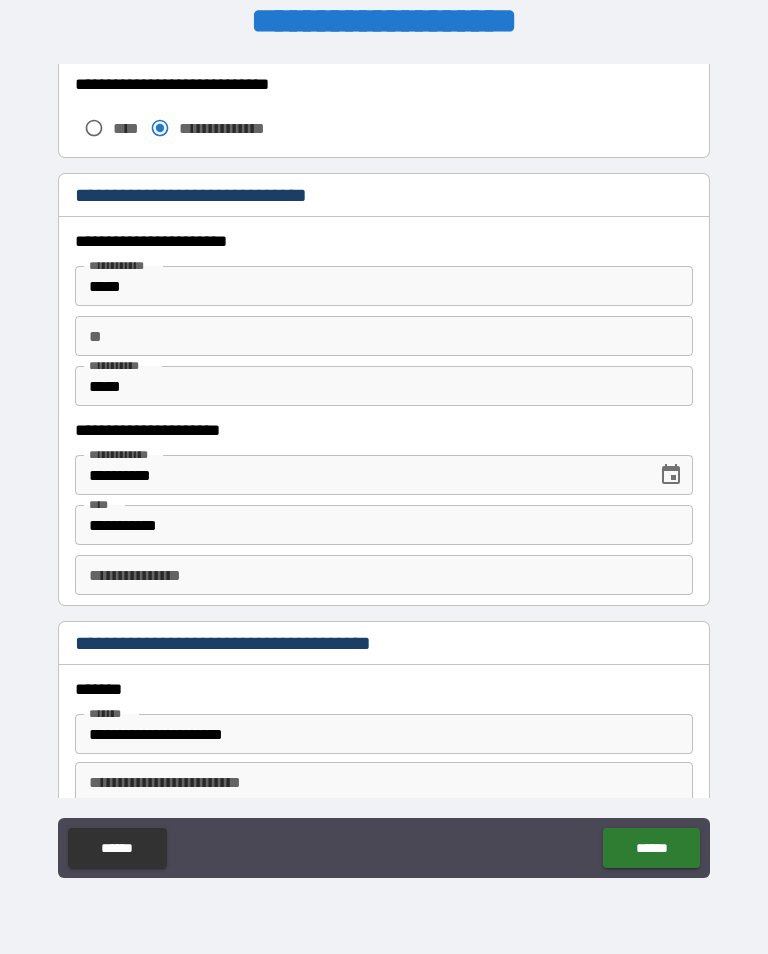 click on "**********" at bounding box center (384, 575) 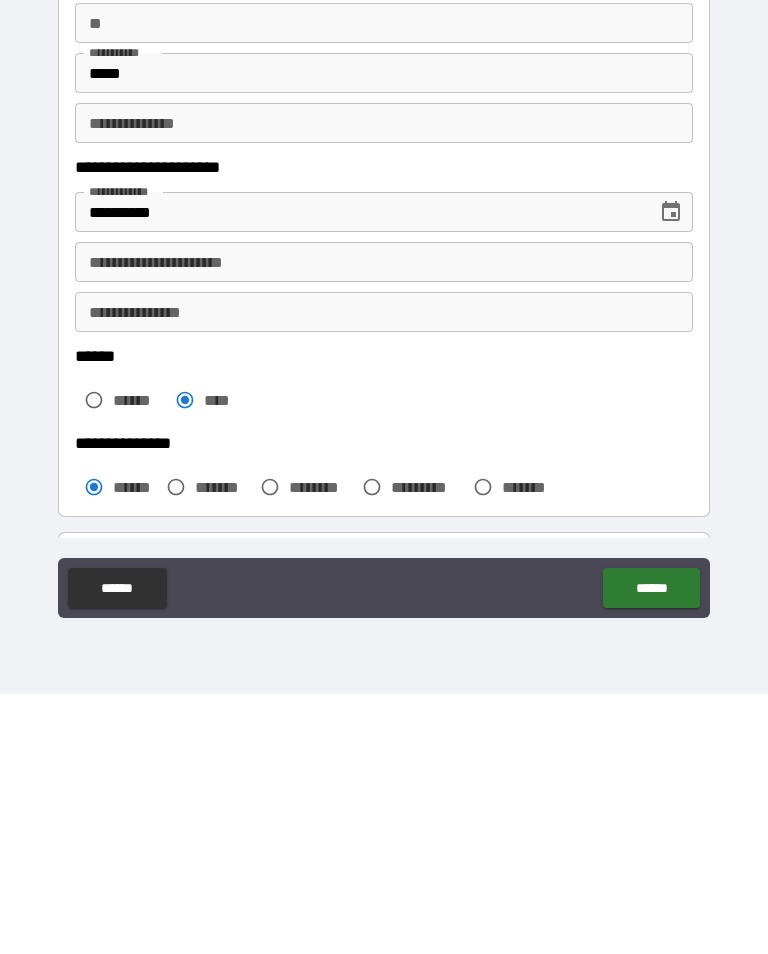 scroll, scrollTop: 0, scrollLeft: 0, axis: both 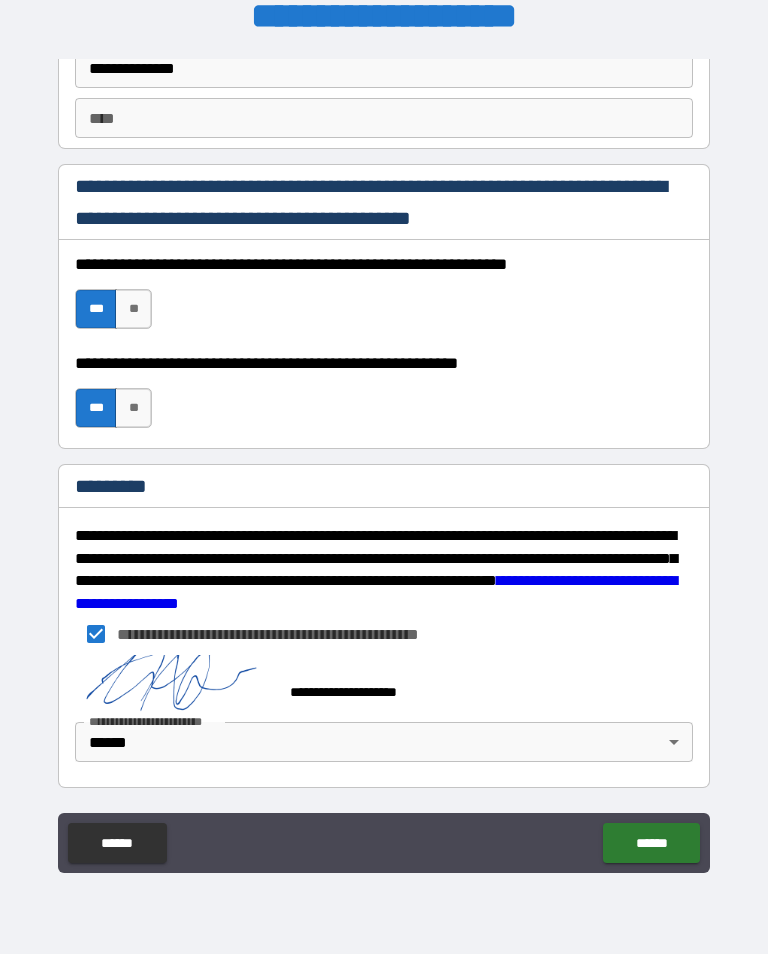 type on "**********" 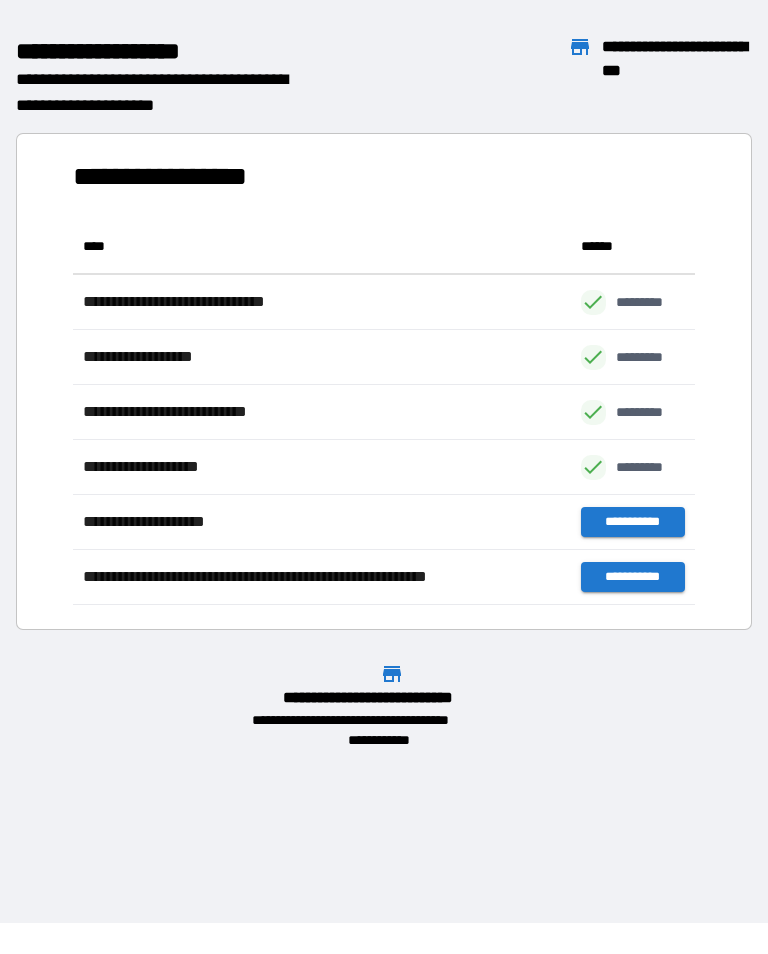scroll, scrollTop: 1, scrollLeft: 1, axis: both 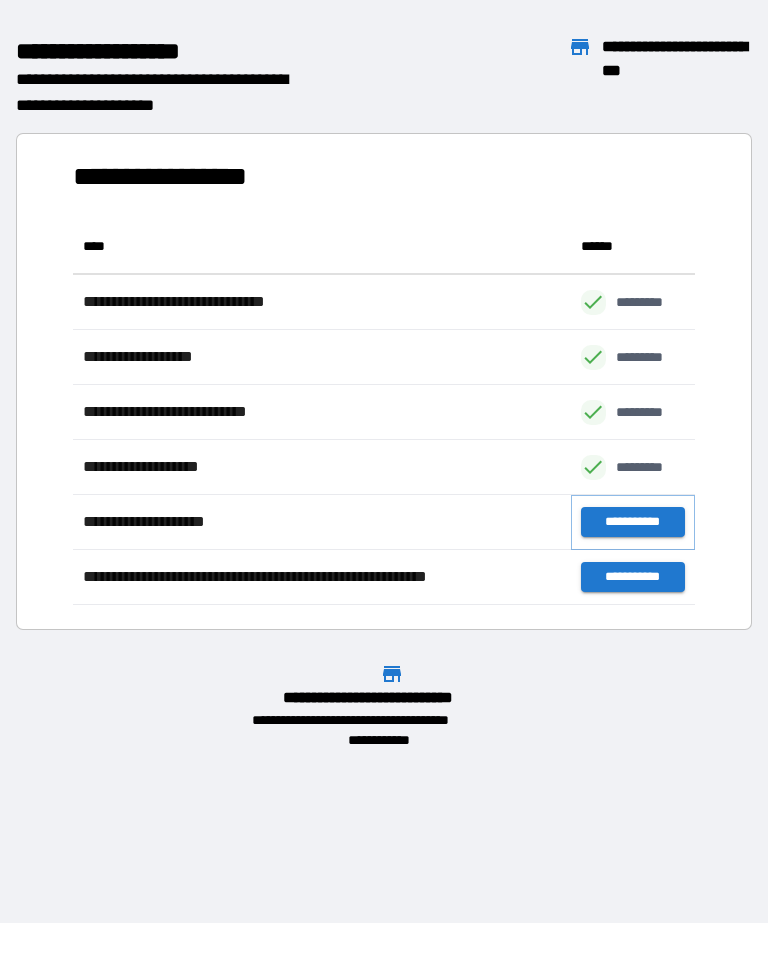 click on "**********" at bounding box center (633, 522) 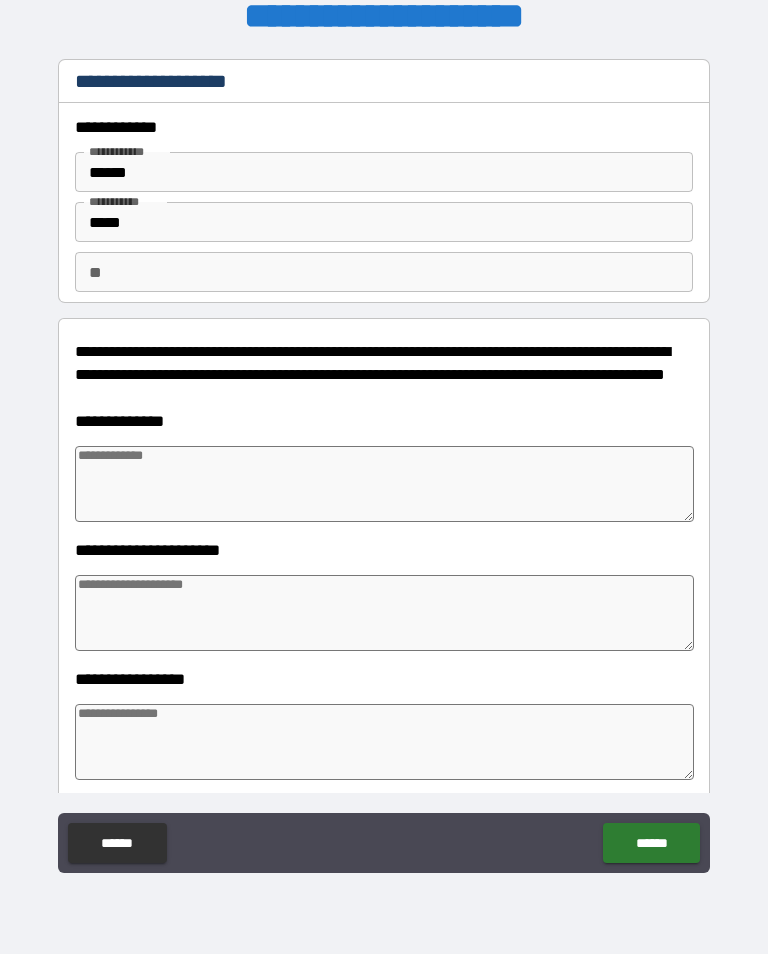 type on "*" 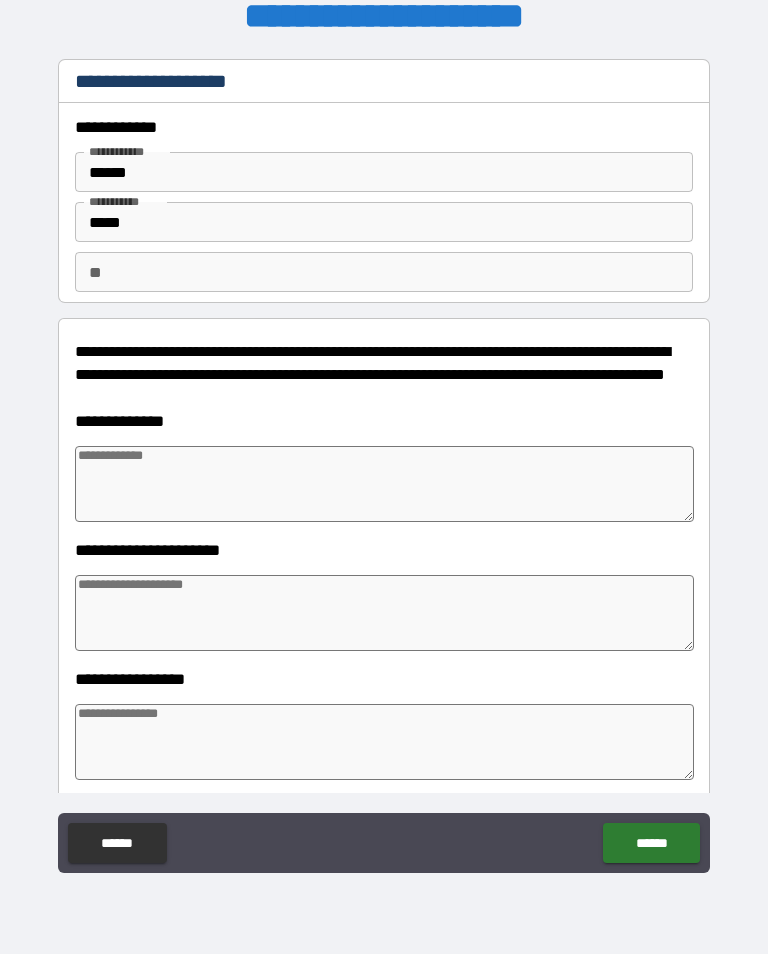 type on "*" 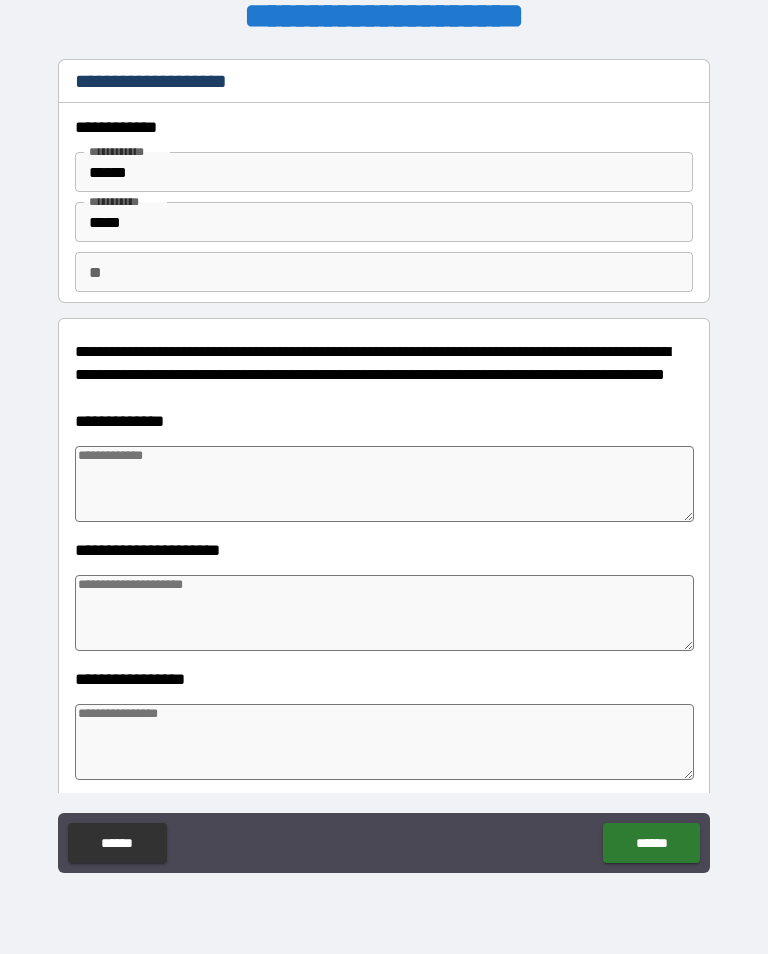 type on "*" 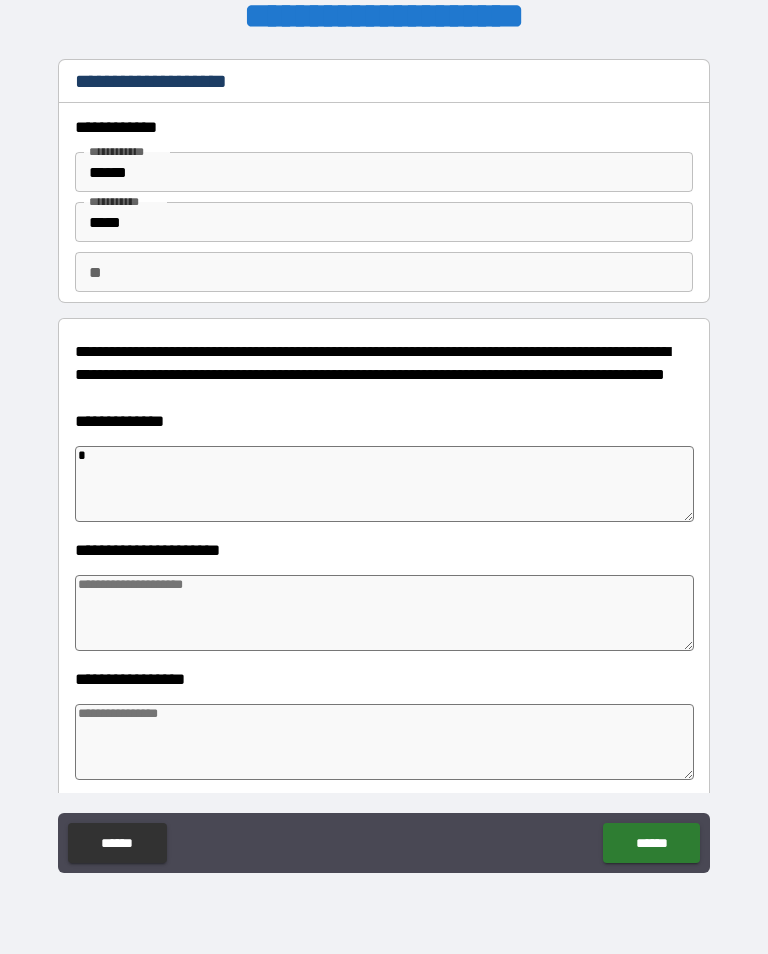 type on "*" 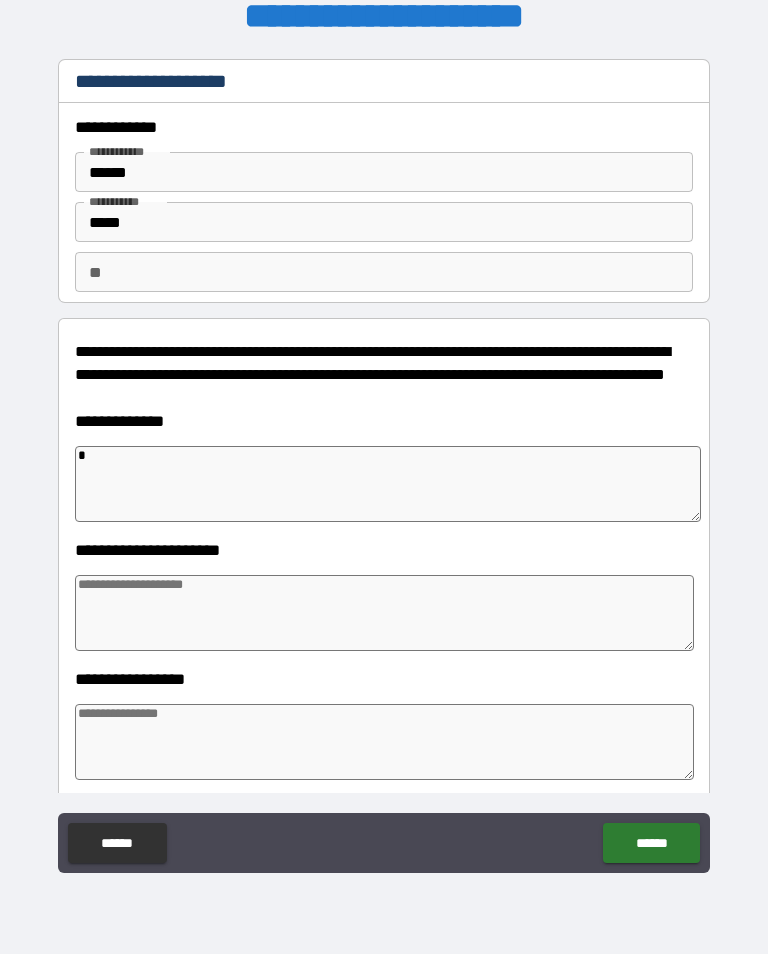type on "**" 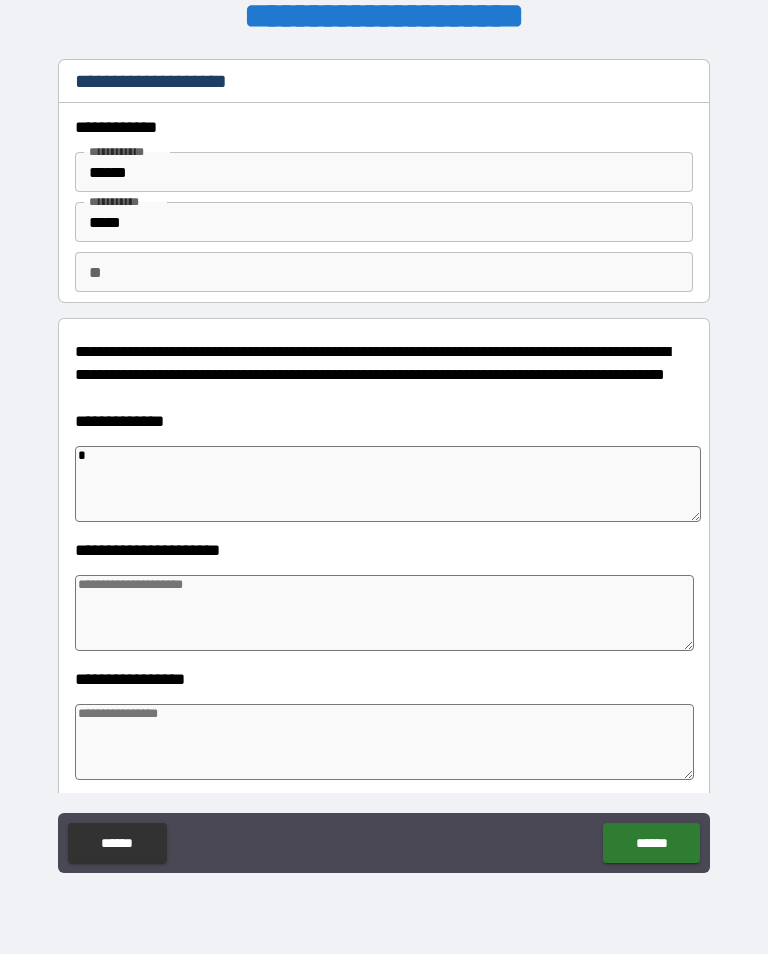 type on "*" 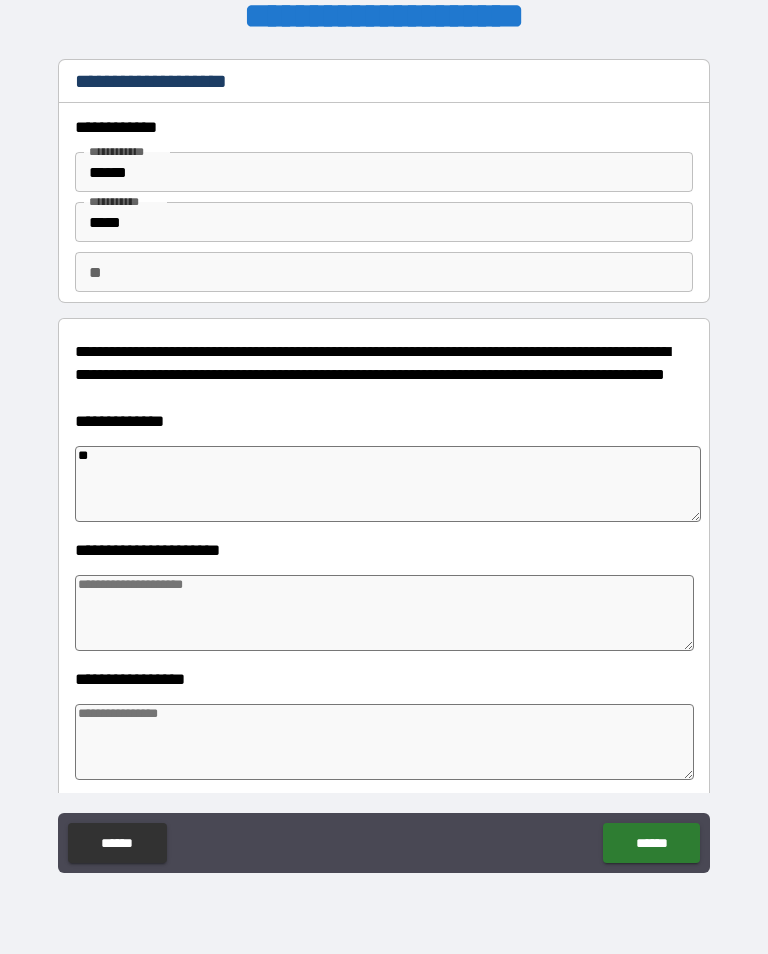 type on "*" 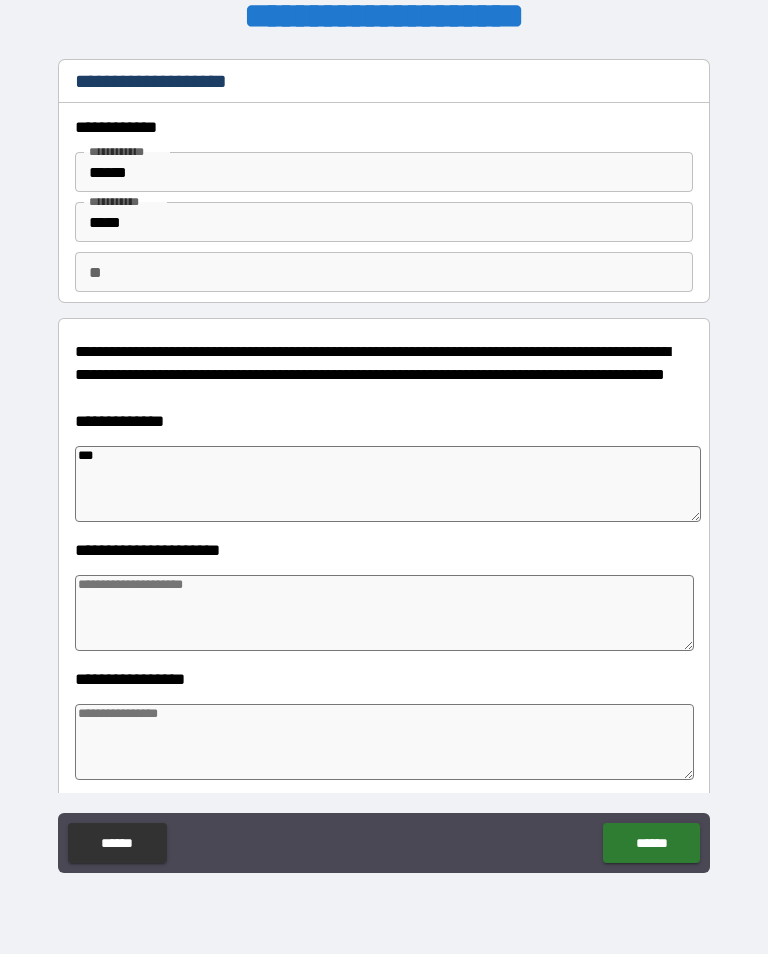 type on "*" 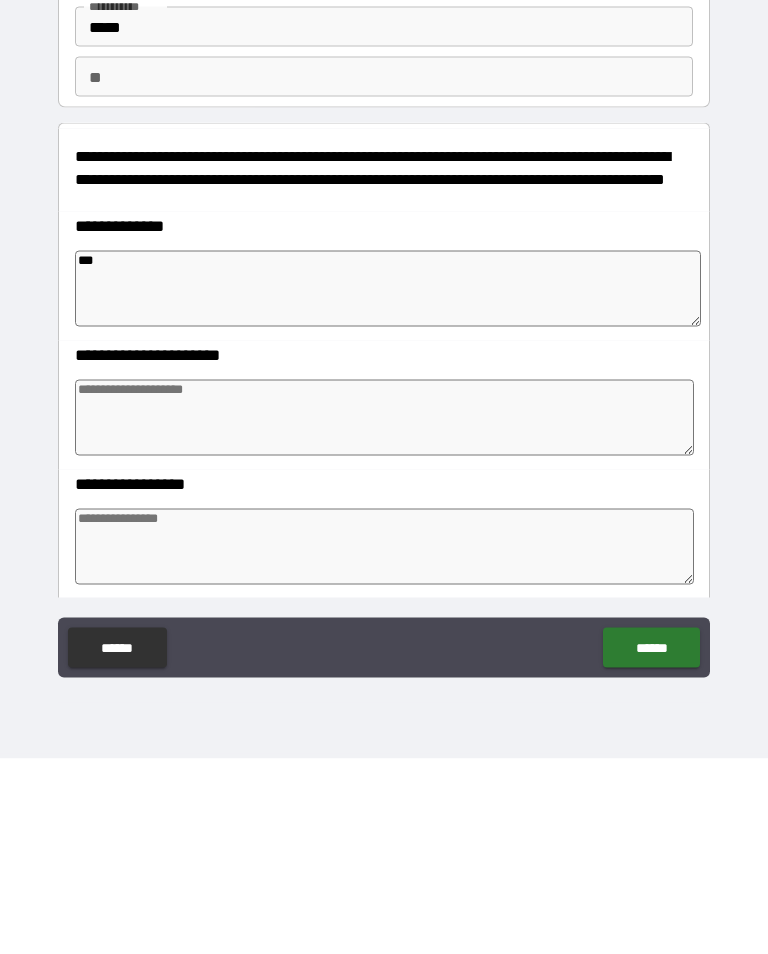type on "****" 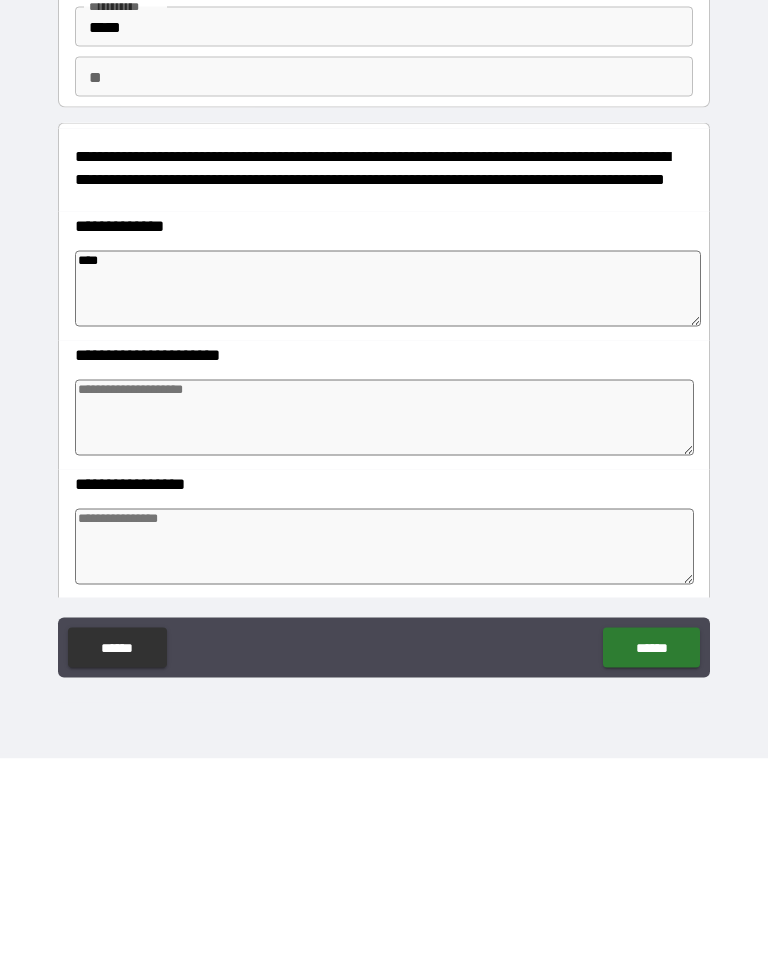 type on "*" 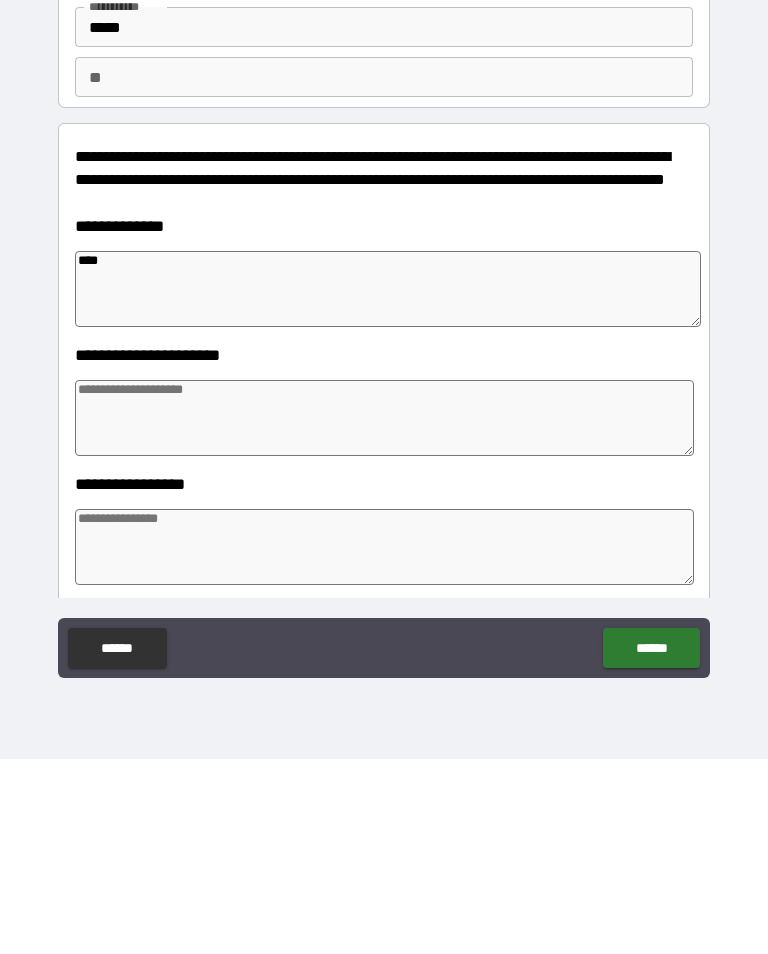 type on "*" 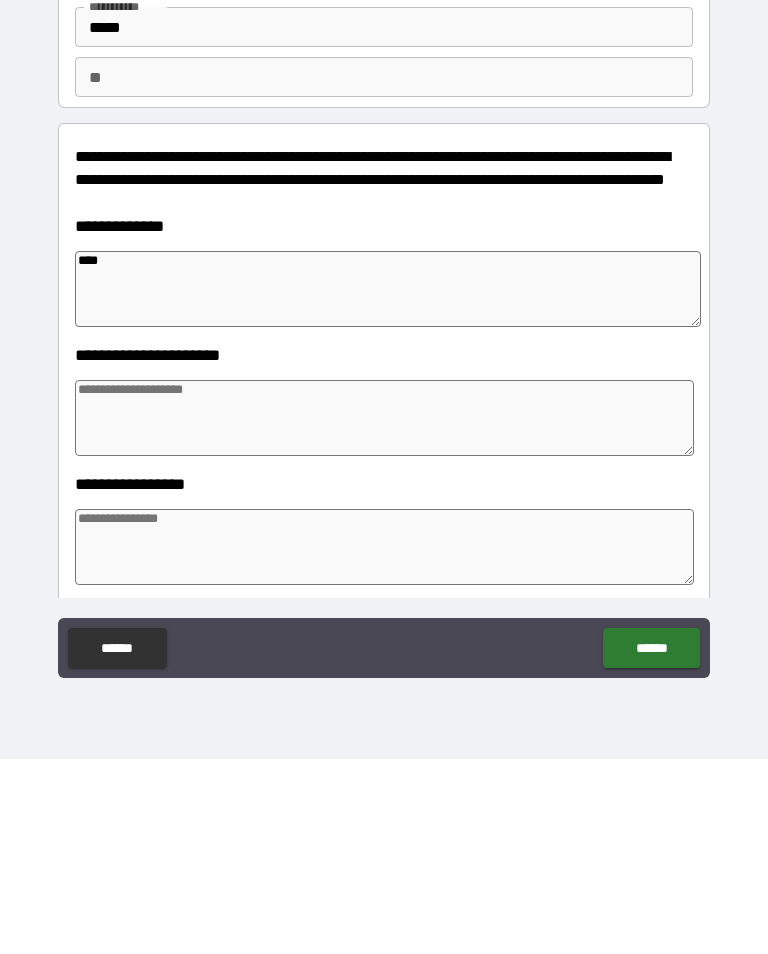 type on "*" 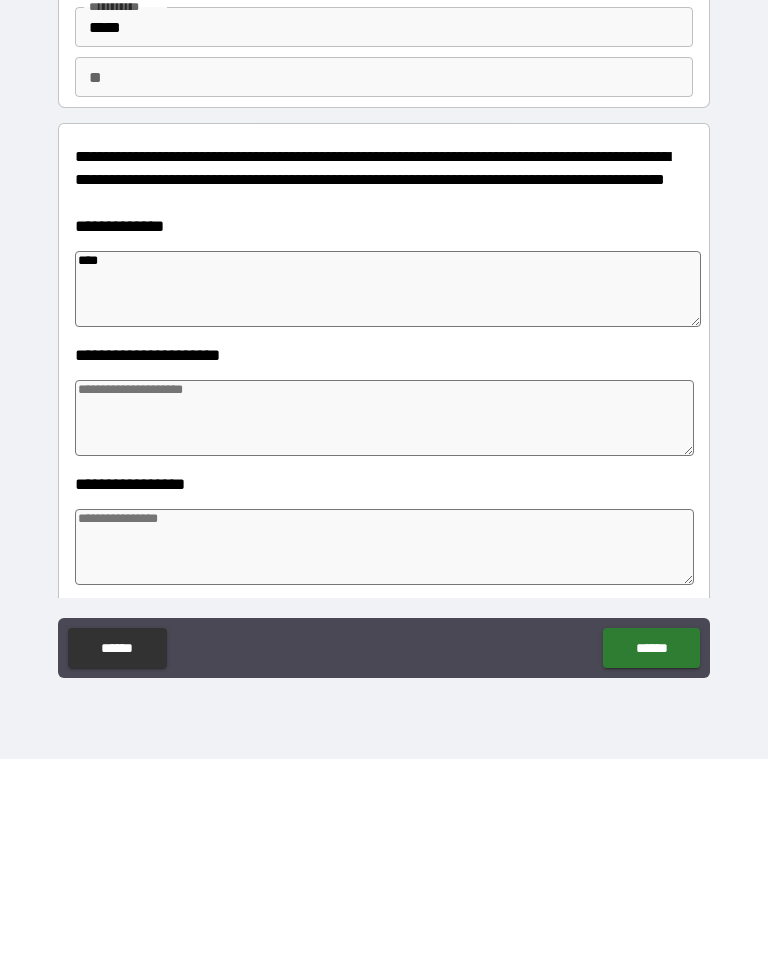 type on "*" 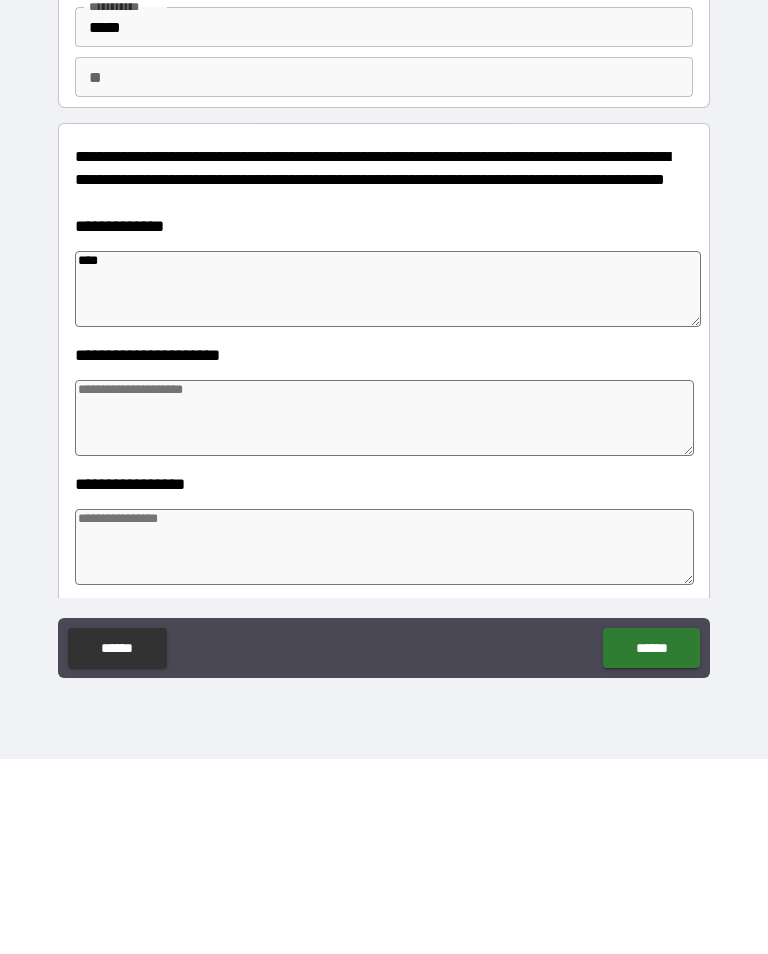 type on "*" 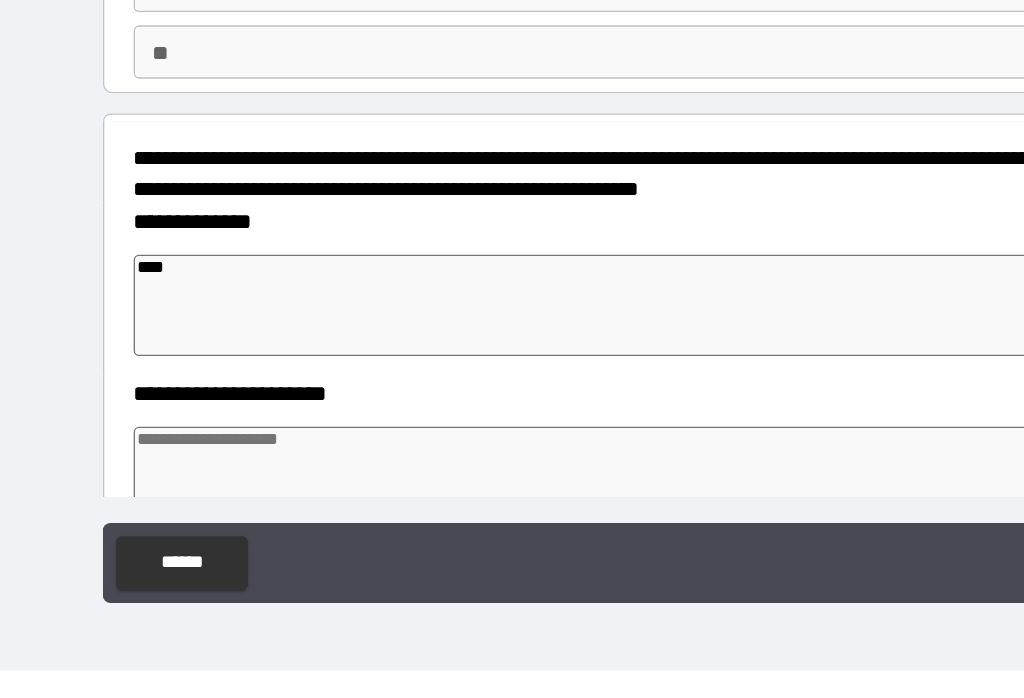 type on "*" 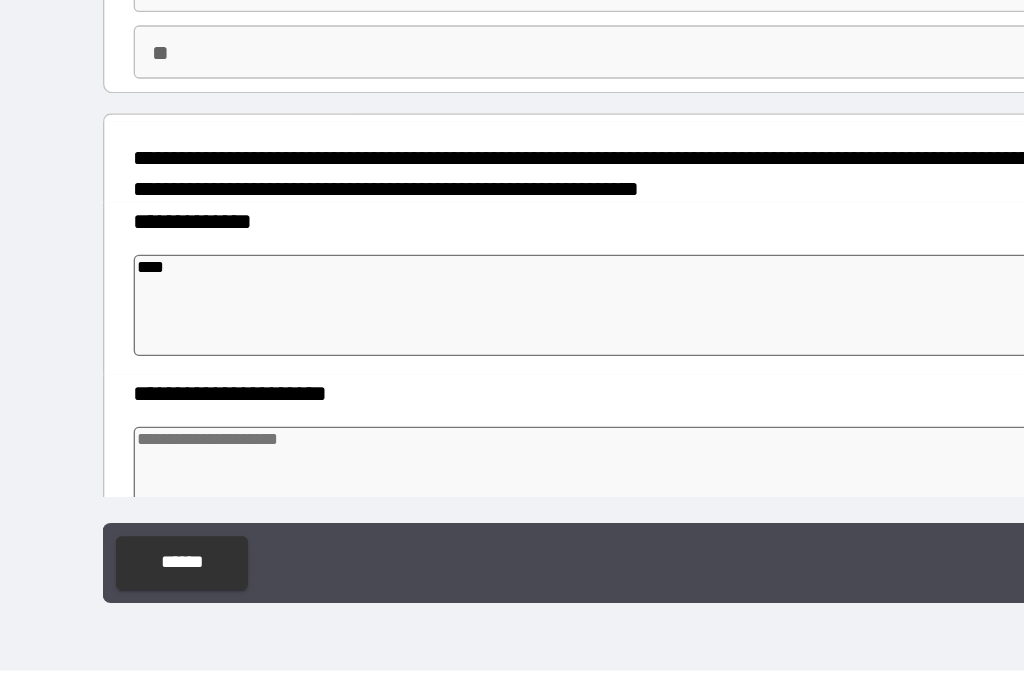 type on "*" 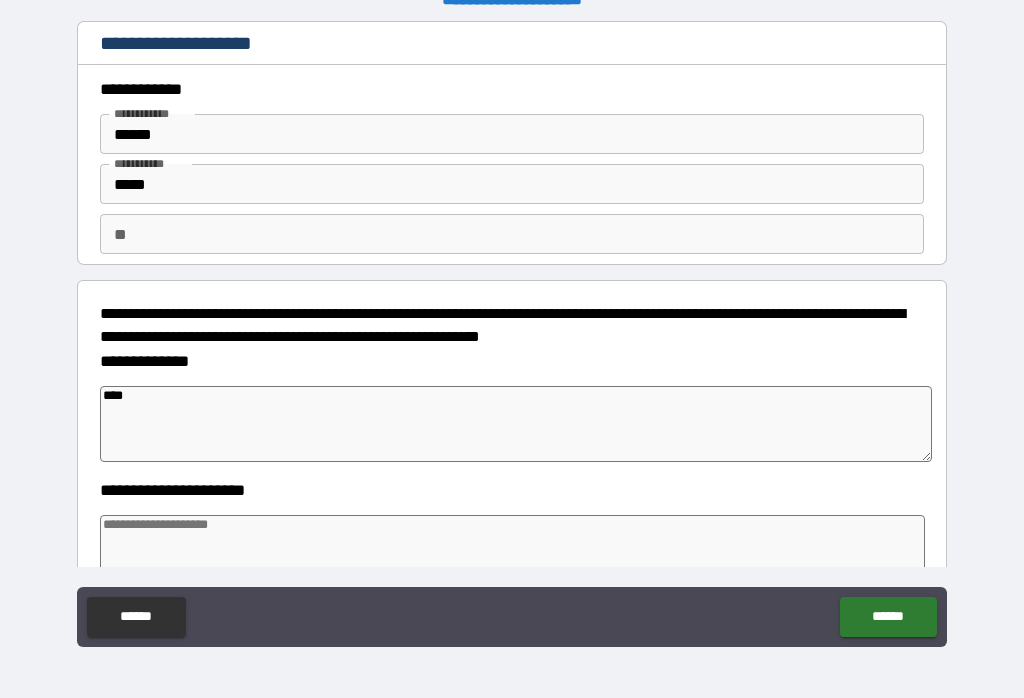 type on "*" 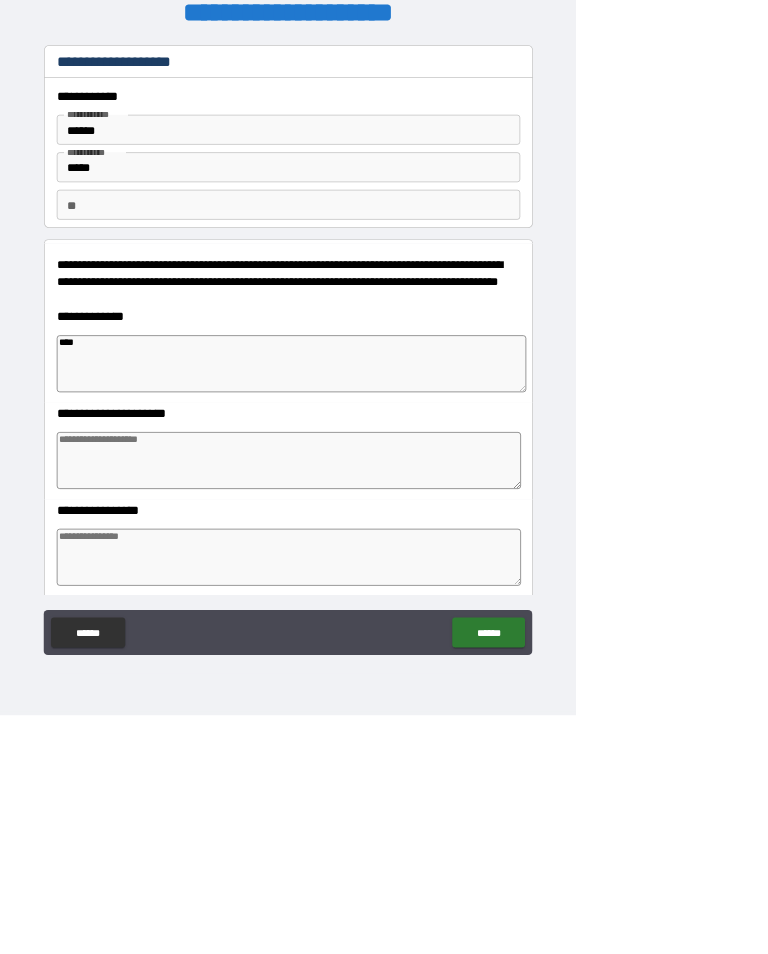 type on "*" 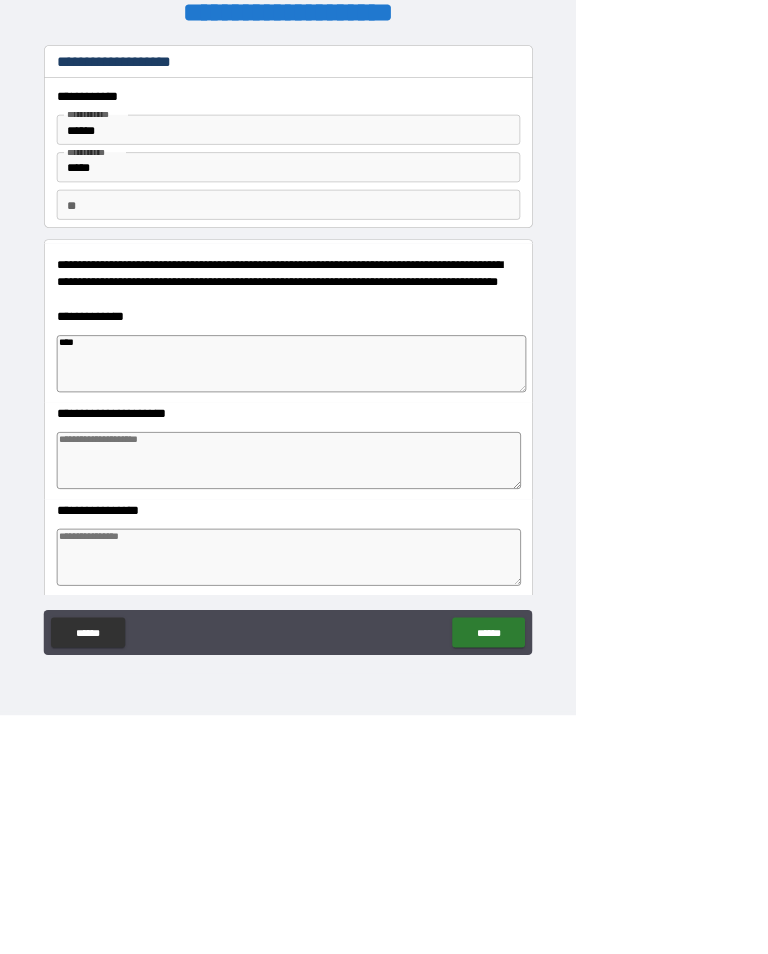 type on "*" 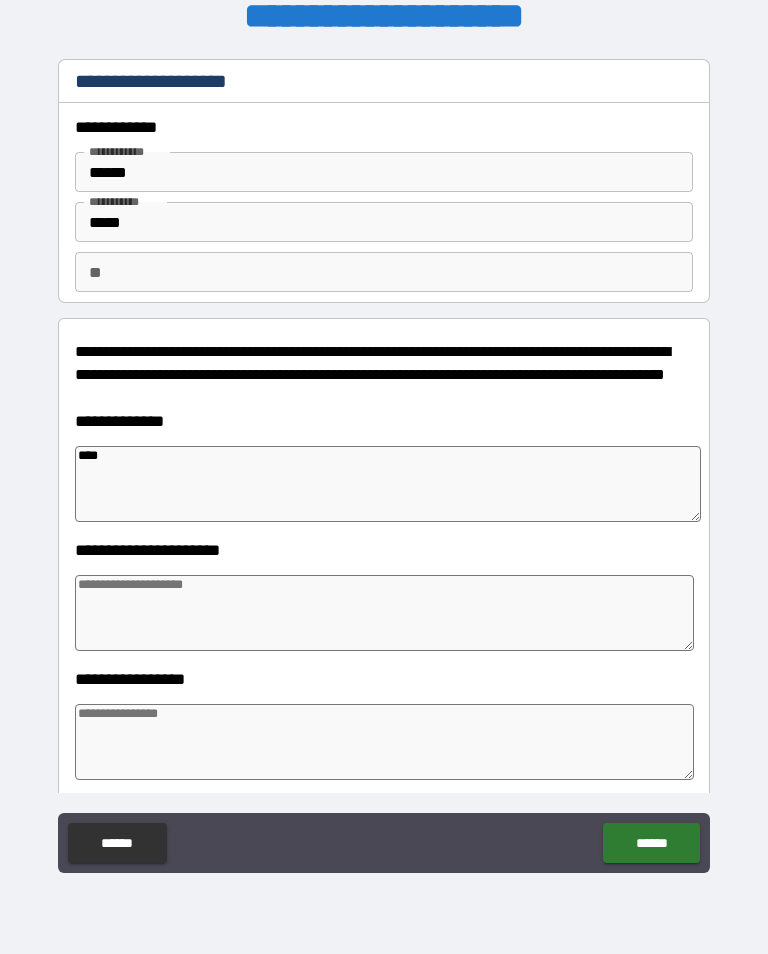 type on "***" 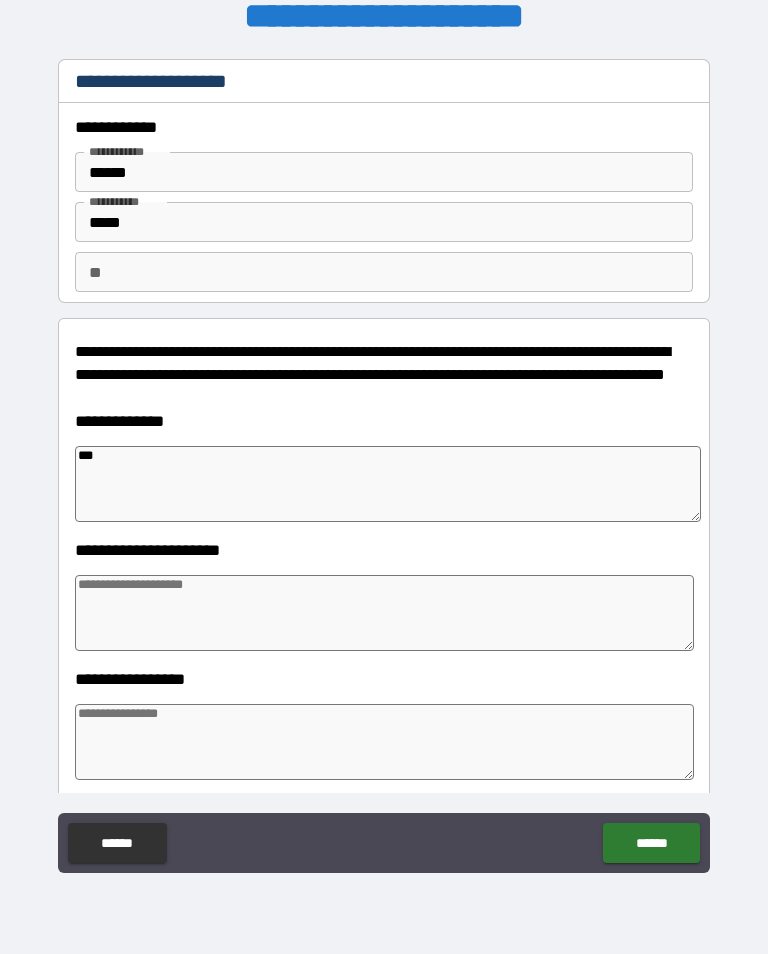 type on "*" 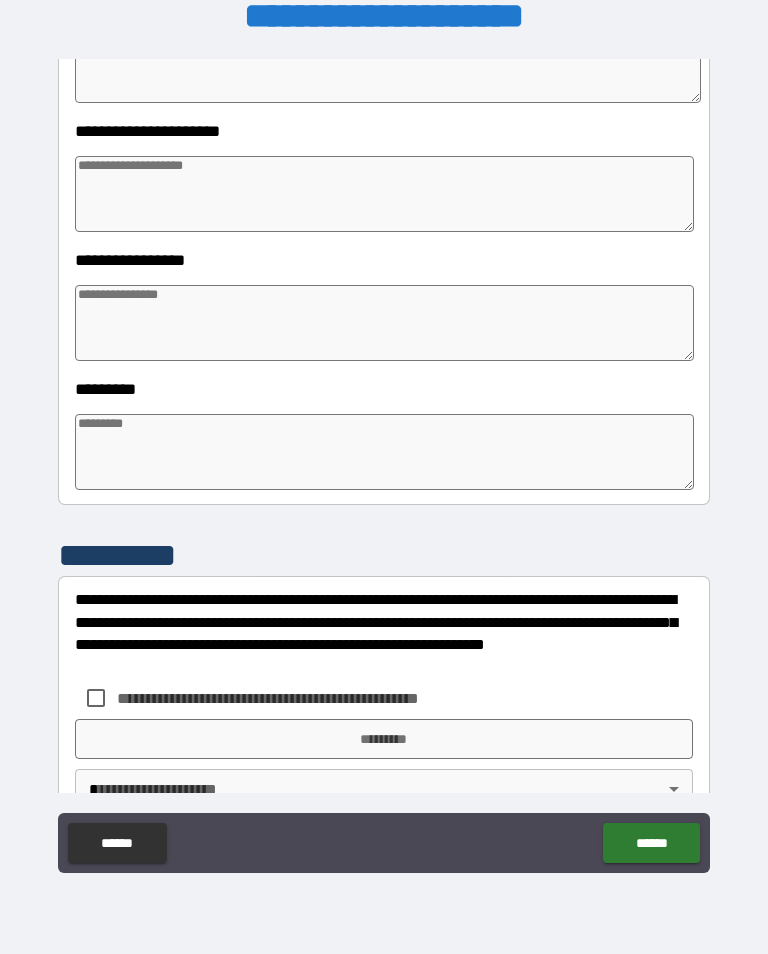 scroll, scrollTop: 420, scrollLeft: 0, axis: vertical 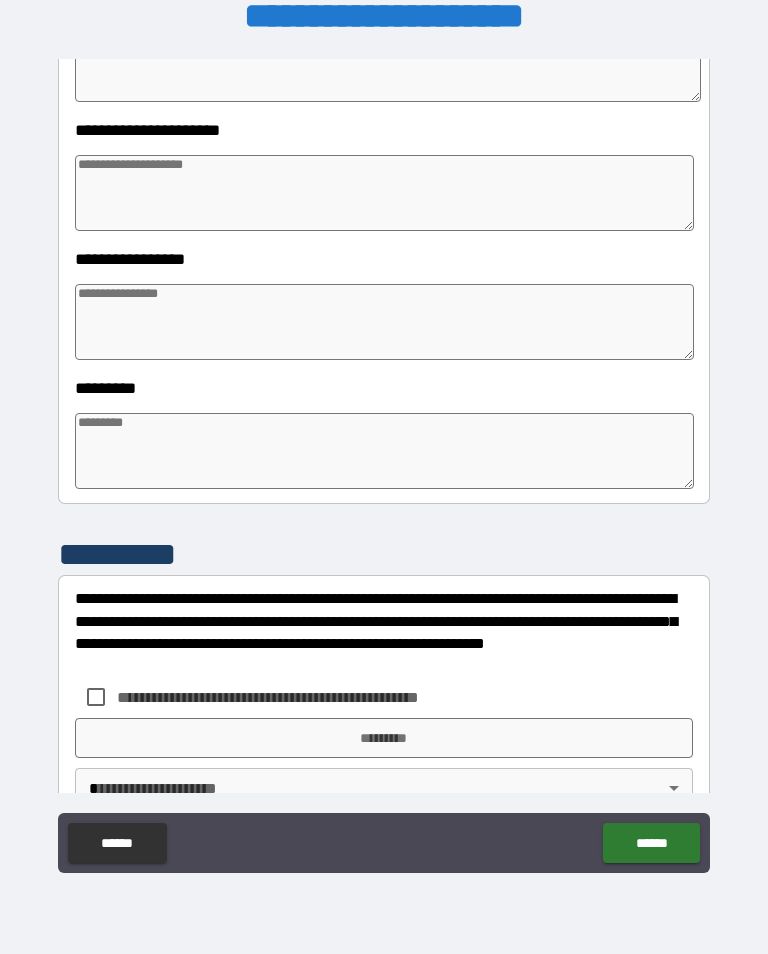 type on "***" 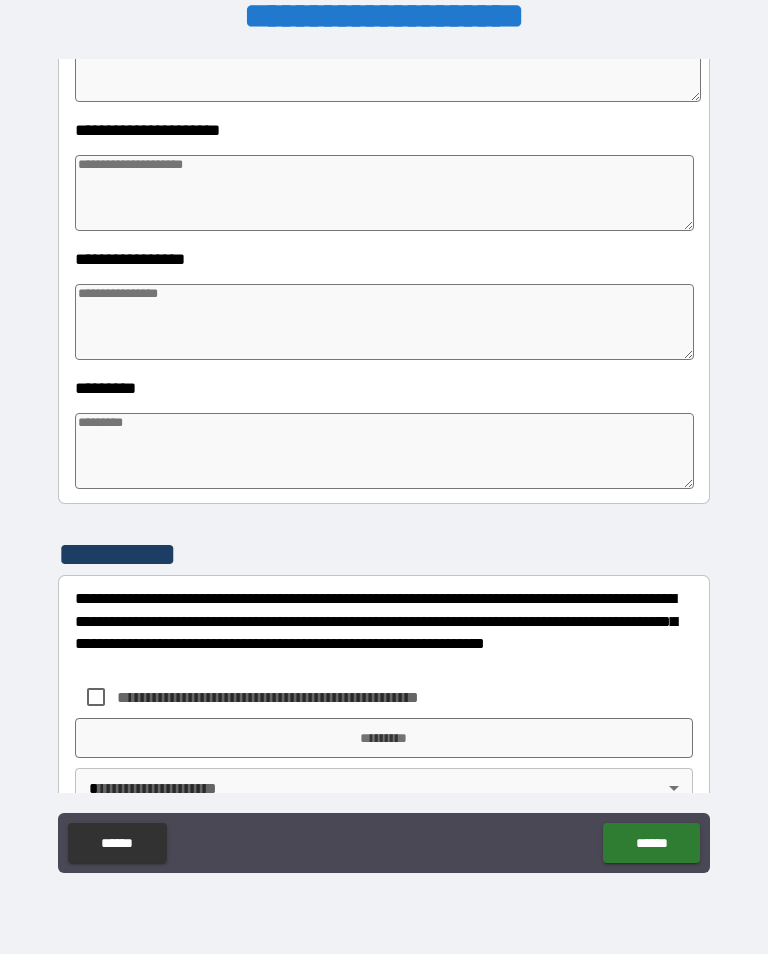 type on "*" 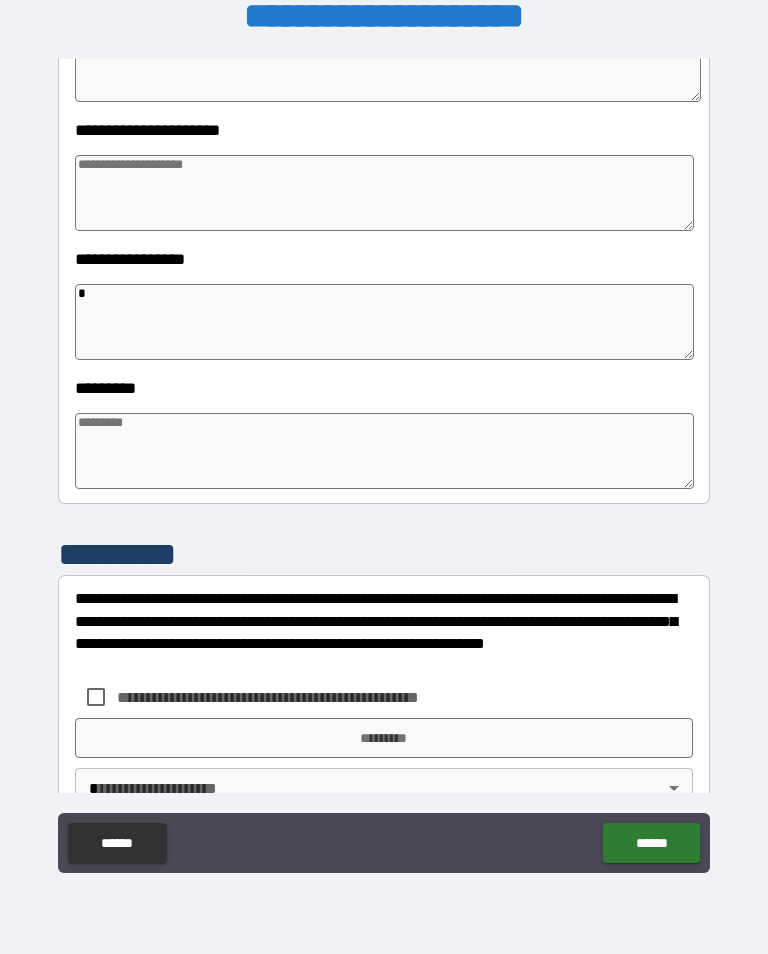 type on "*" 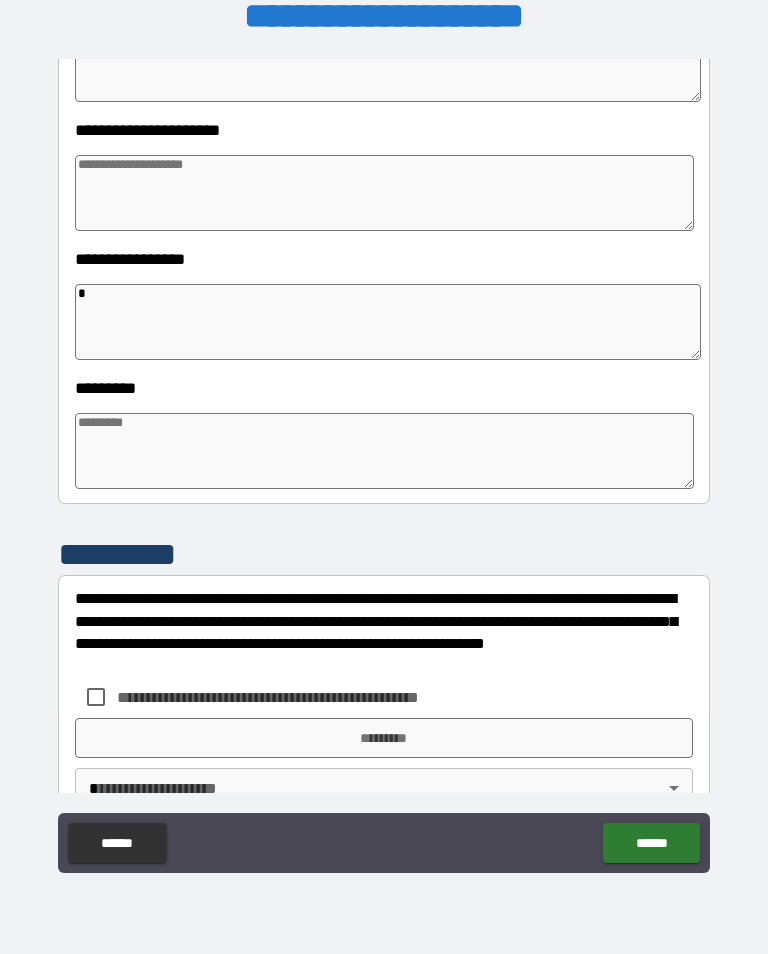 type on "*" 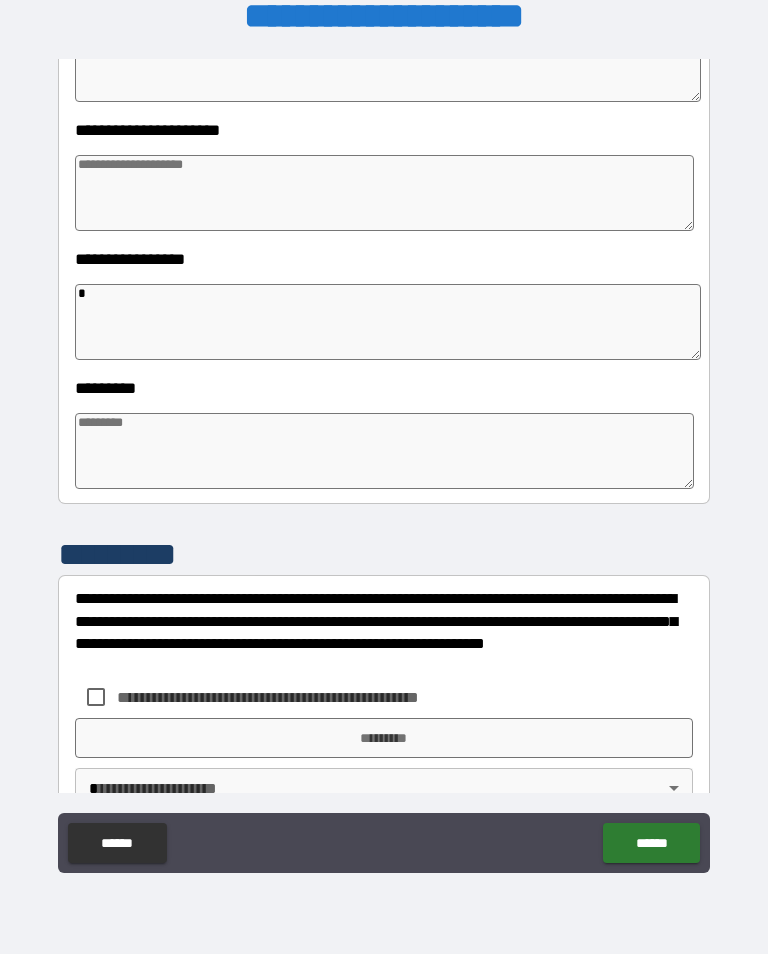 type on "*" 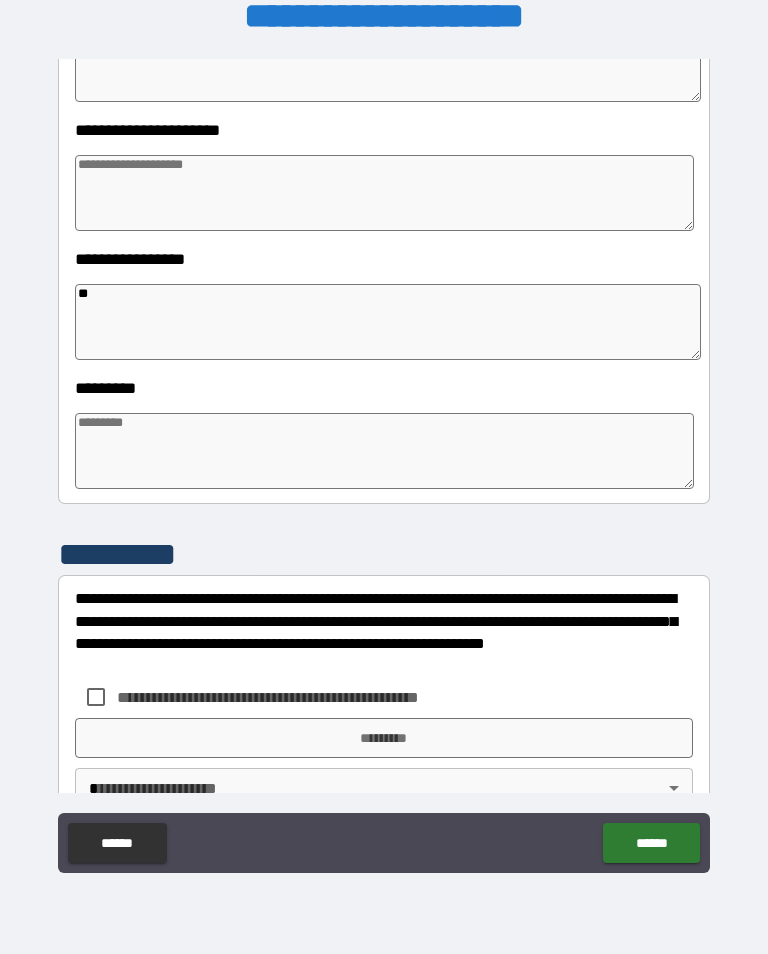 type on "*" 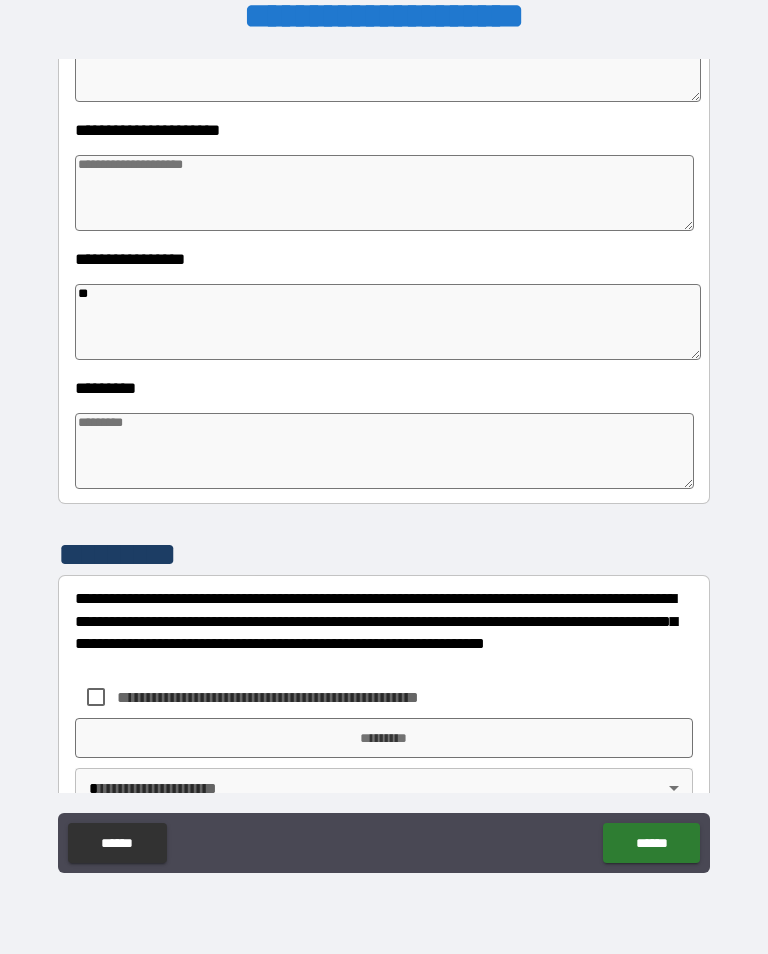 type on "***" 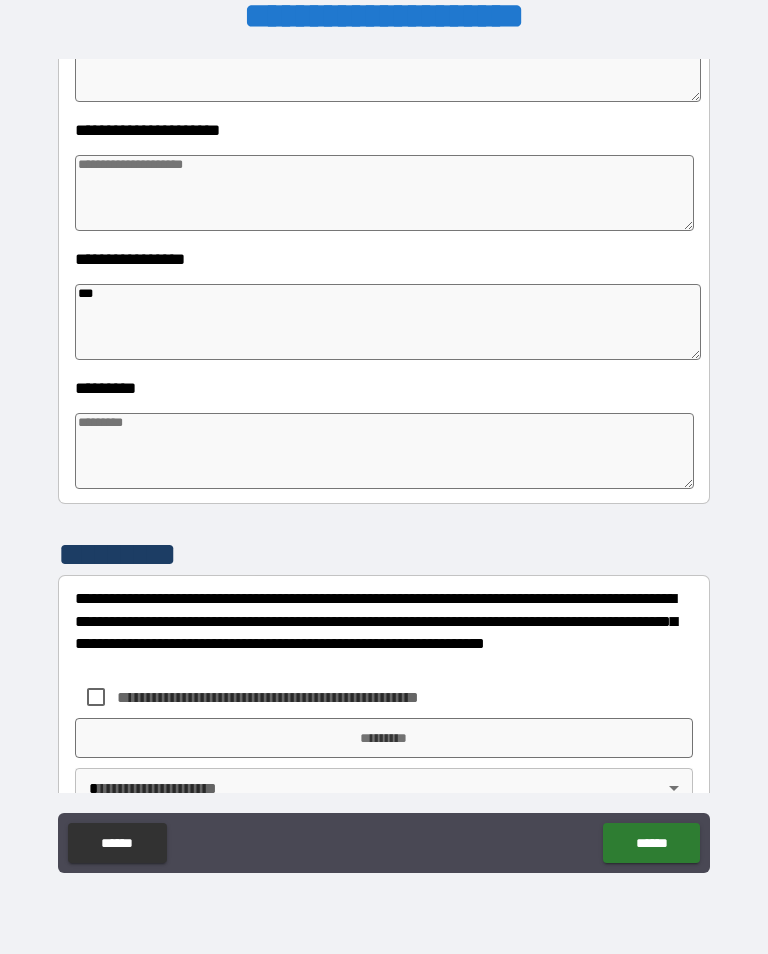 type on "*" 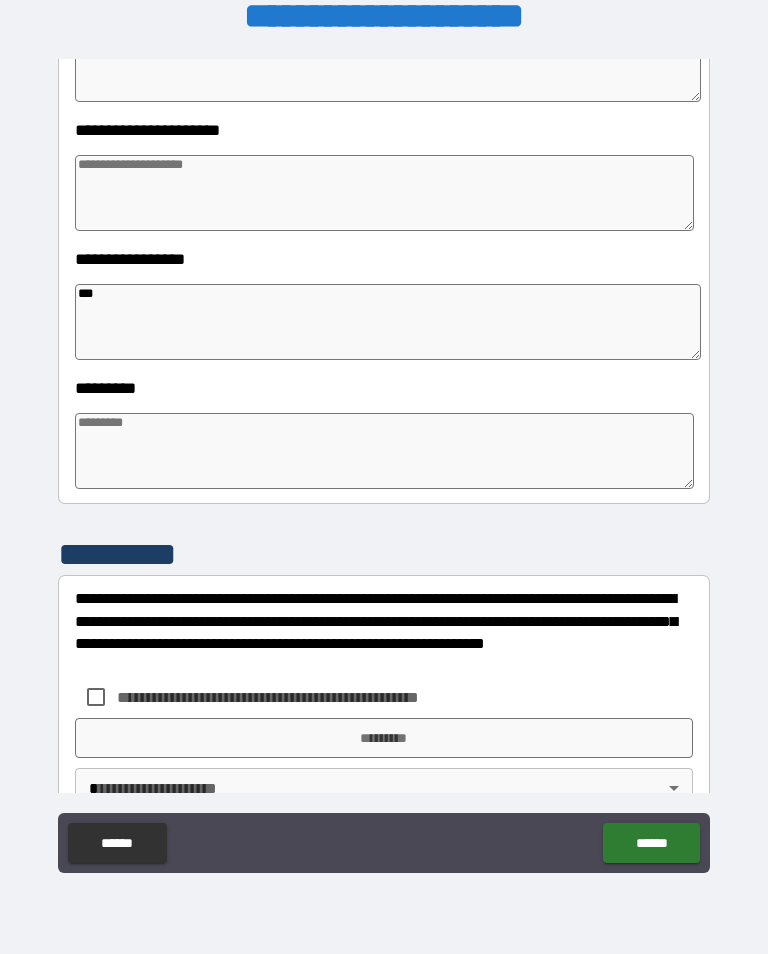type on "****" 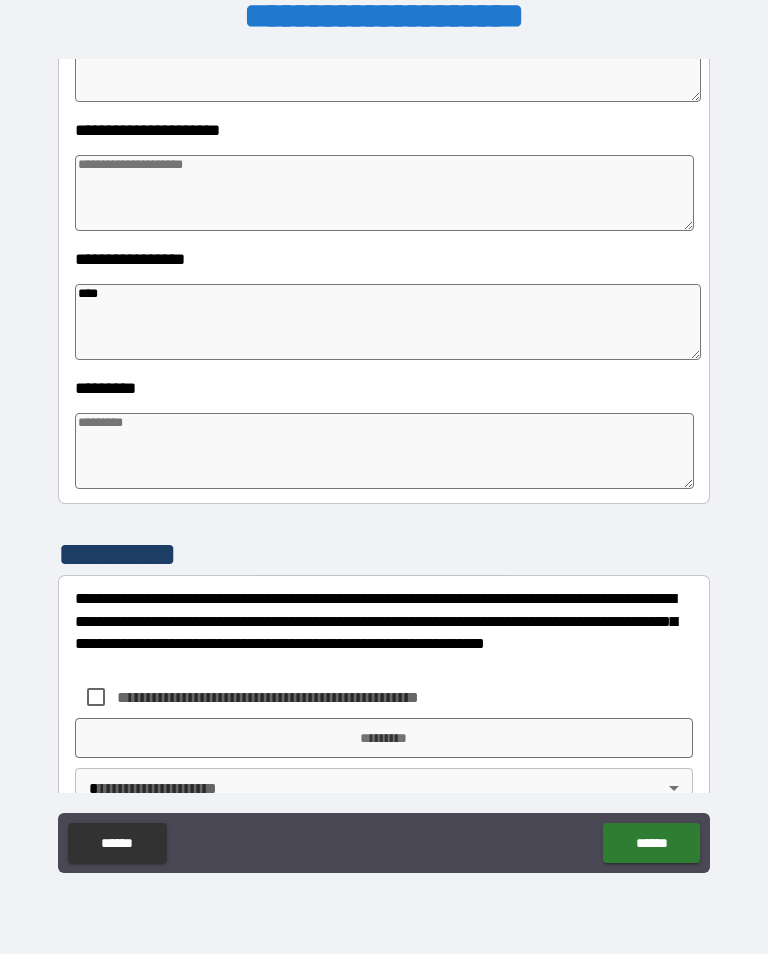type on "*" 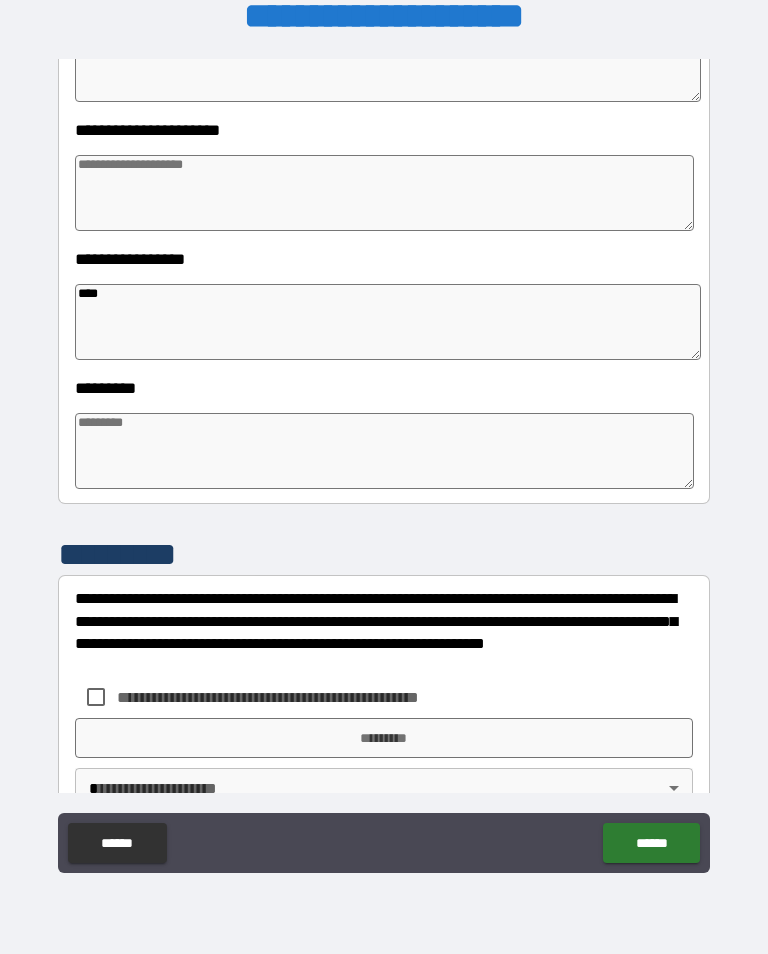 type on "*" 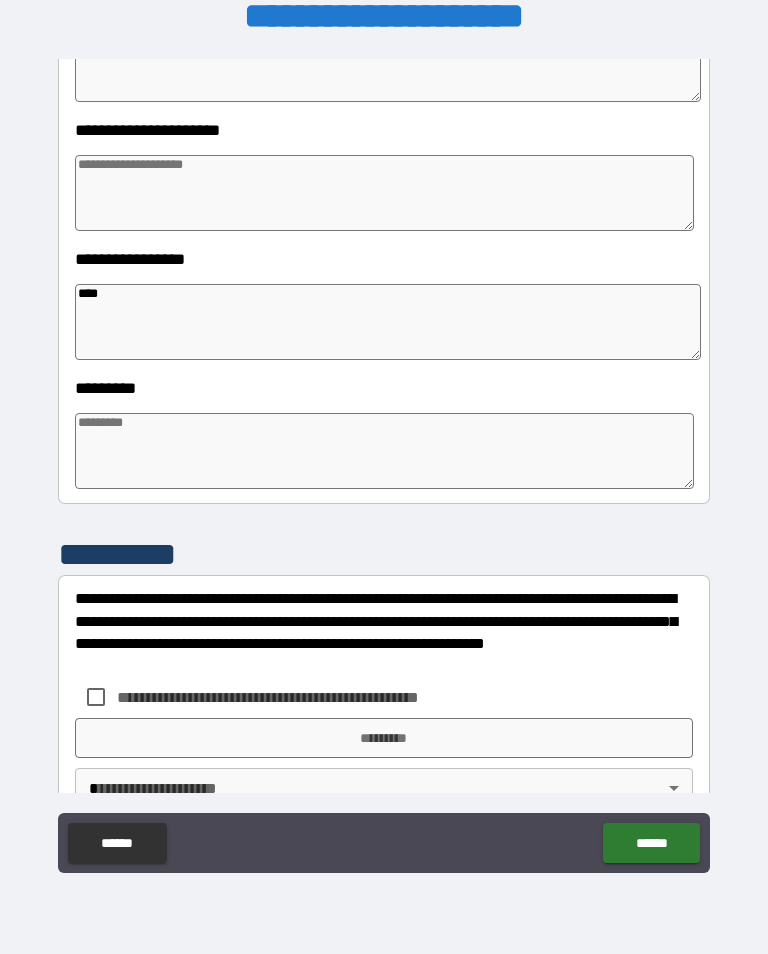 type on "*" 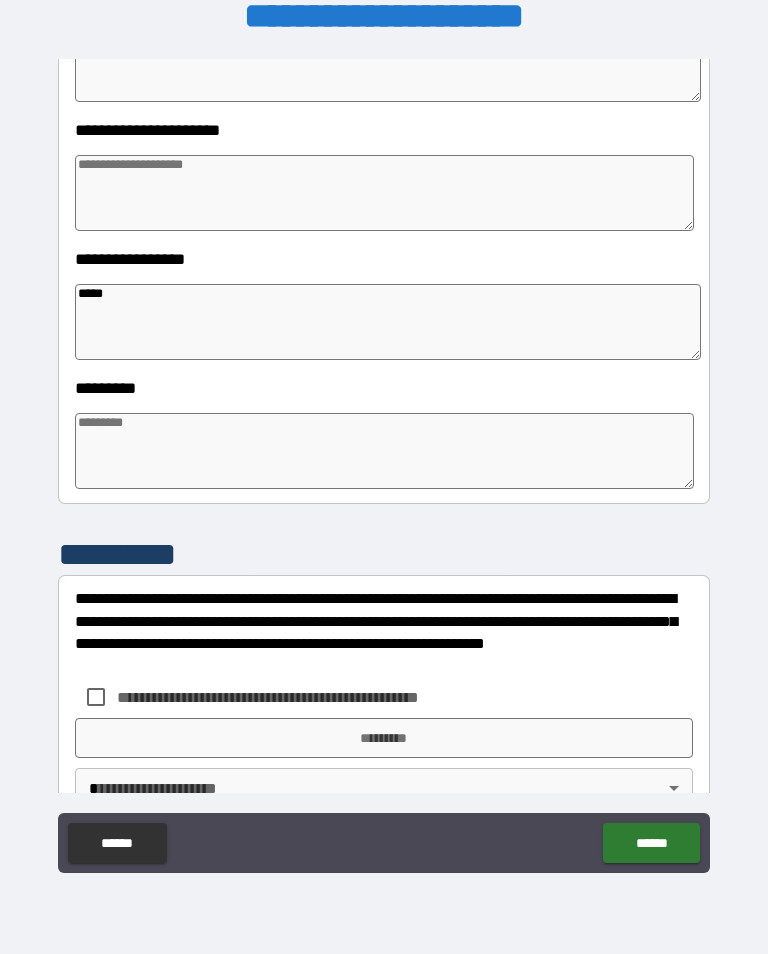 type on "*" 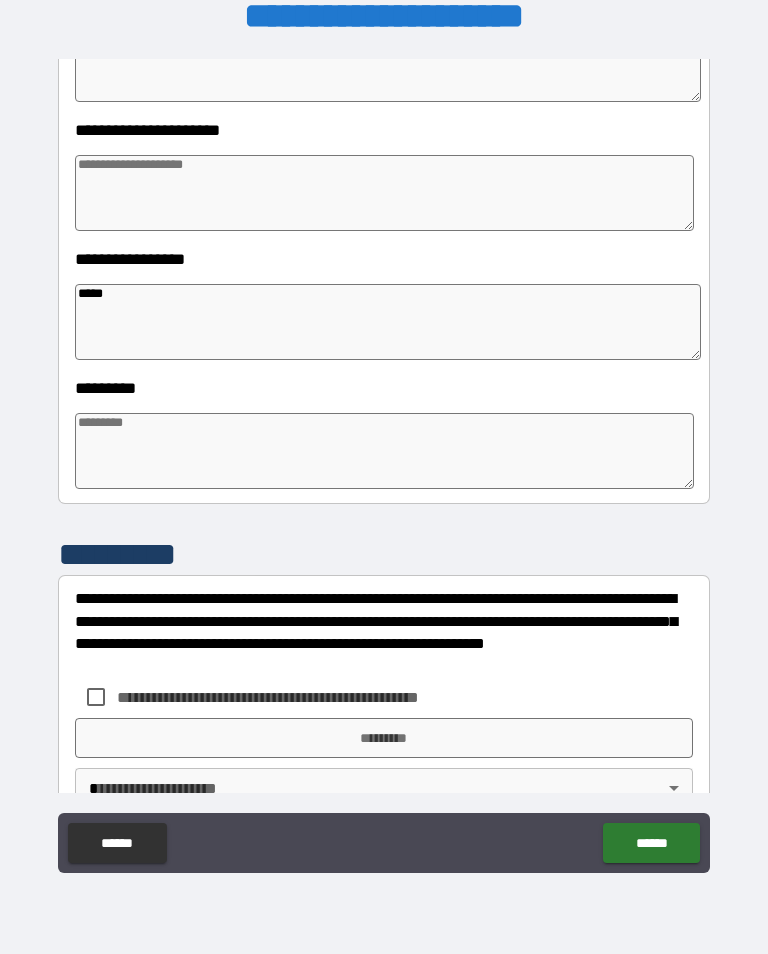 type on "*" 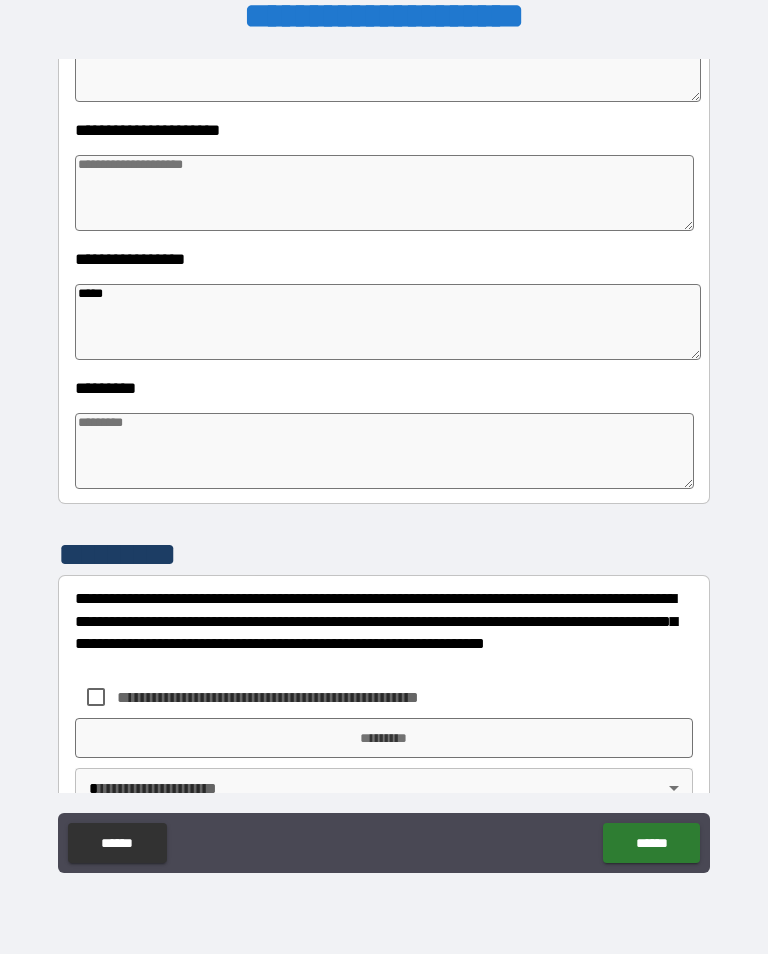 type on "*" 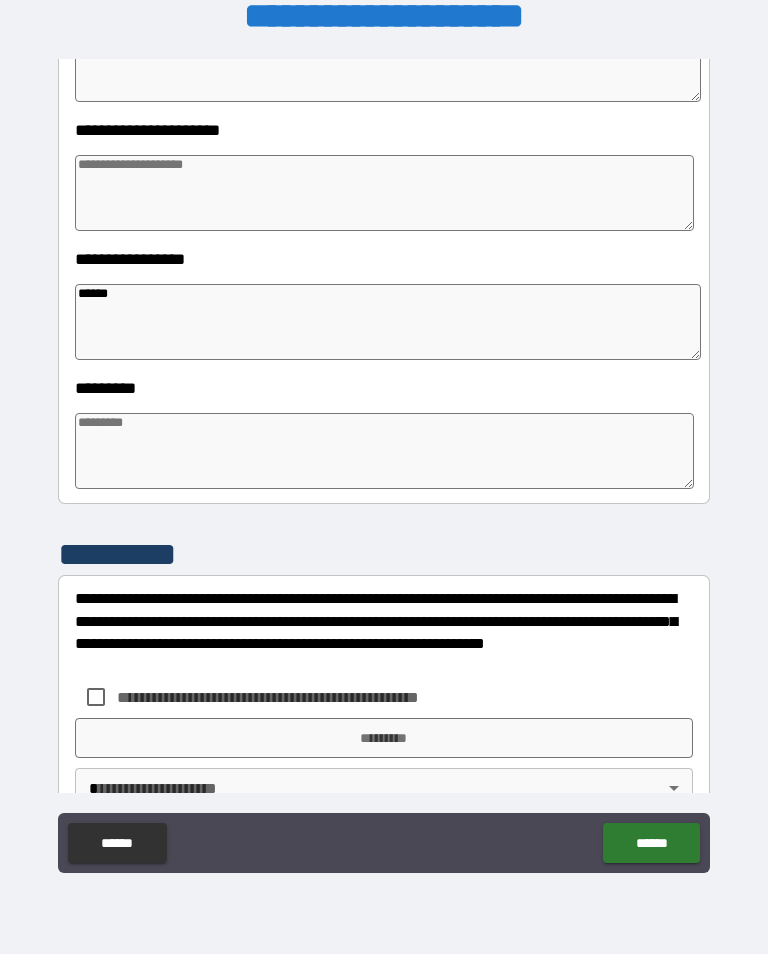 type on "*" 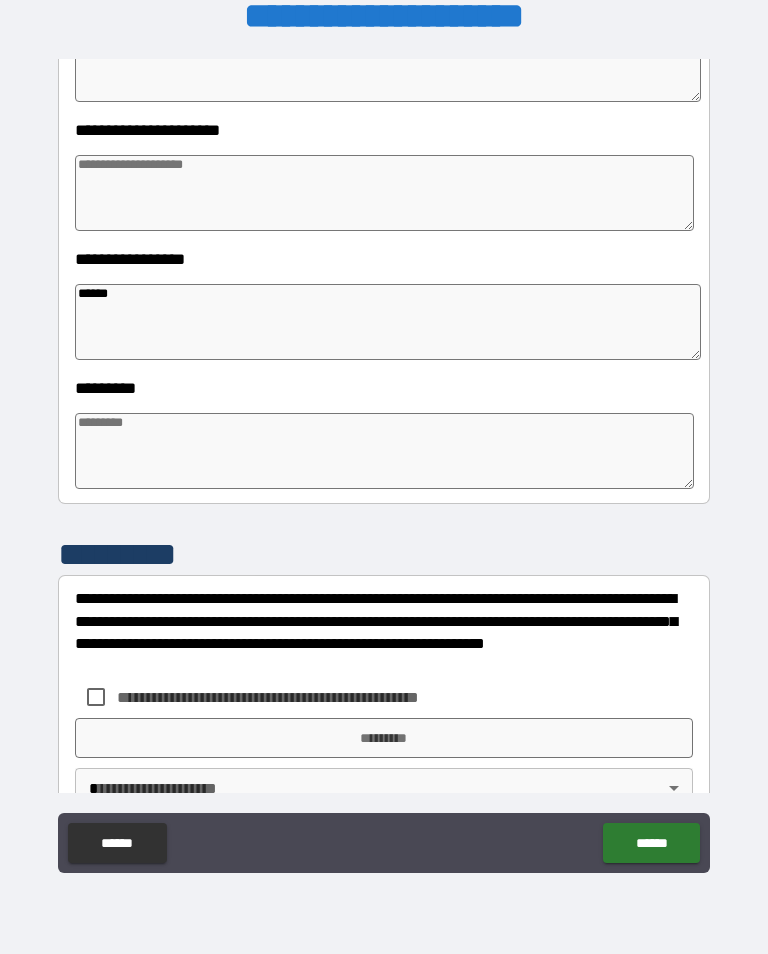 type on "*" 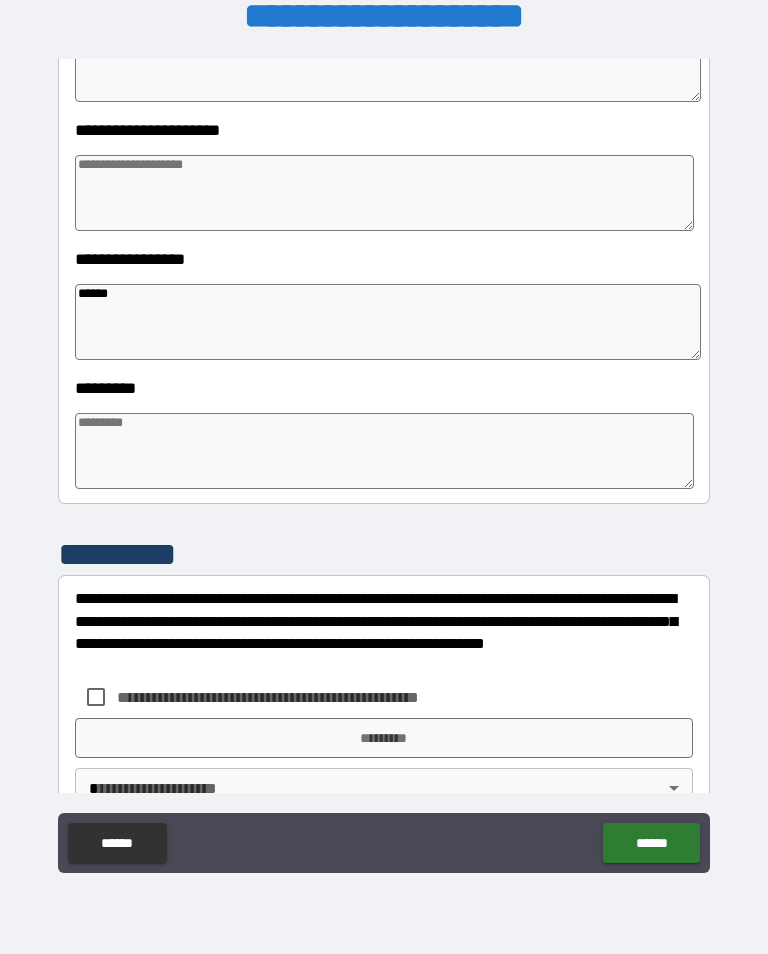 type on "*" 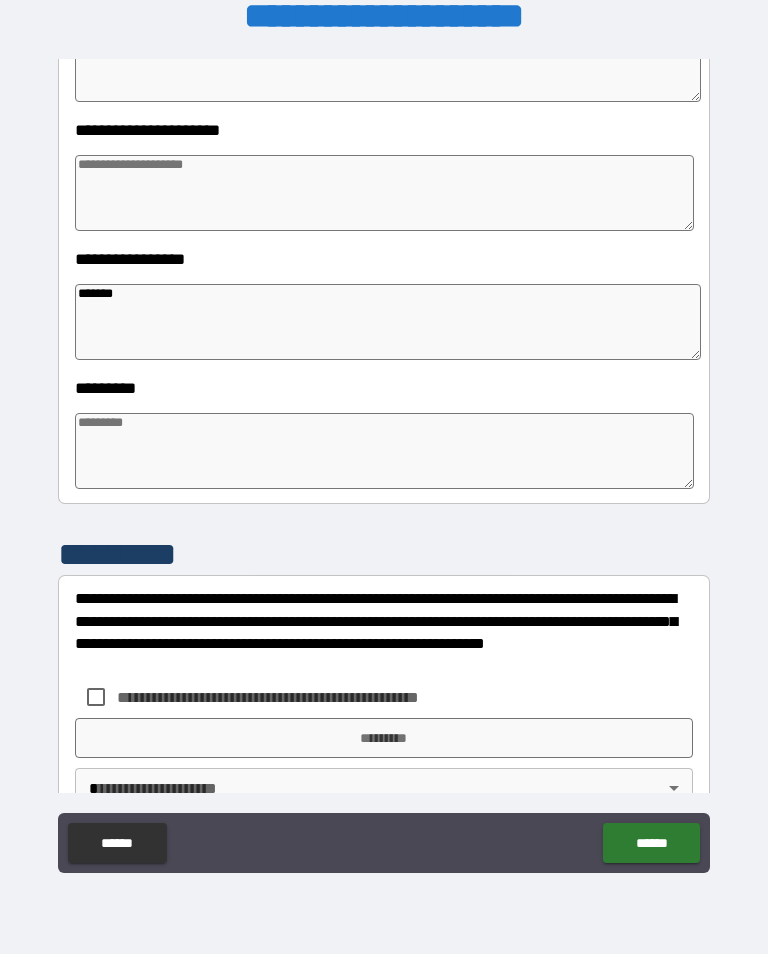 type on "*" 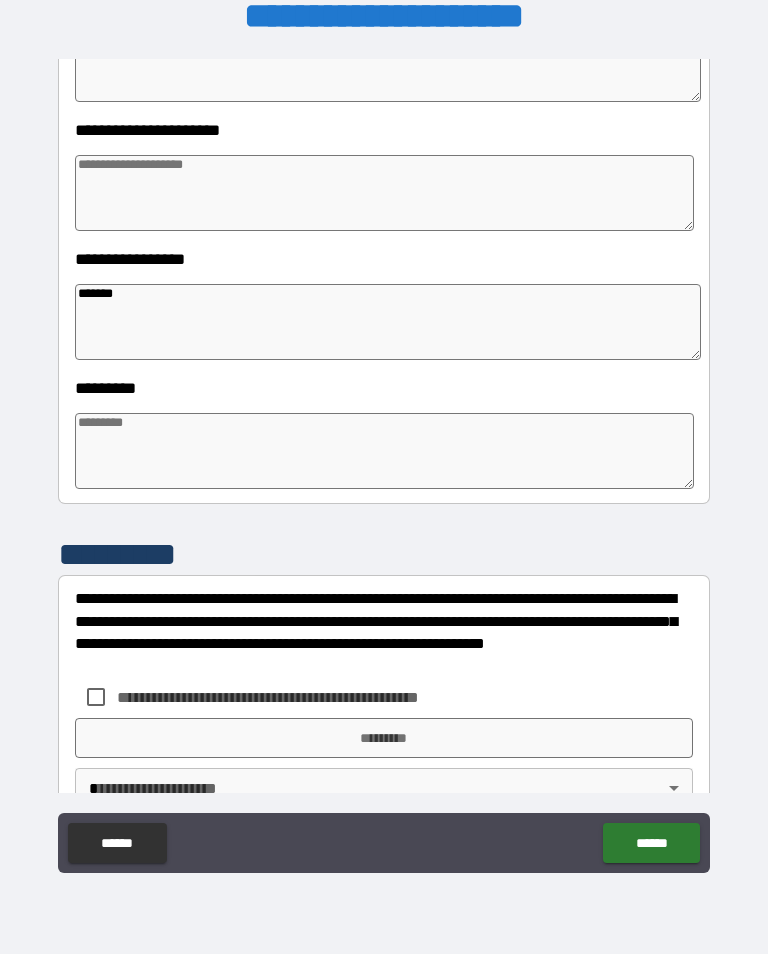 type on "*" 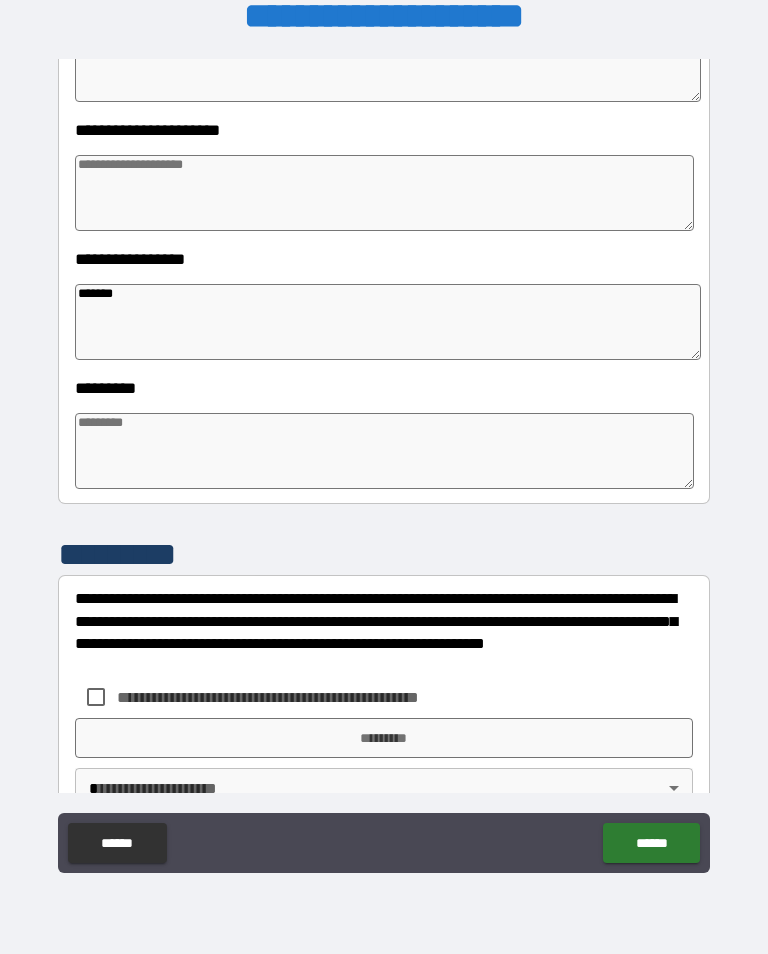 type on "*" 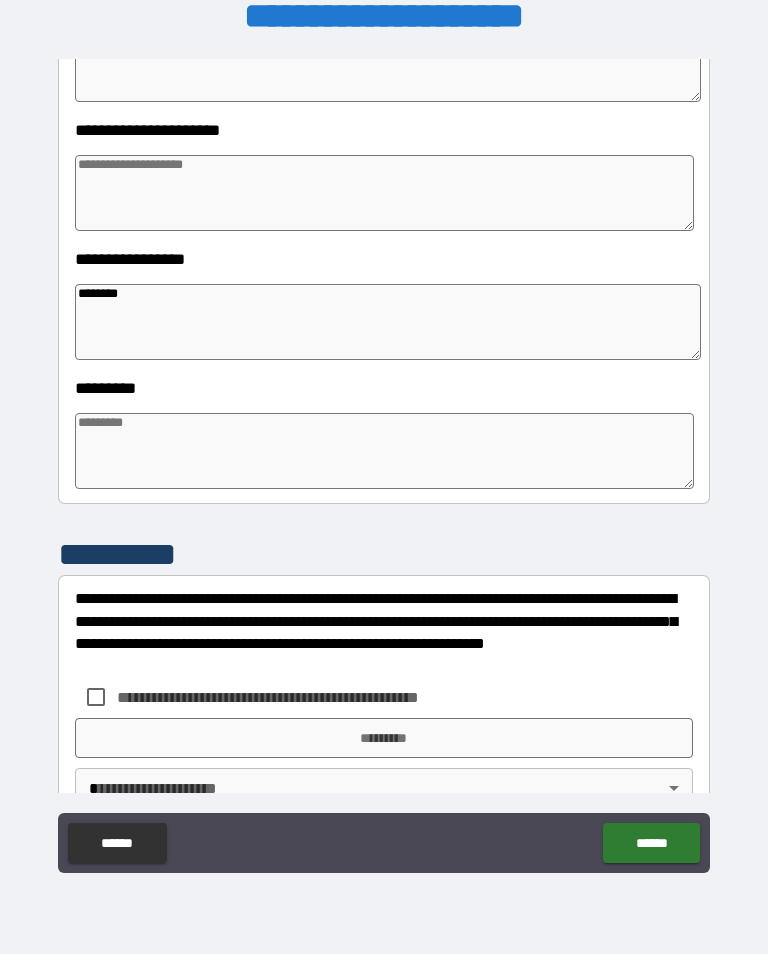 type on "*" 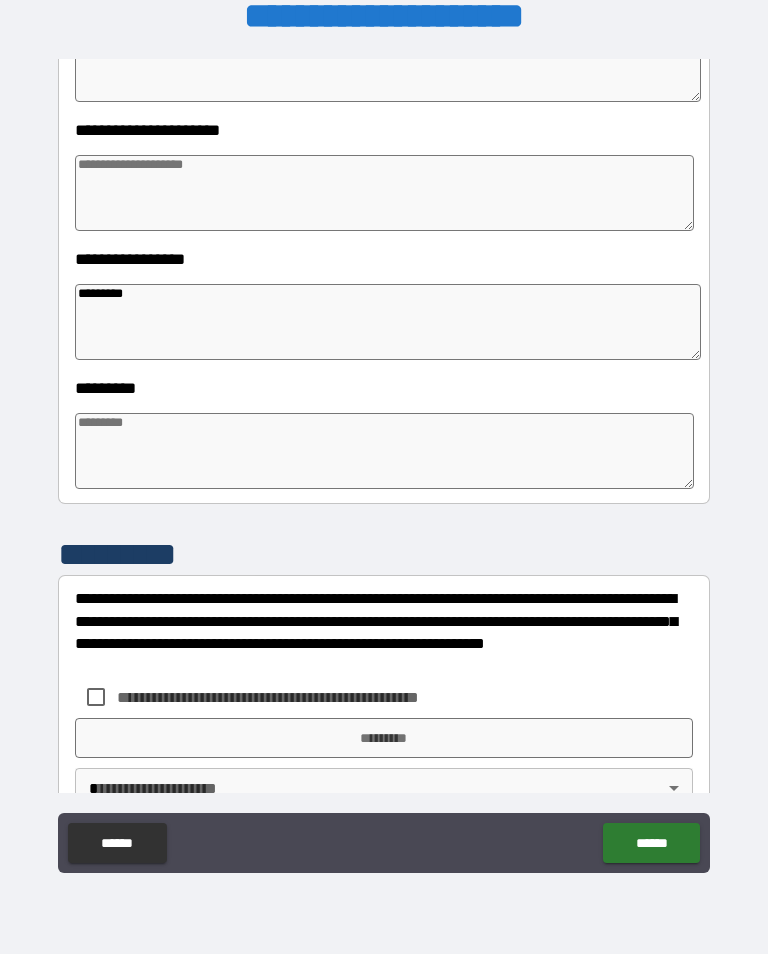type on "*" 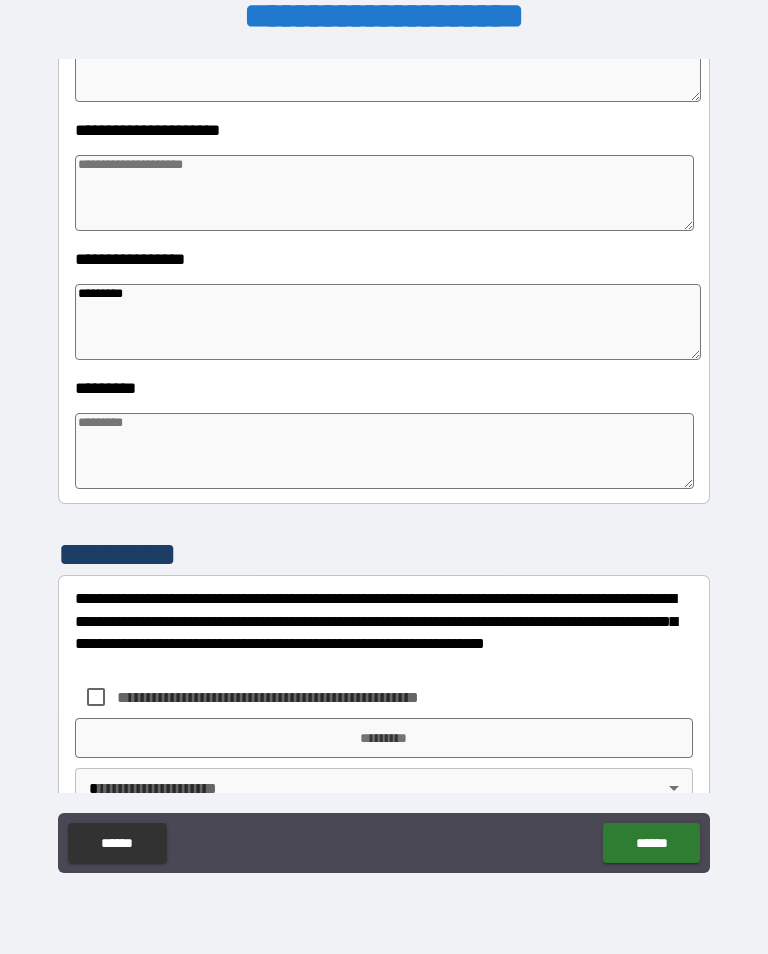 type on "*" 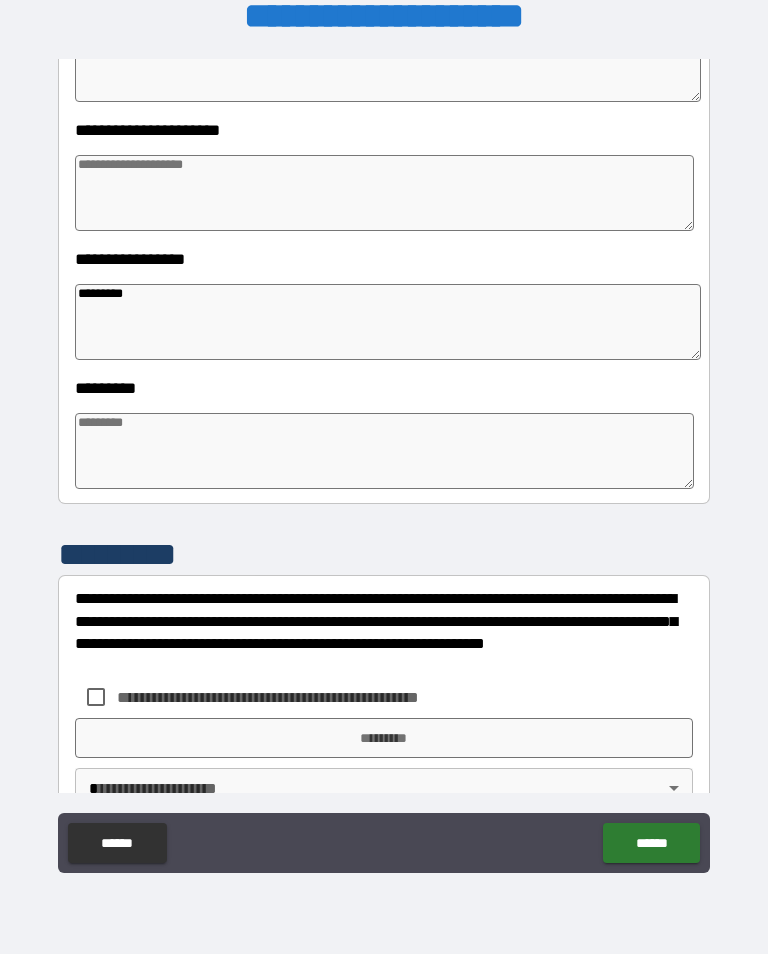 type on "*" 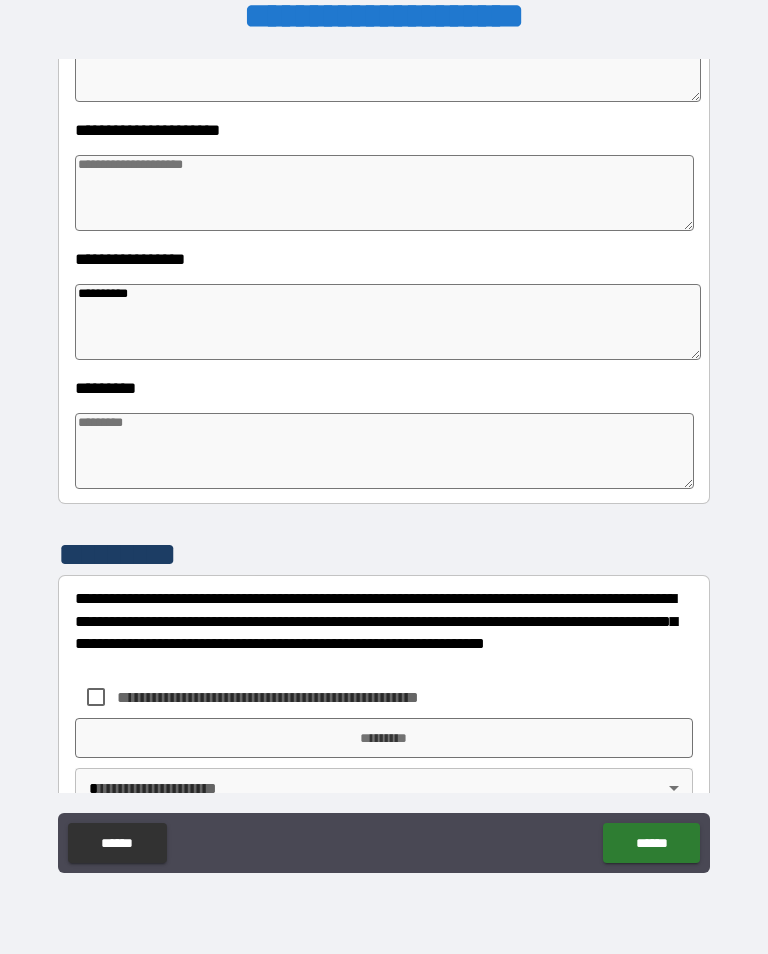 type on "*" 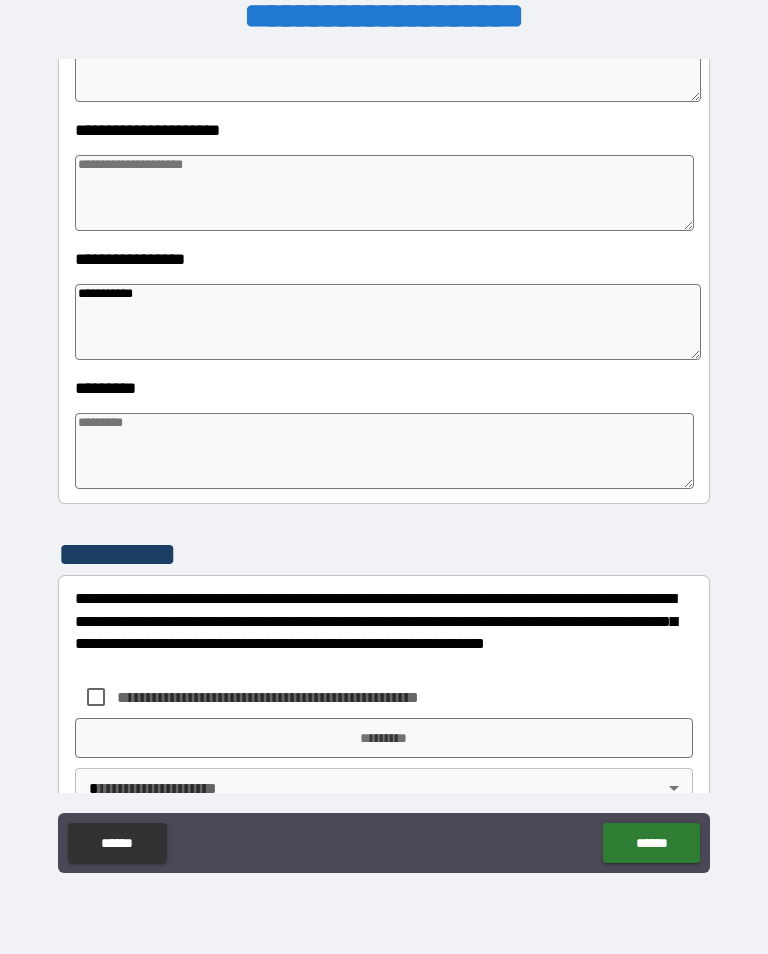 type on "*" 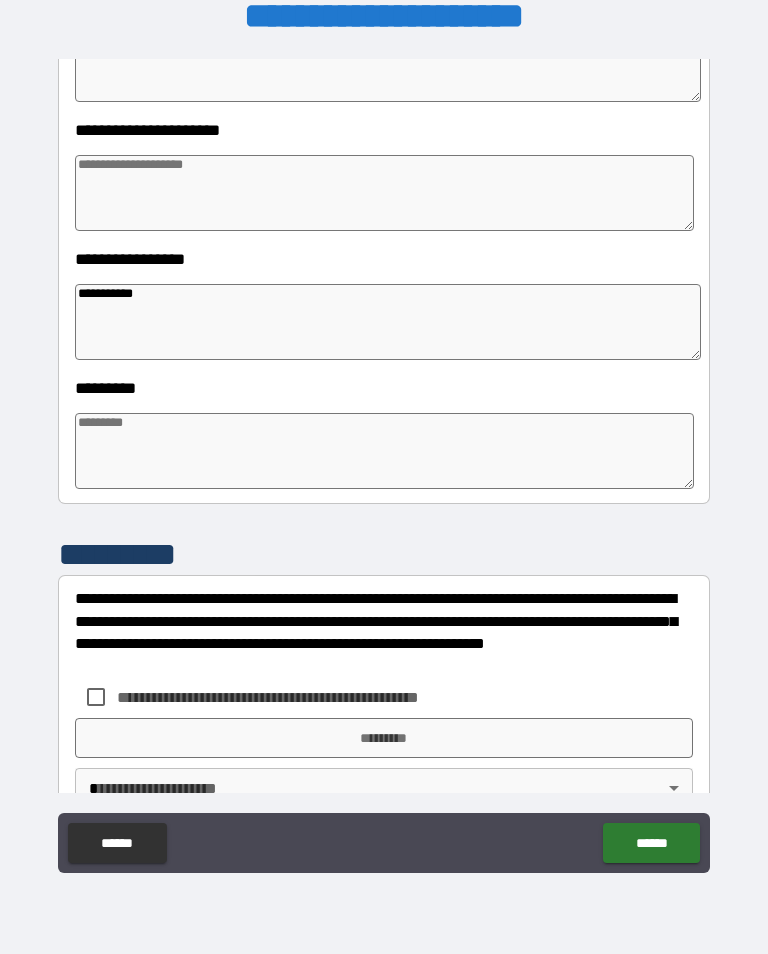 type on "*" 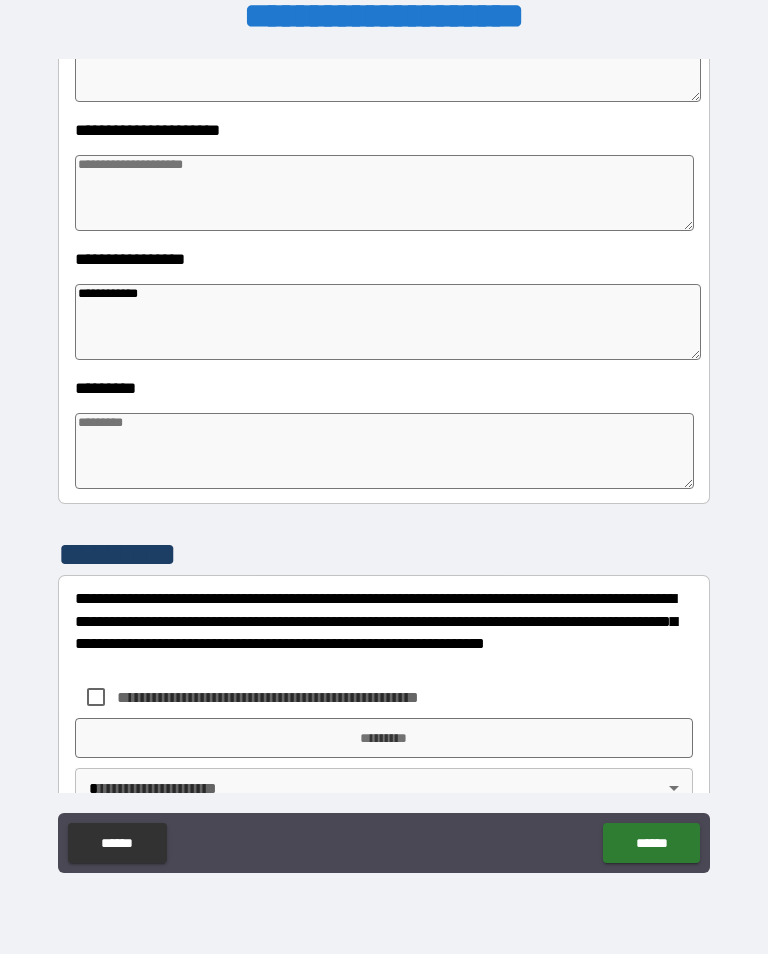 type on "*" 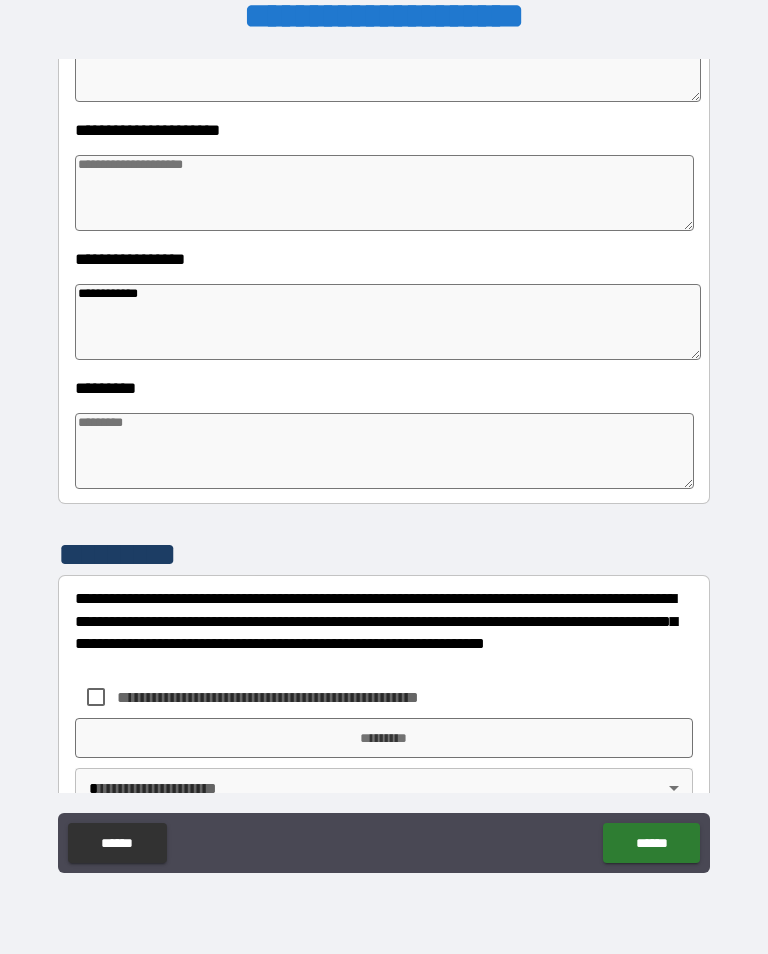 type on "*" 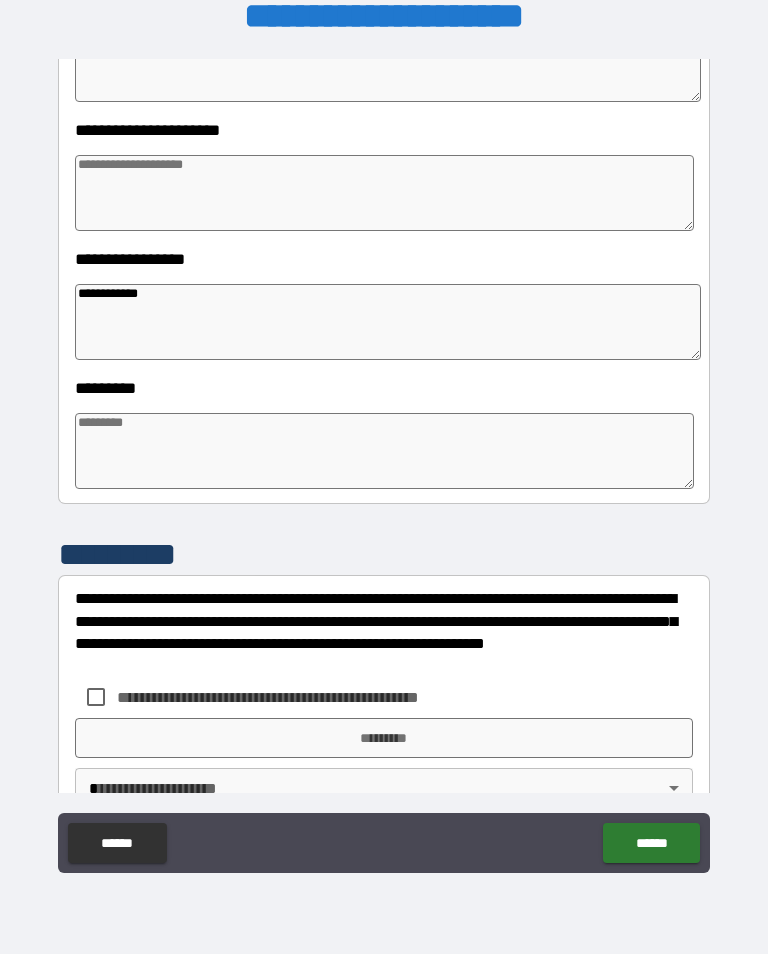 type on "*" 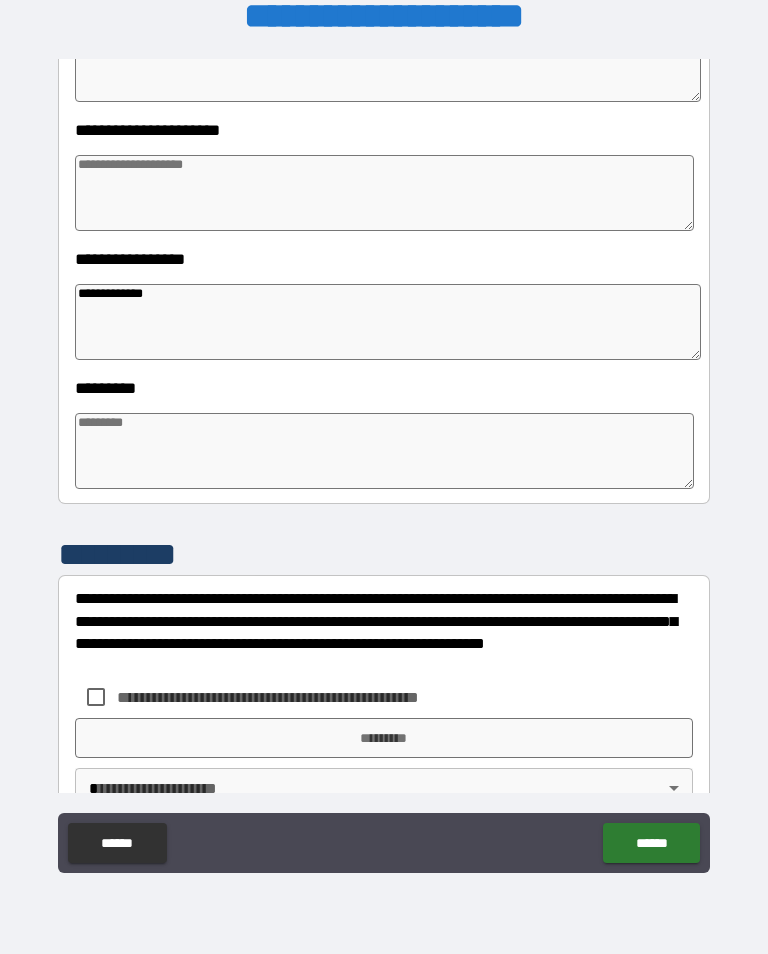 type on "*" 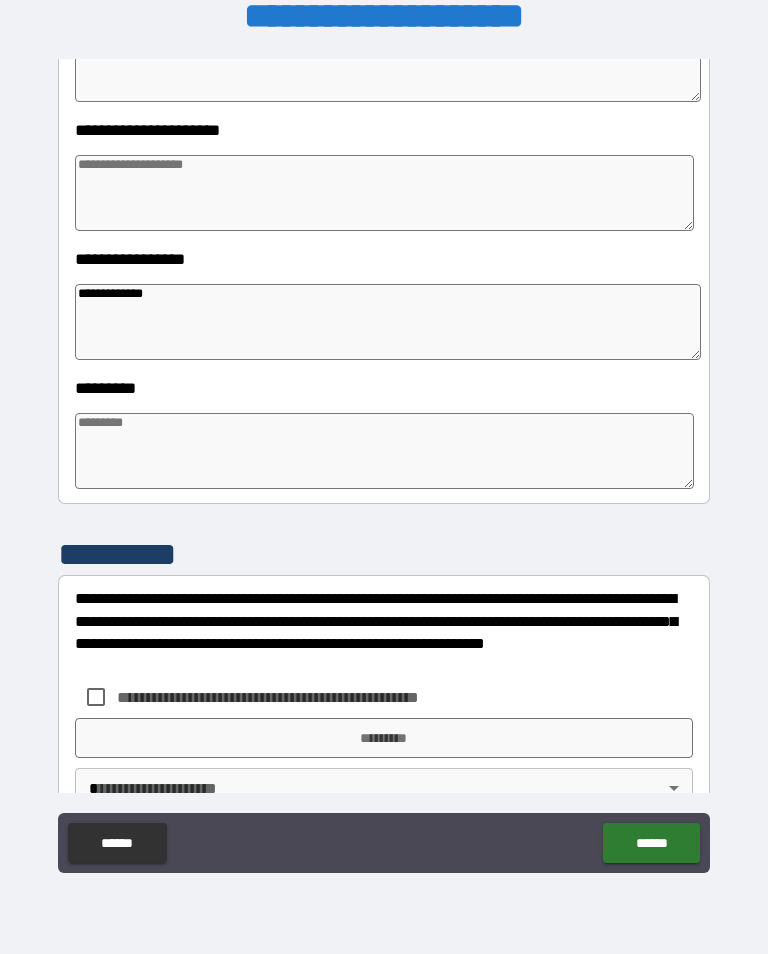 type on "*" 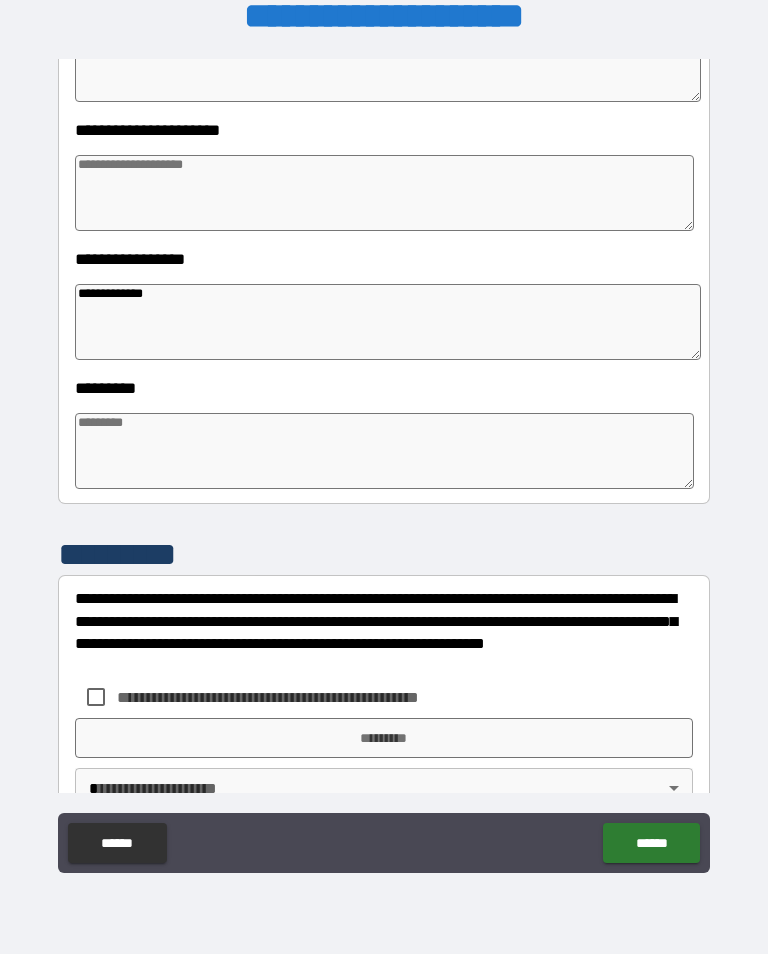 type on "*" 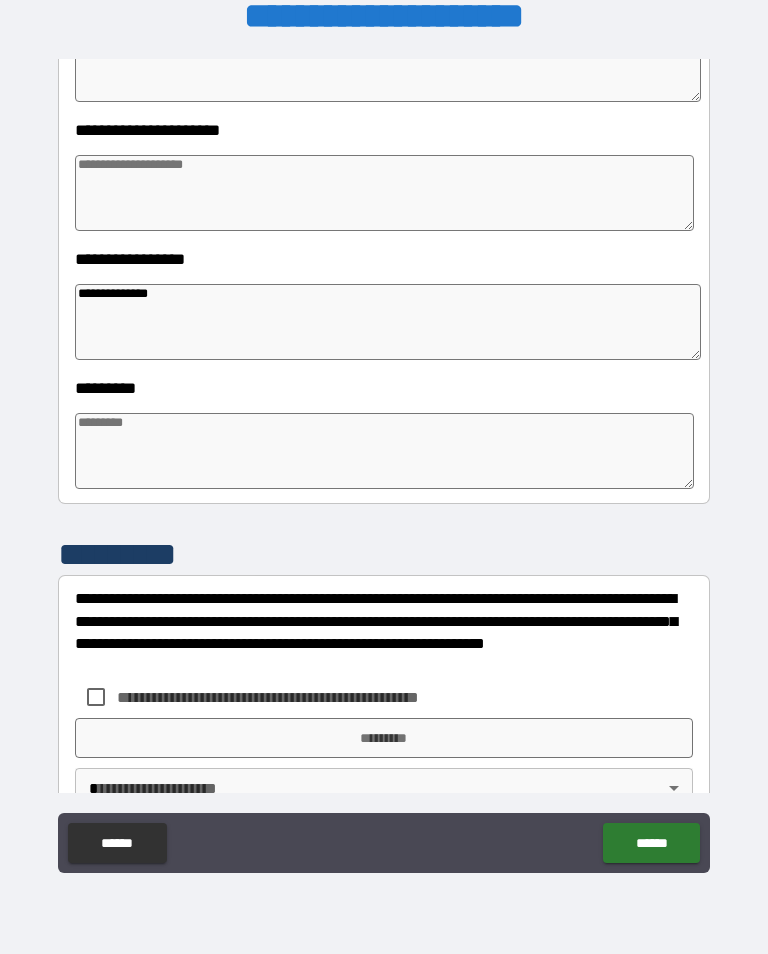 type on "*" 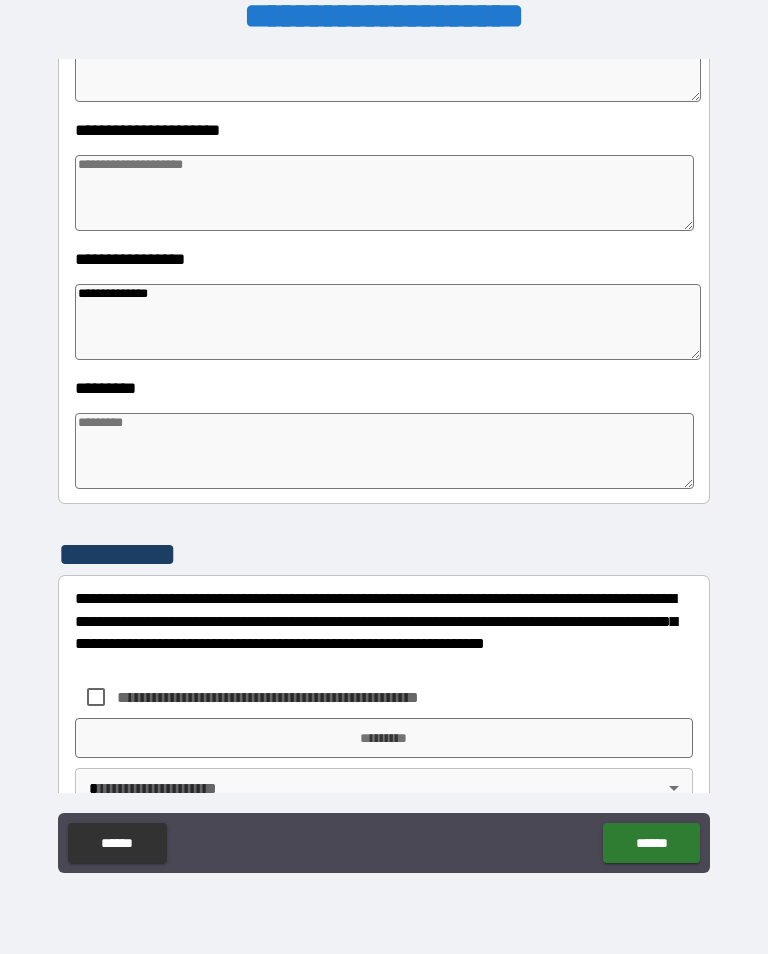 type on "*" 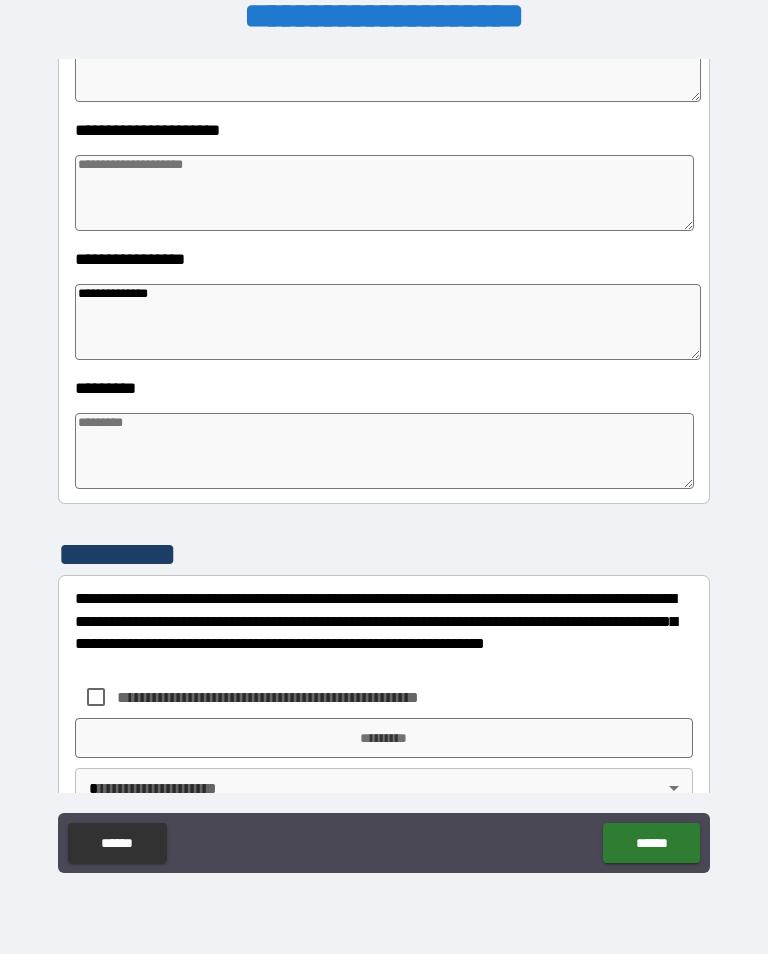 type on "*" 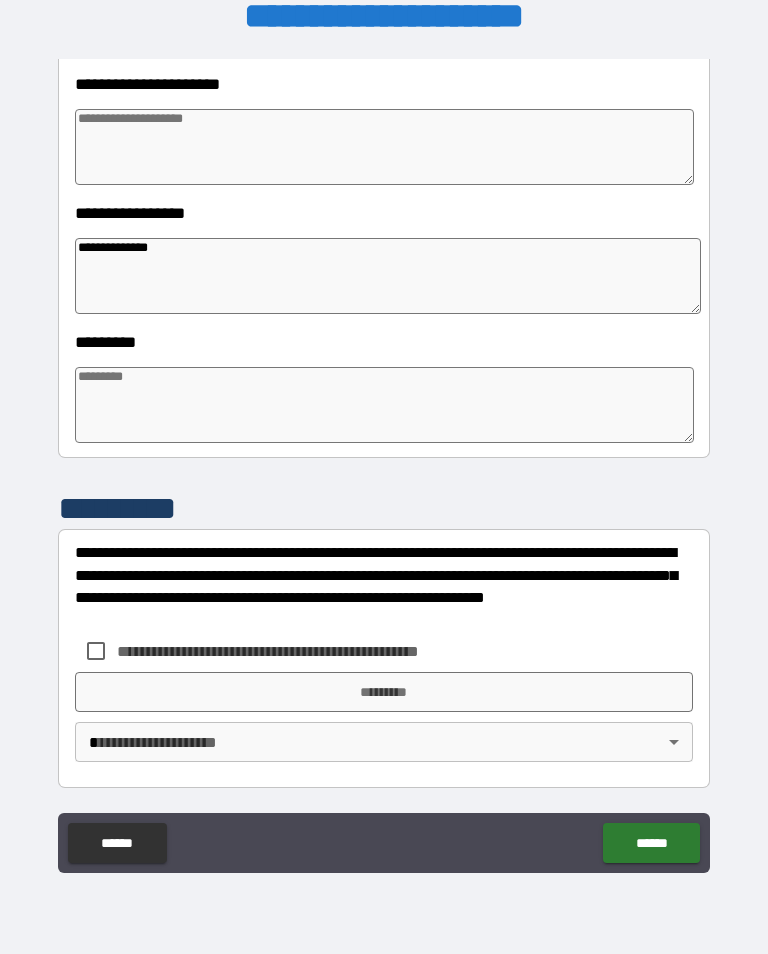 scroll, scrollTop: 466, scrollLeft: 0, axis: vertical 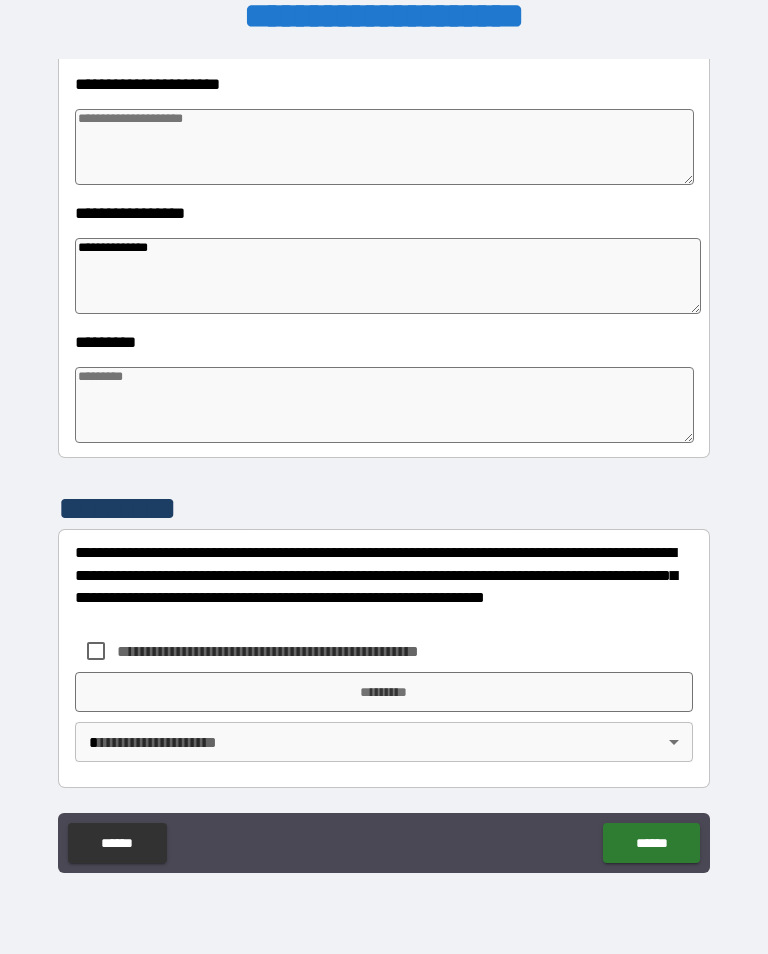 type on "*" 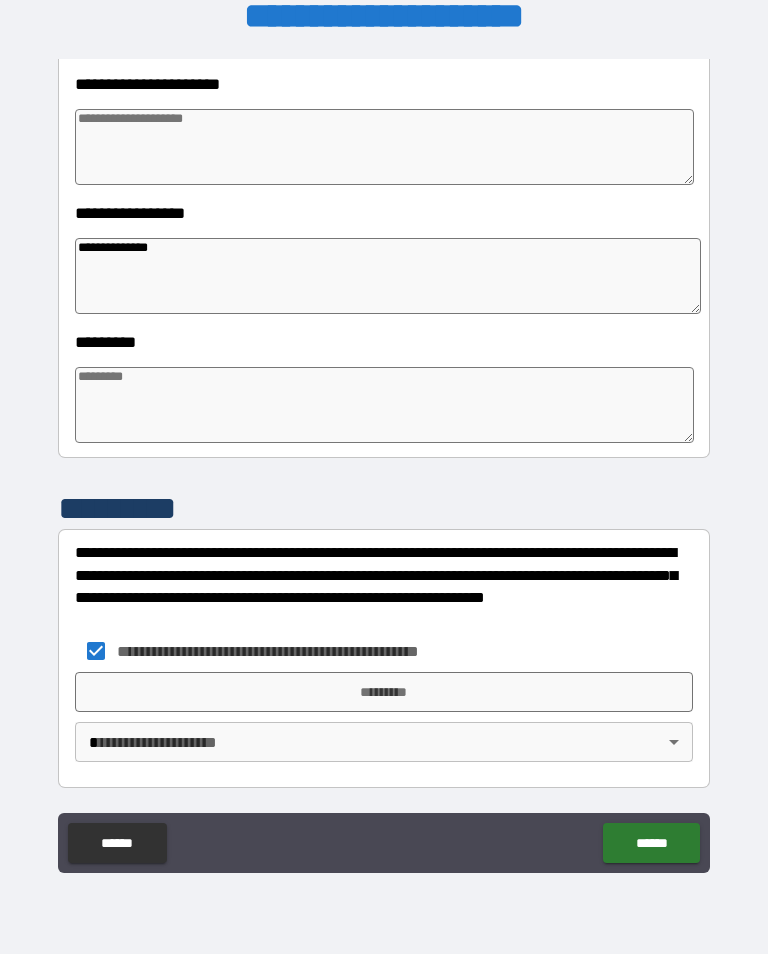 type on "*" 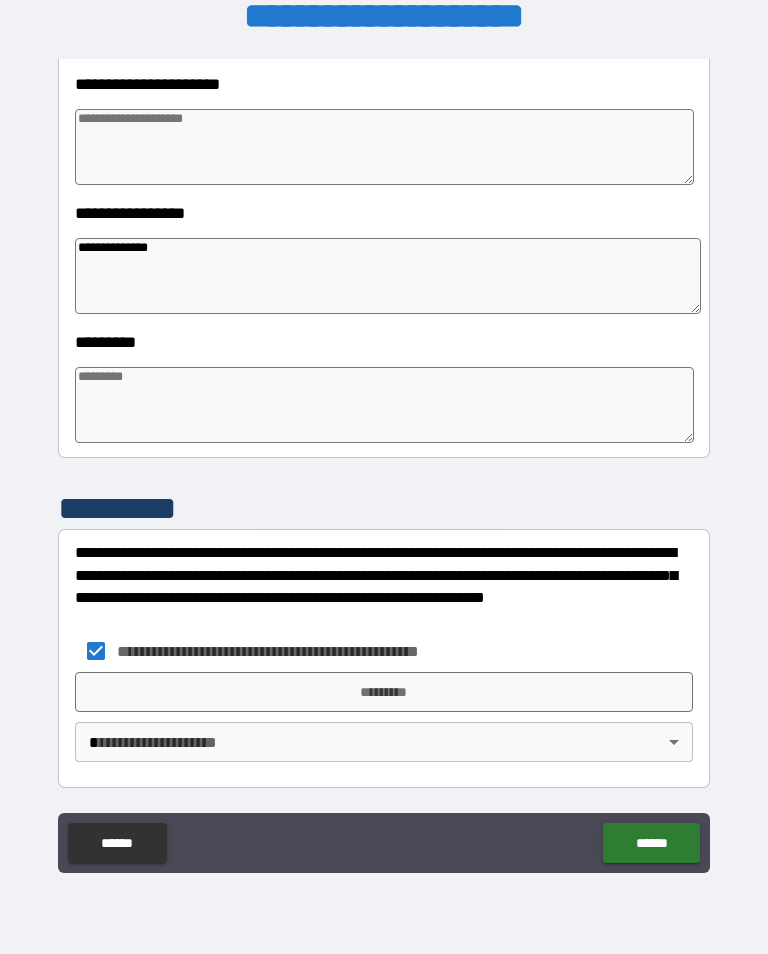 type on "*" 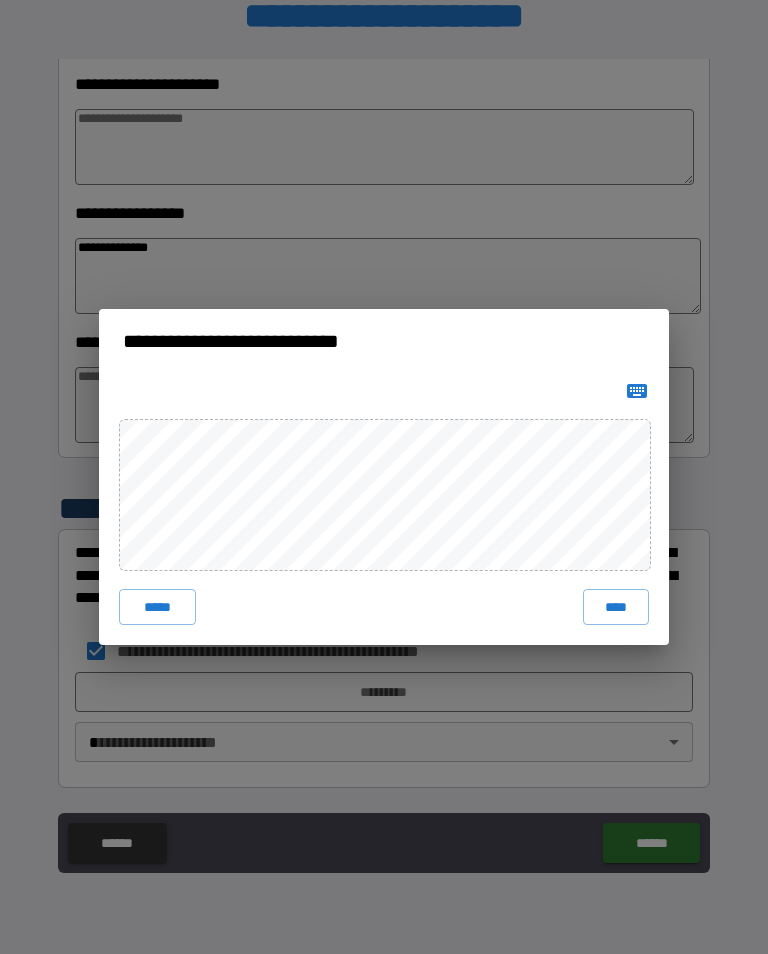 click on "***** ****" at bounding box center [384, 509] 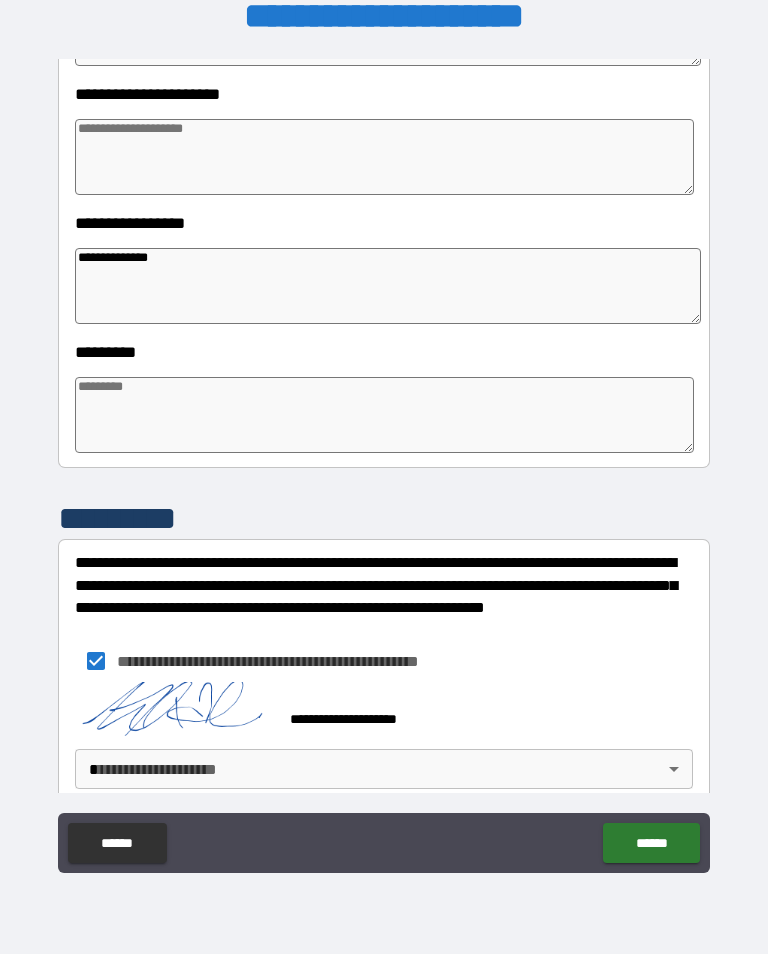 type 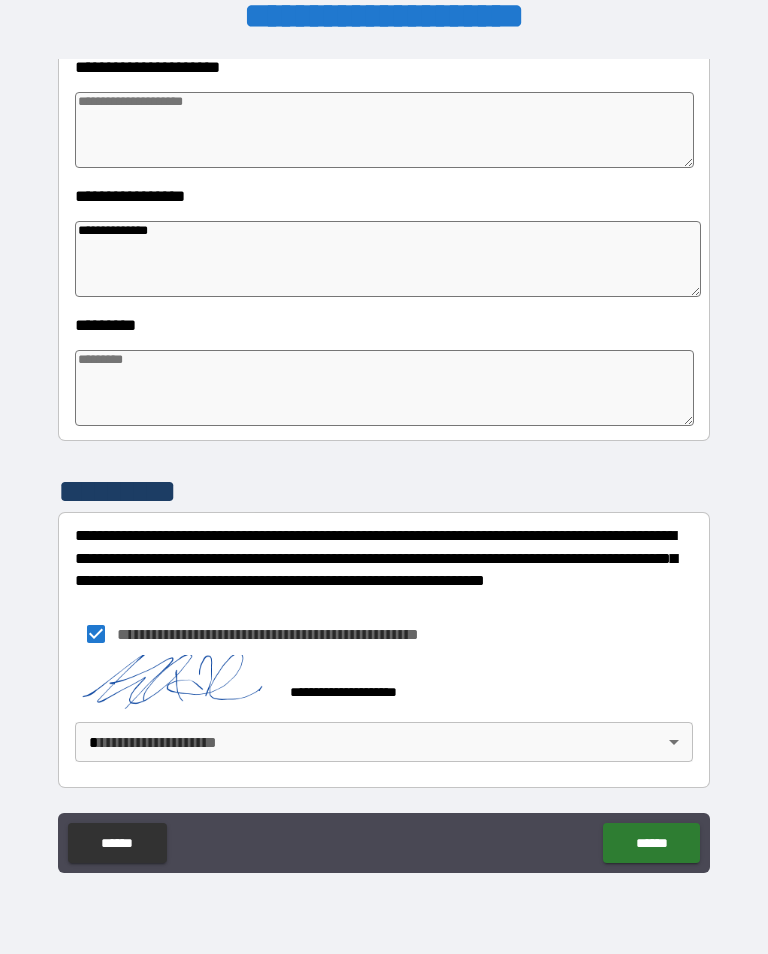 scroll, scrollTop: 483, scrollLeft: 0, axis: vertical 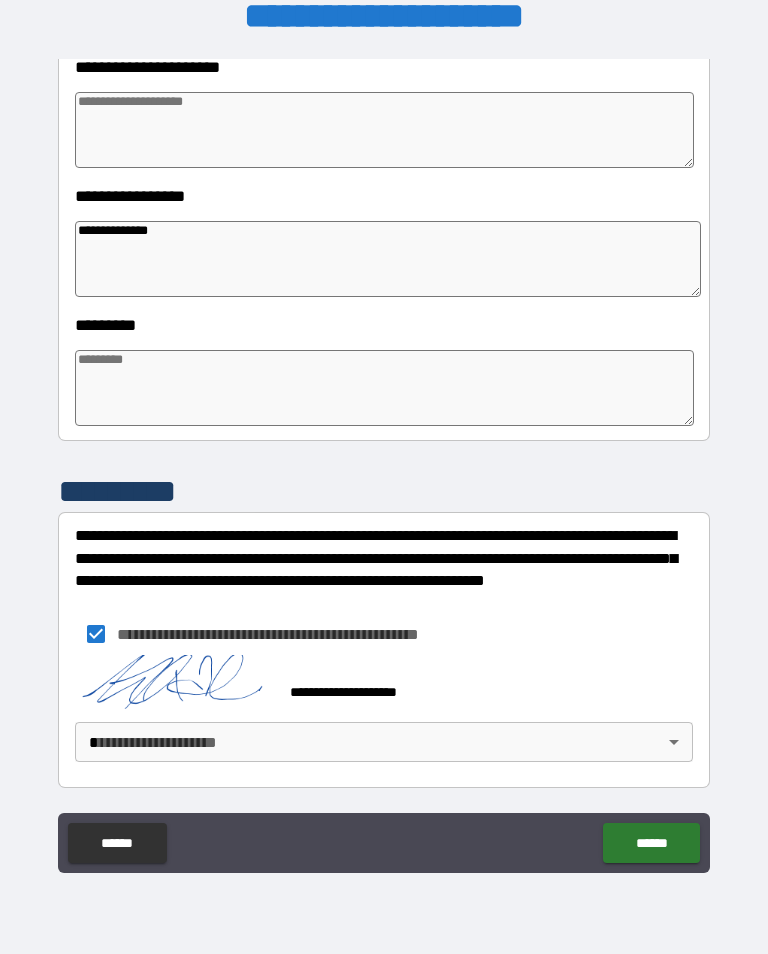 click on "**********" at bounding box center (384, 461) 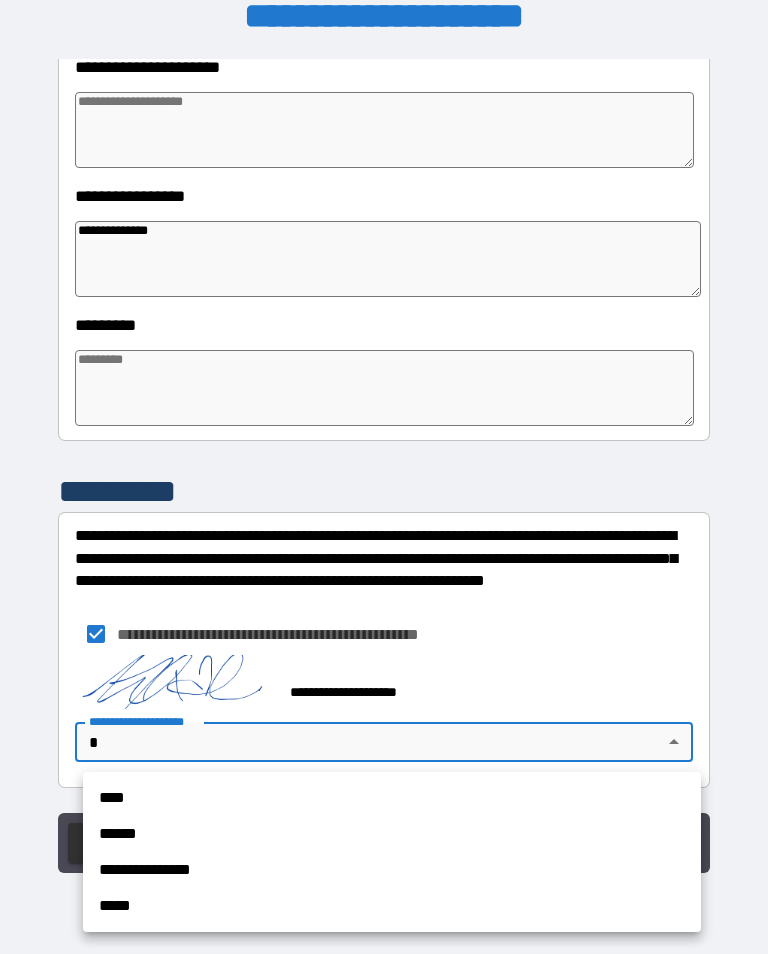click on "**********" at bounding box center (392, 870) 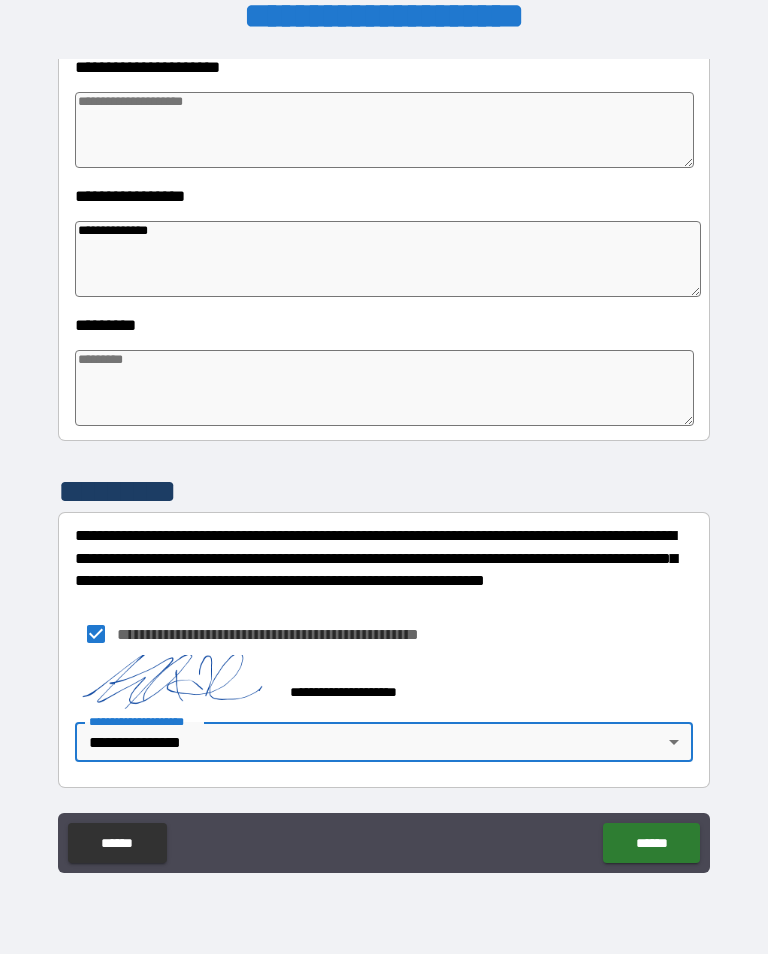 scroll, scrollTop: 483, scrollLeft: 0, axis: vertical 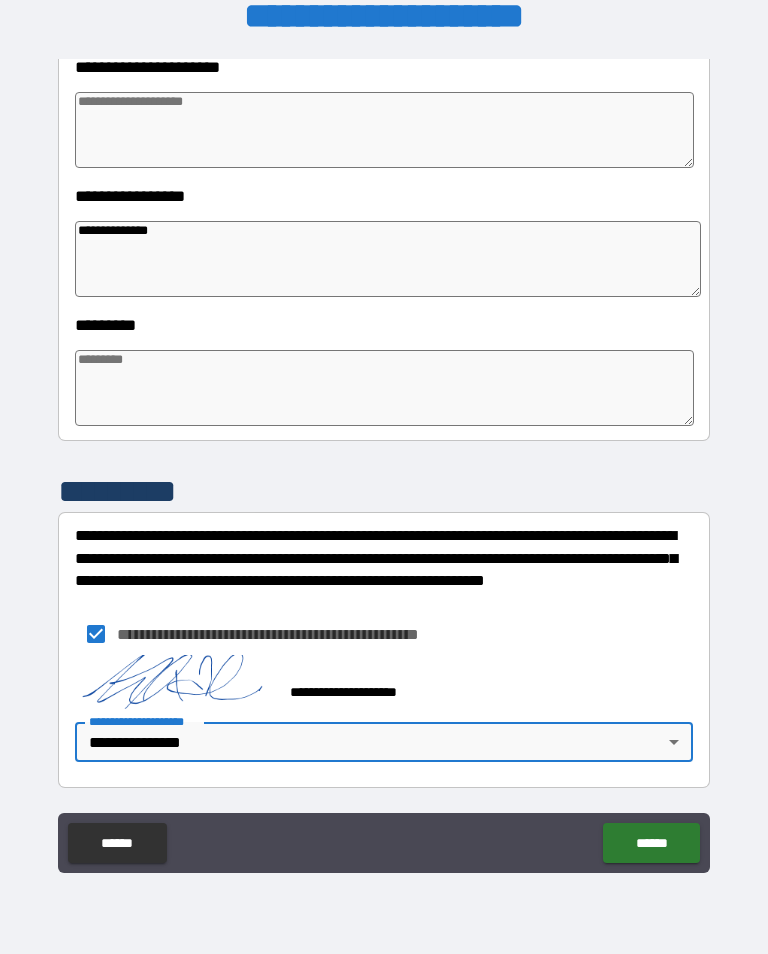 click on "******" at bounding box center (651, 843) 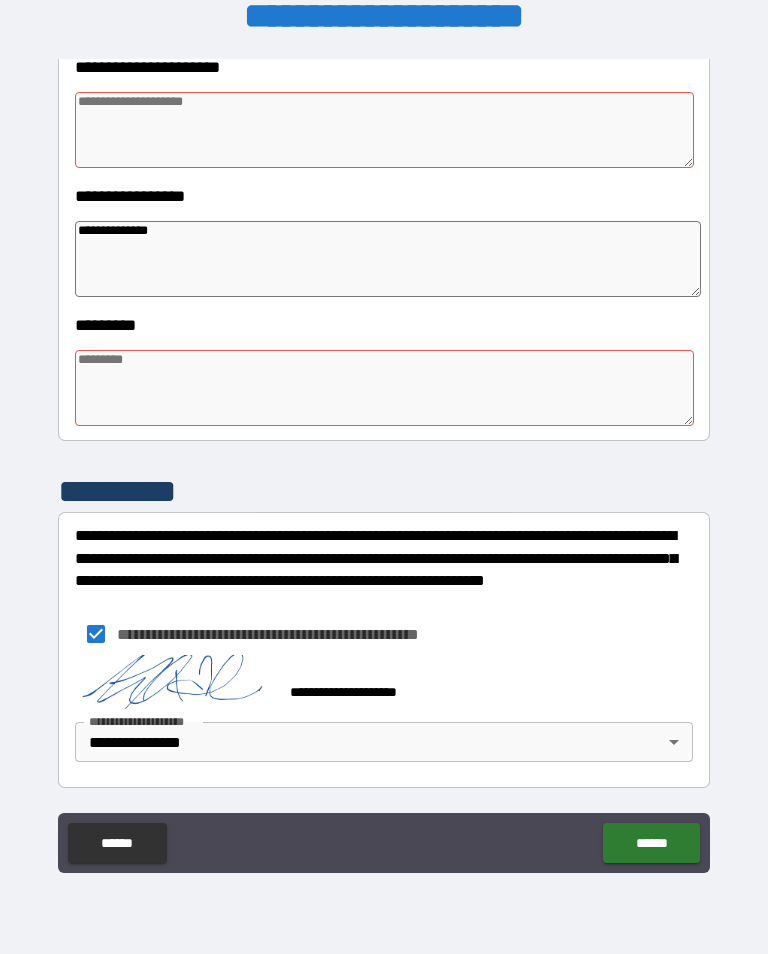 click at bounding box center [384, 130] 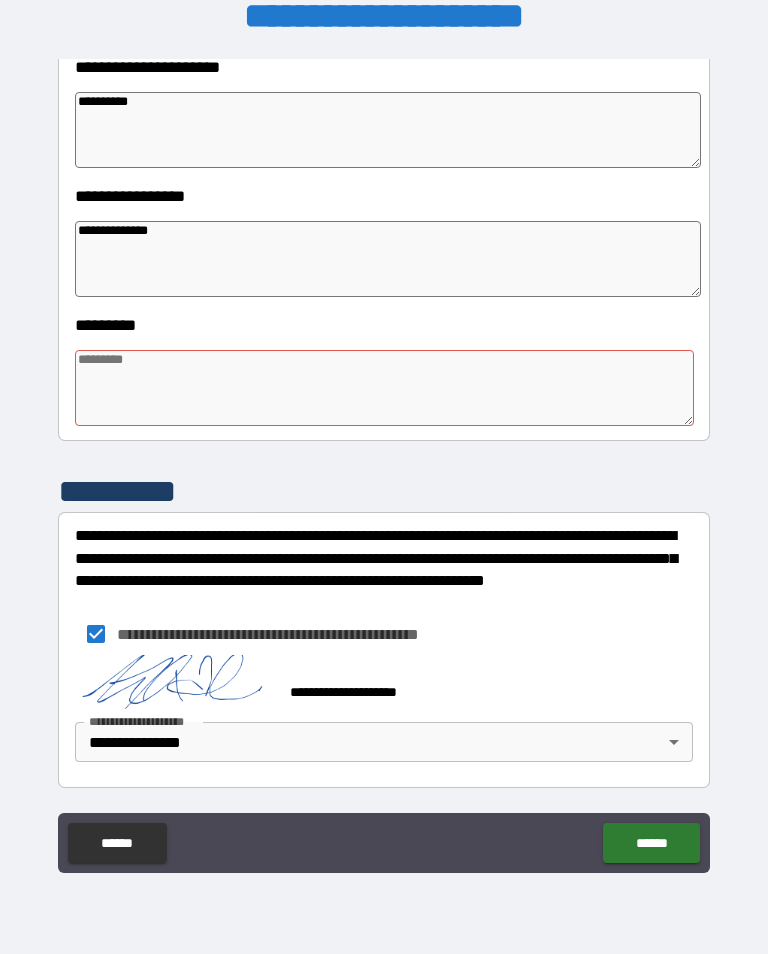 click at bounding box center [384, 388] 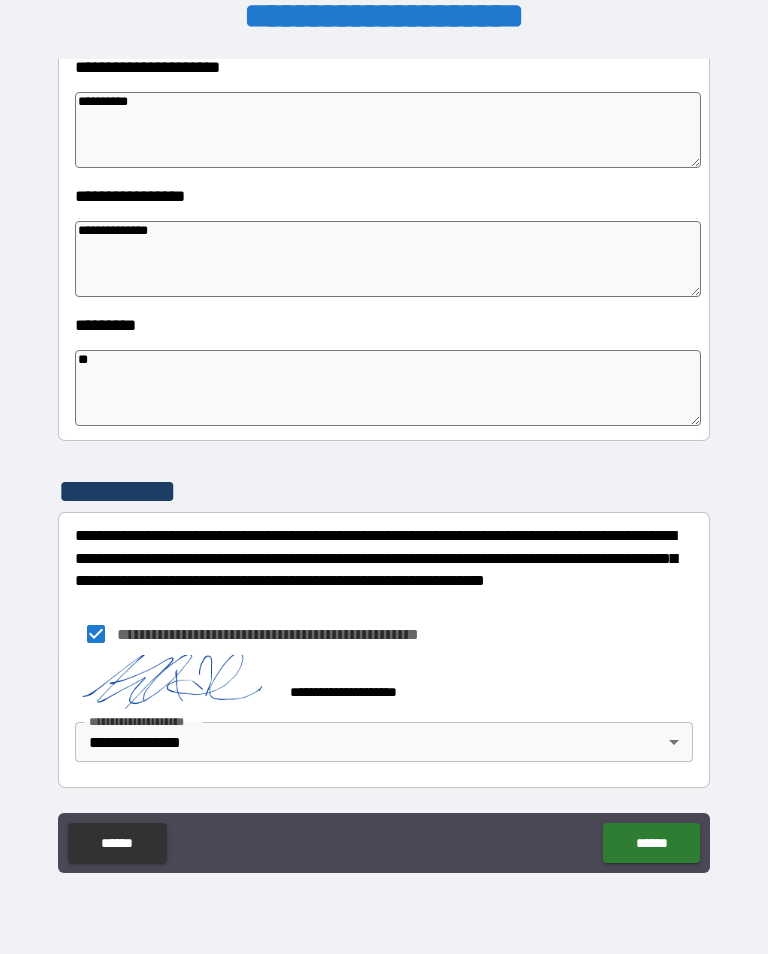 scroll, scrollTop: 483, scrollLeft: 0, axis: vertical 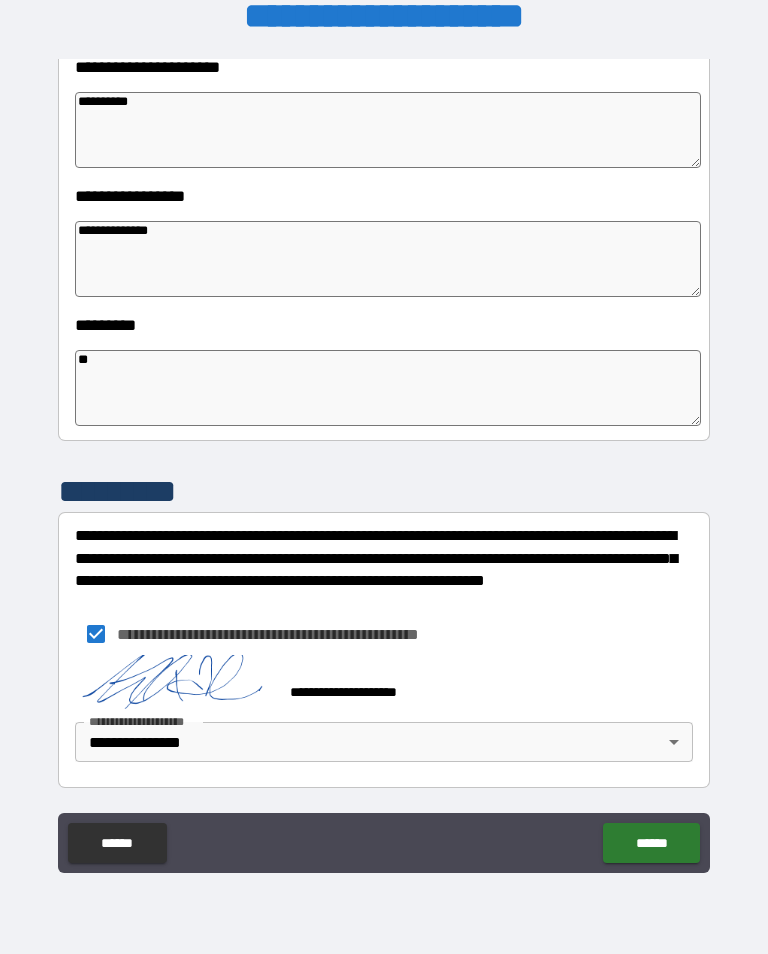 click on "**********" at bounding box center [384, 464] 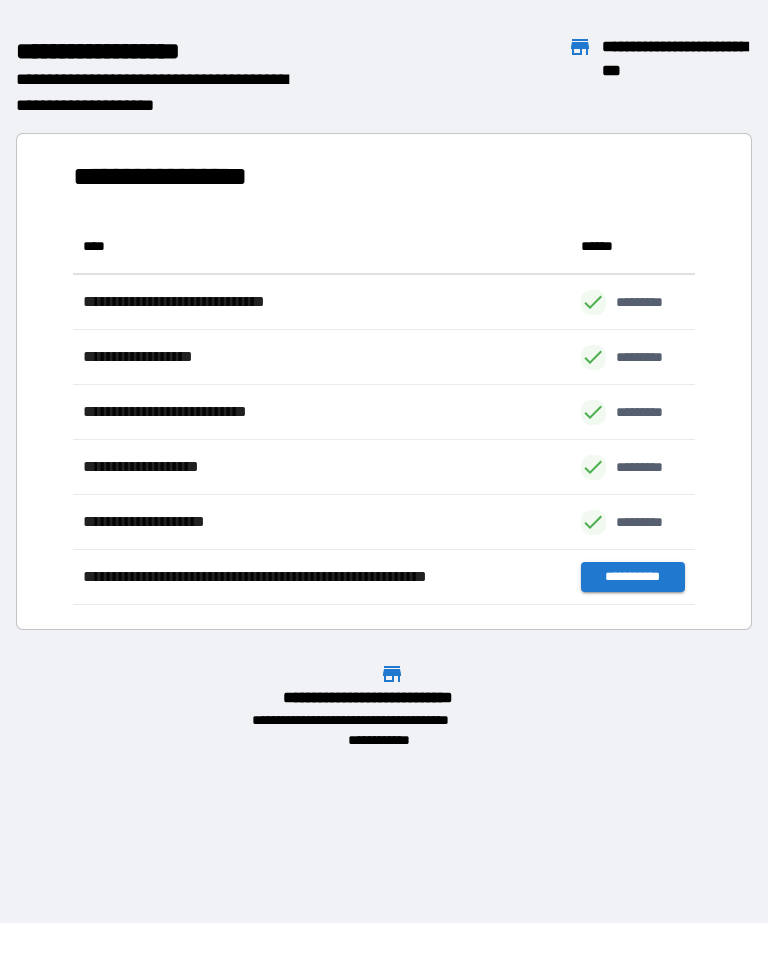 scroll, scrollTop: 1, scrollLeft: 1, axis: both 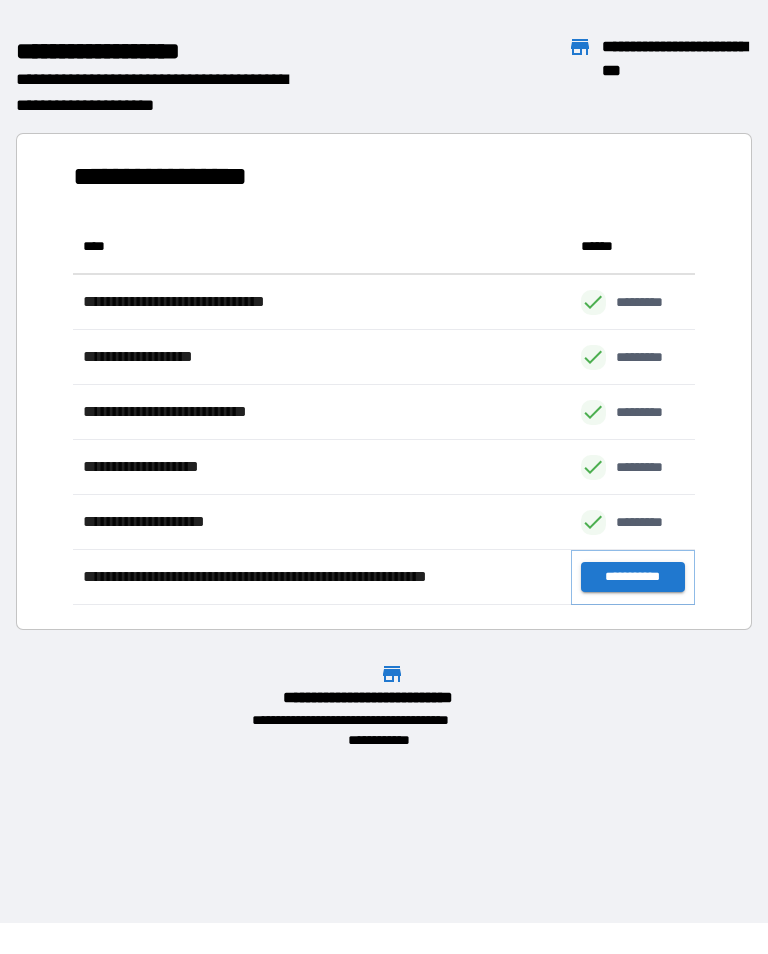 click on "**********" at bounding box center [633, 577] 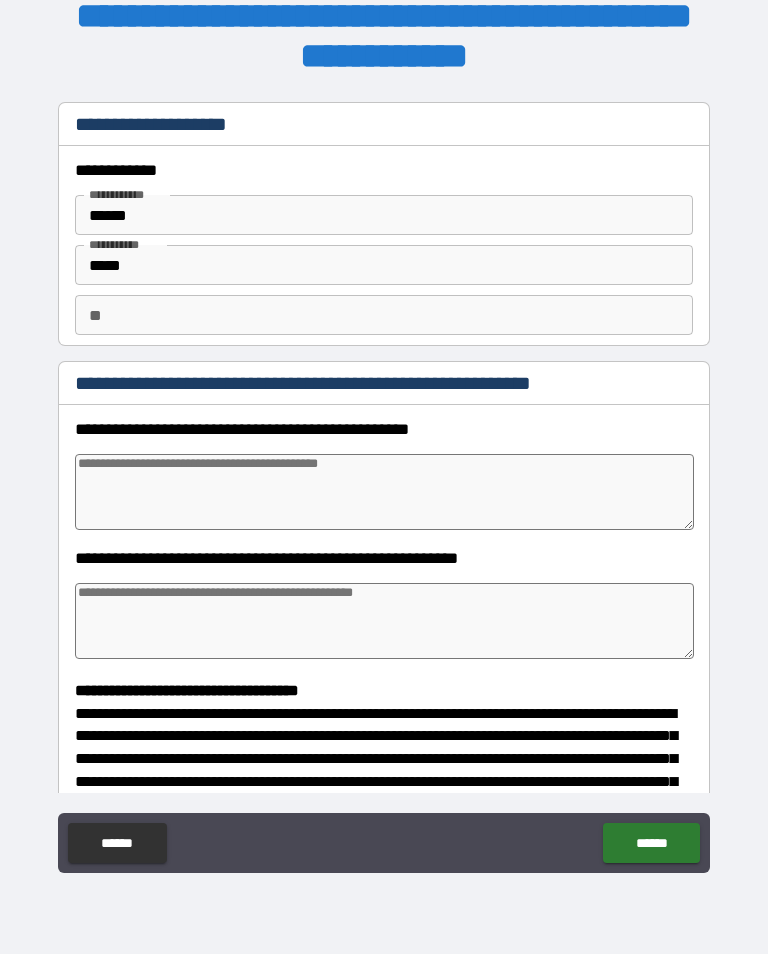 click at bounding box center (384, 492) 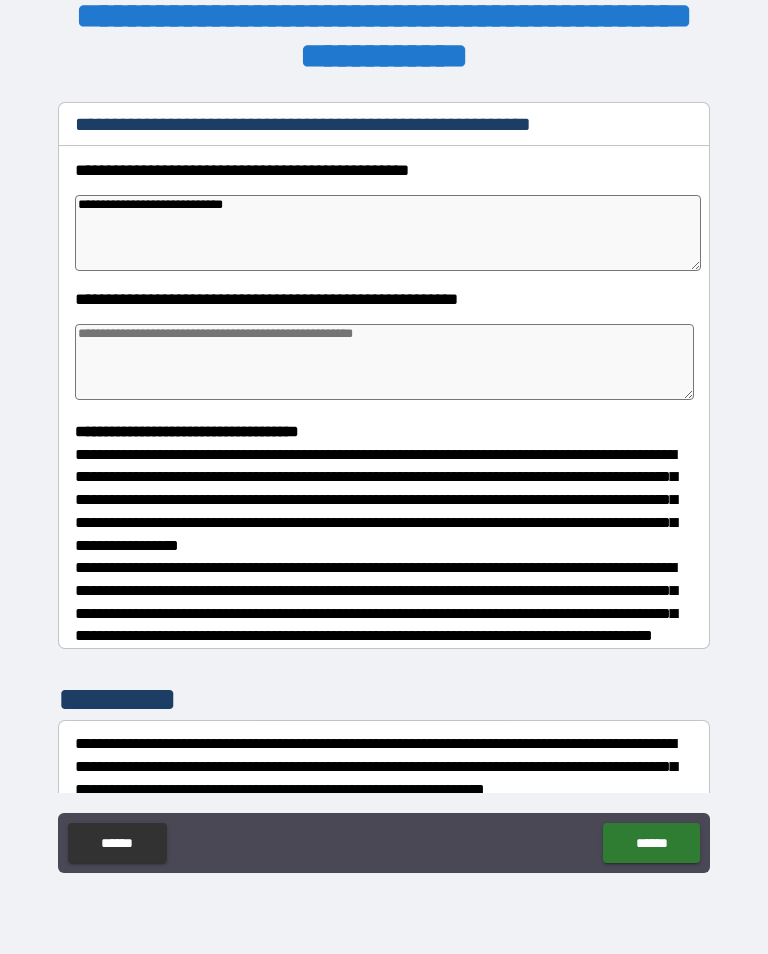 scroll, scrollTop: 268, scrollLeft: 0, axis: vertical 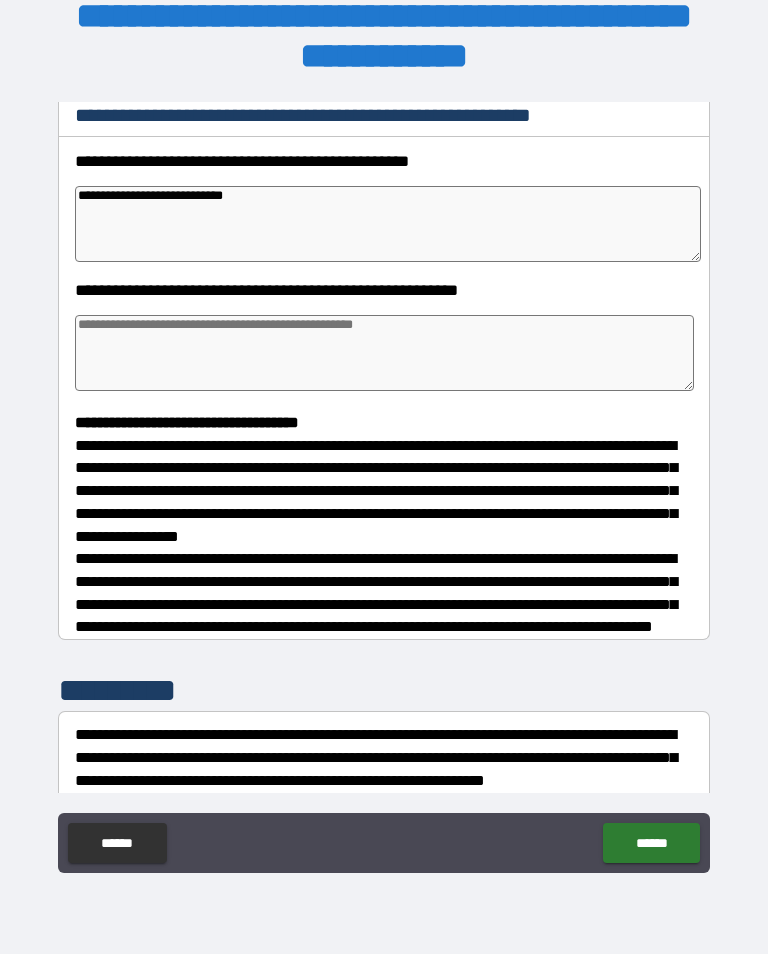 click at bounding box center [384, 353] 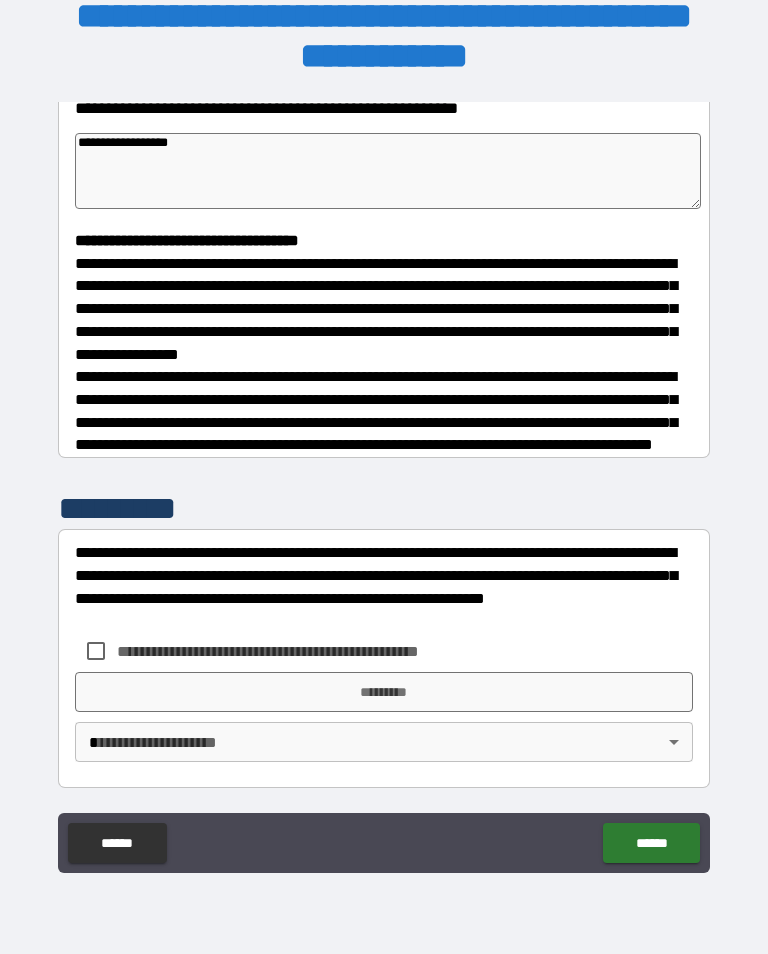 scroll, scrollTop: 465, scrollLeft: 0, axis: vertical 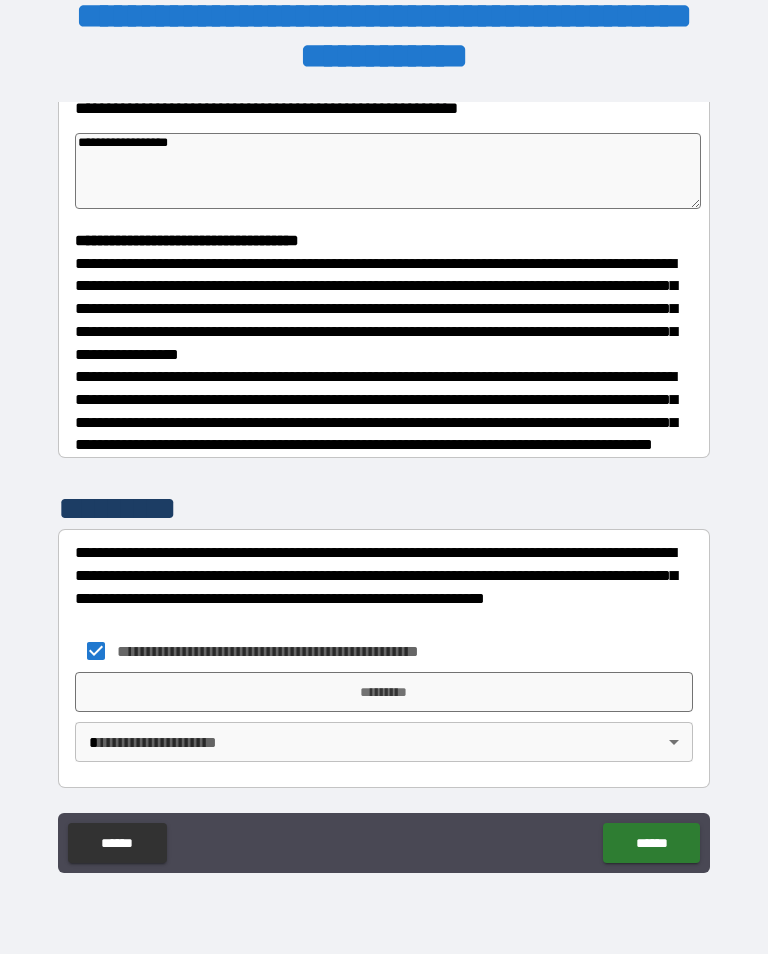 click on "**********" at bounding box center [384, 461] 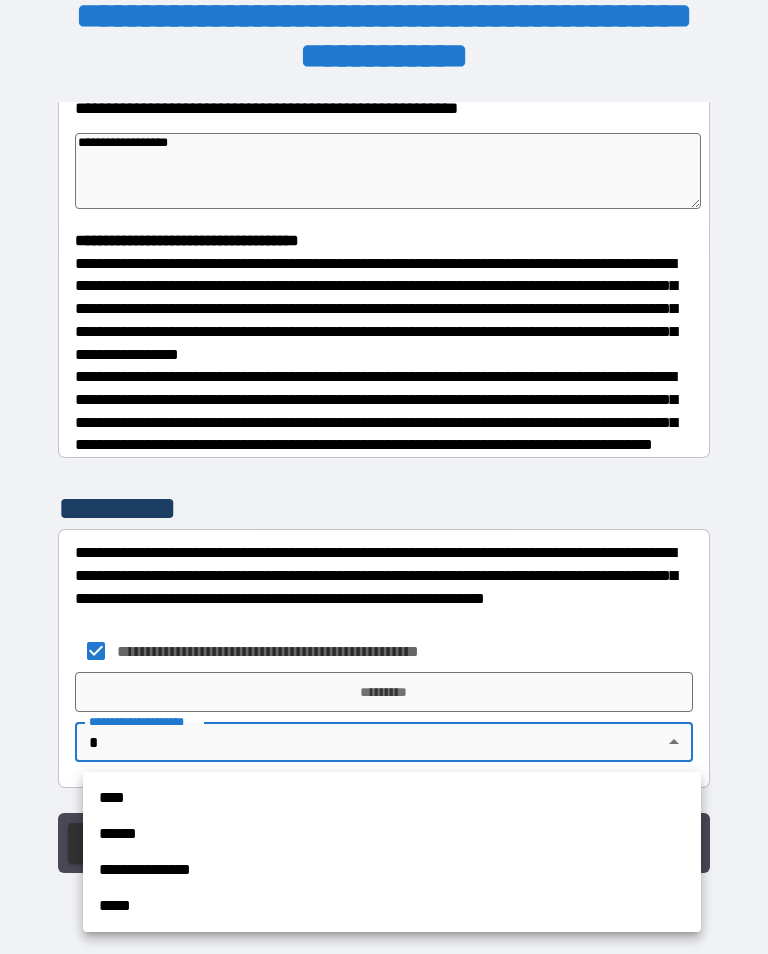 click on "**********" at bounding box center [392, 870] 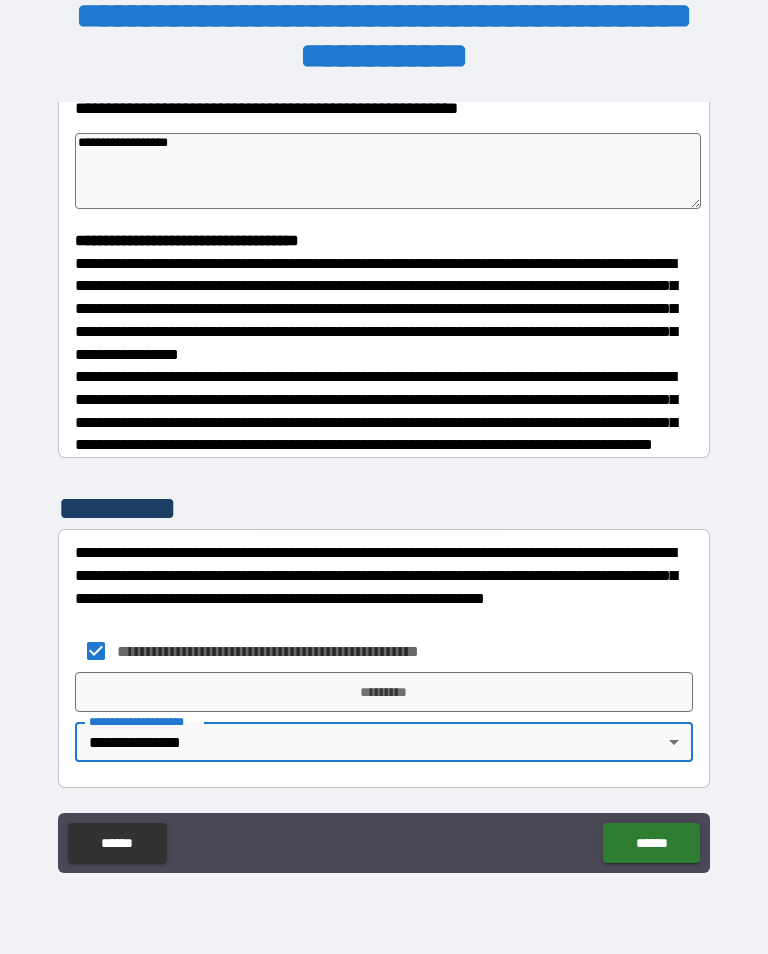 click on "*********" at bounding box center (384, 692) 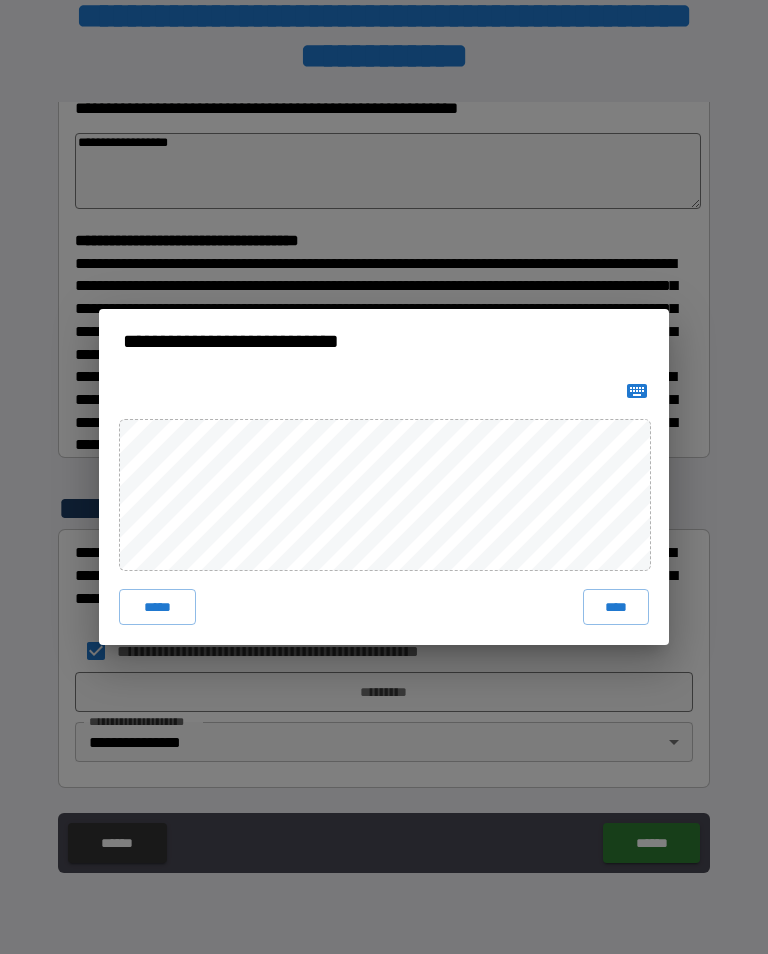 click on "****" at bounding box center [616, 607] 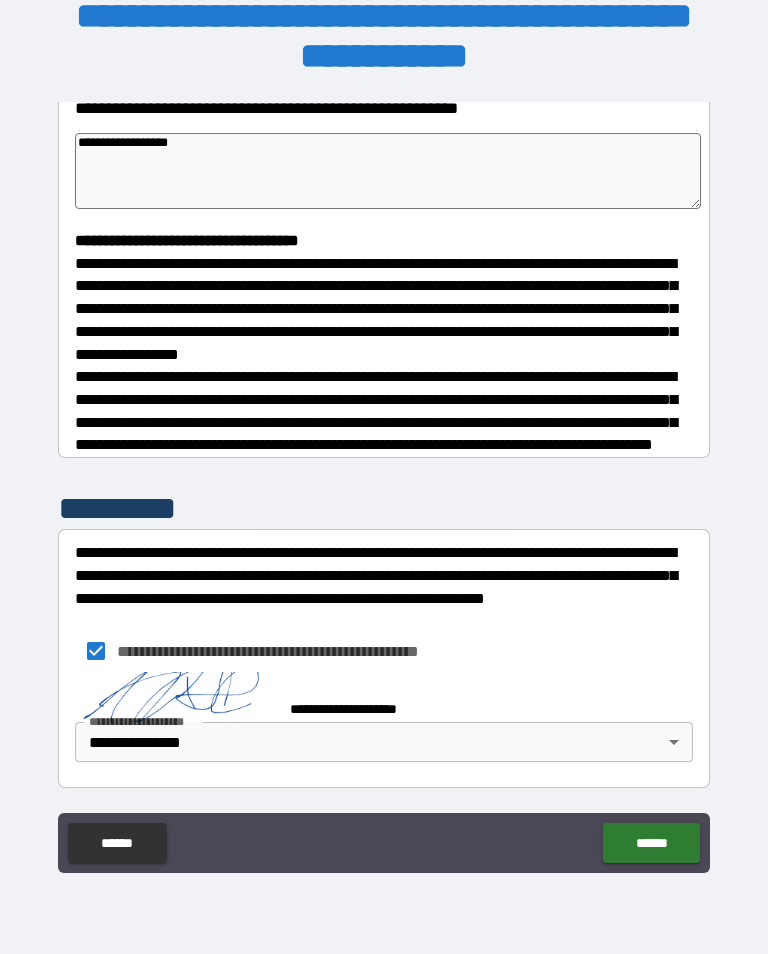 scroll, scrollTop: 455, scrollLeft: 0, axis: vertical 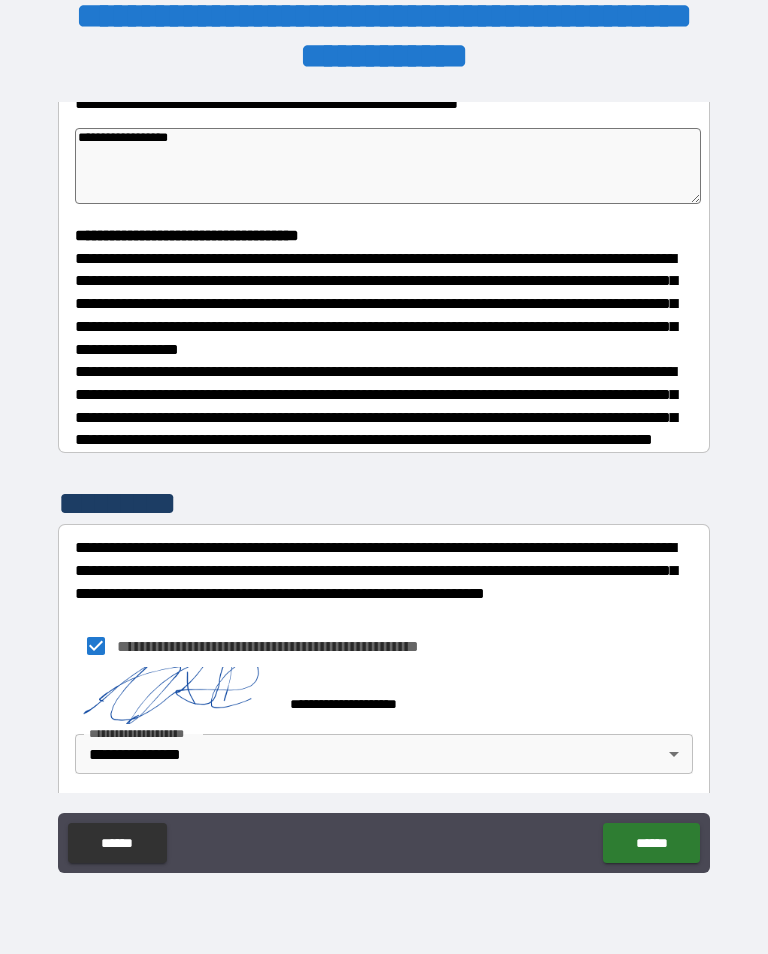 click on "******" at bounding box center [651, 843] 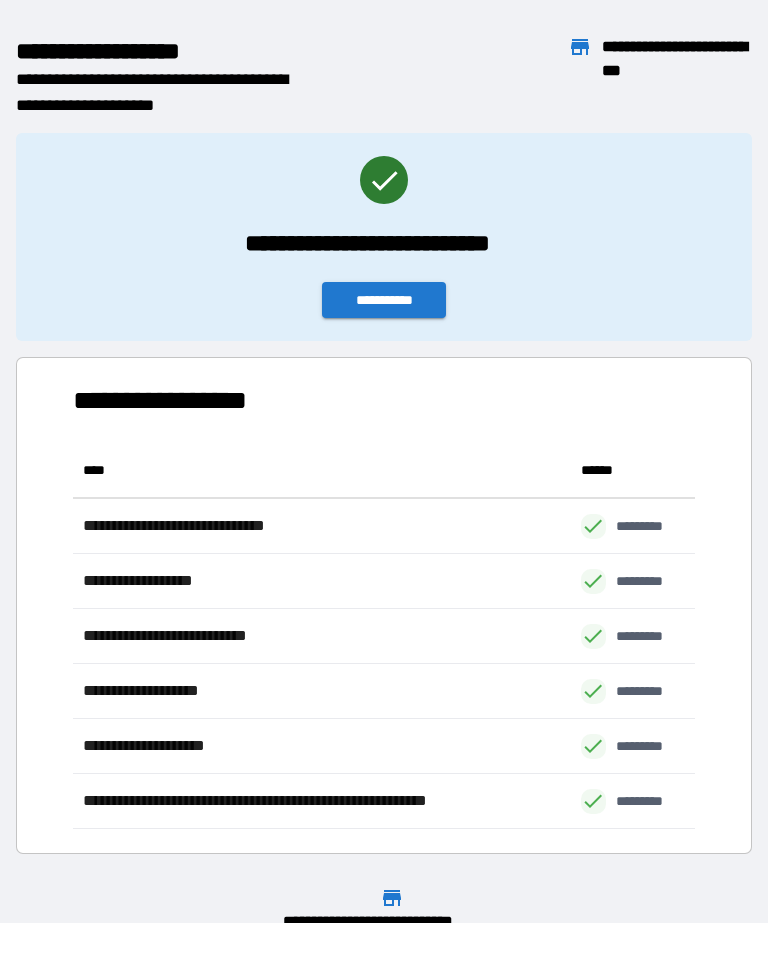 scroll, scrollTop: 1, scrollLeft: 1, axis: both 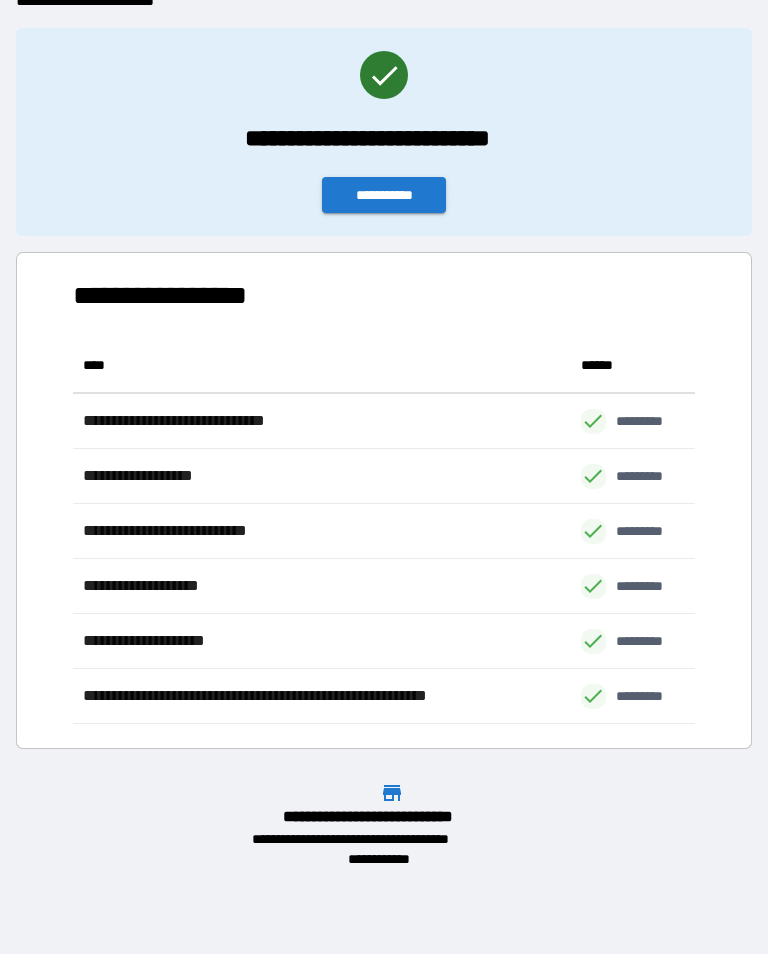 click on "**********" at bounding box center (384, 195) 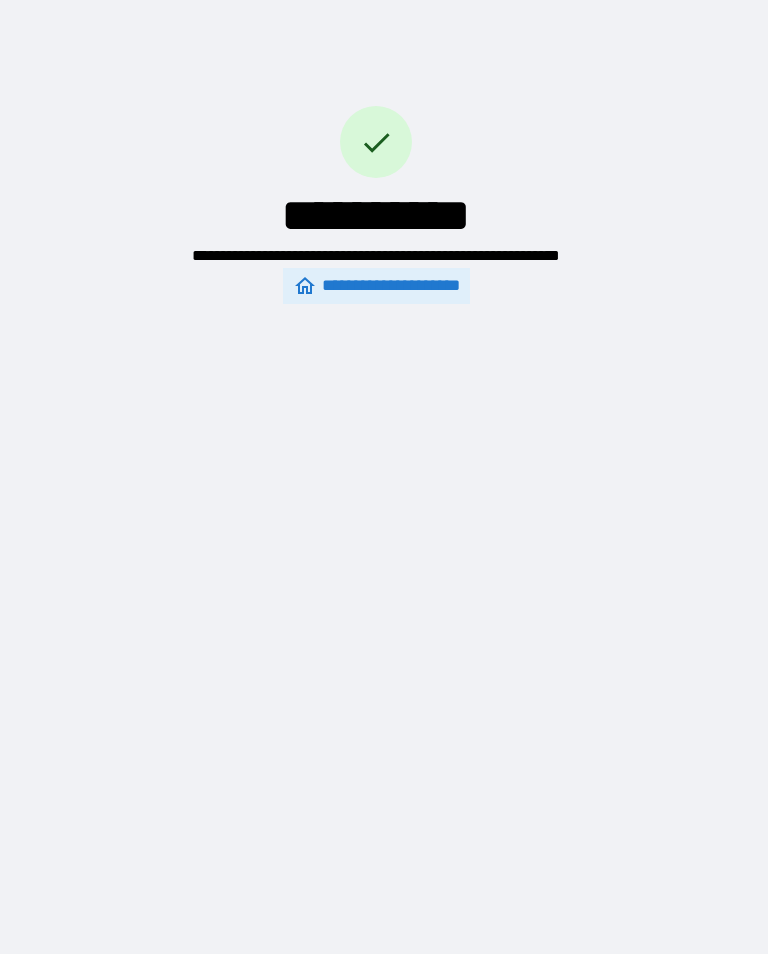 scroll, scrollTop: 0, scrollLeft: 0, axis: both 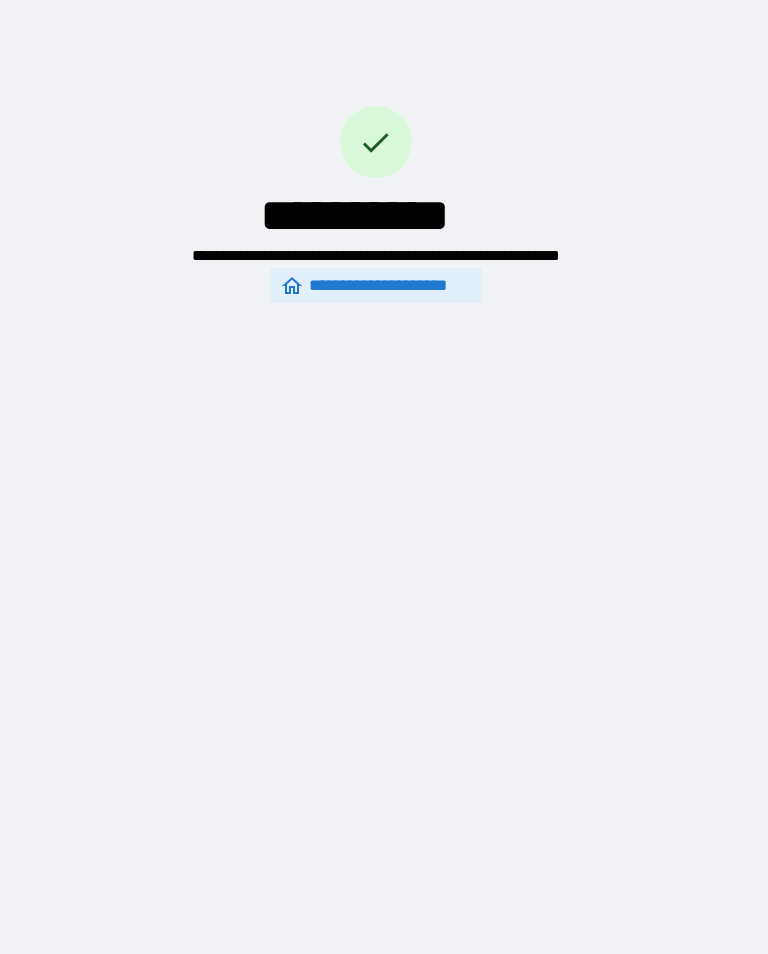 click on "**********" at bounding box center [376, 133] 